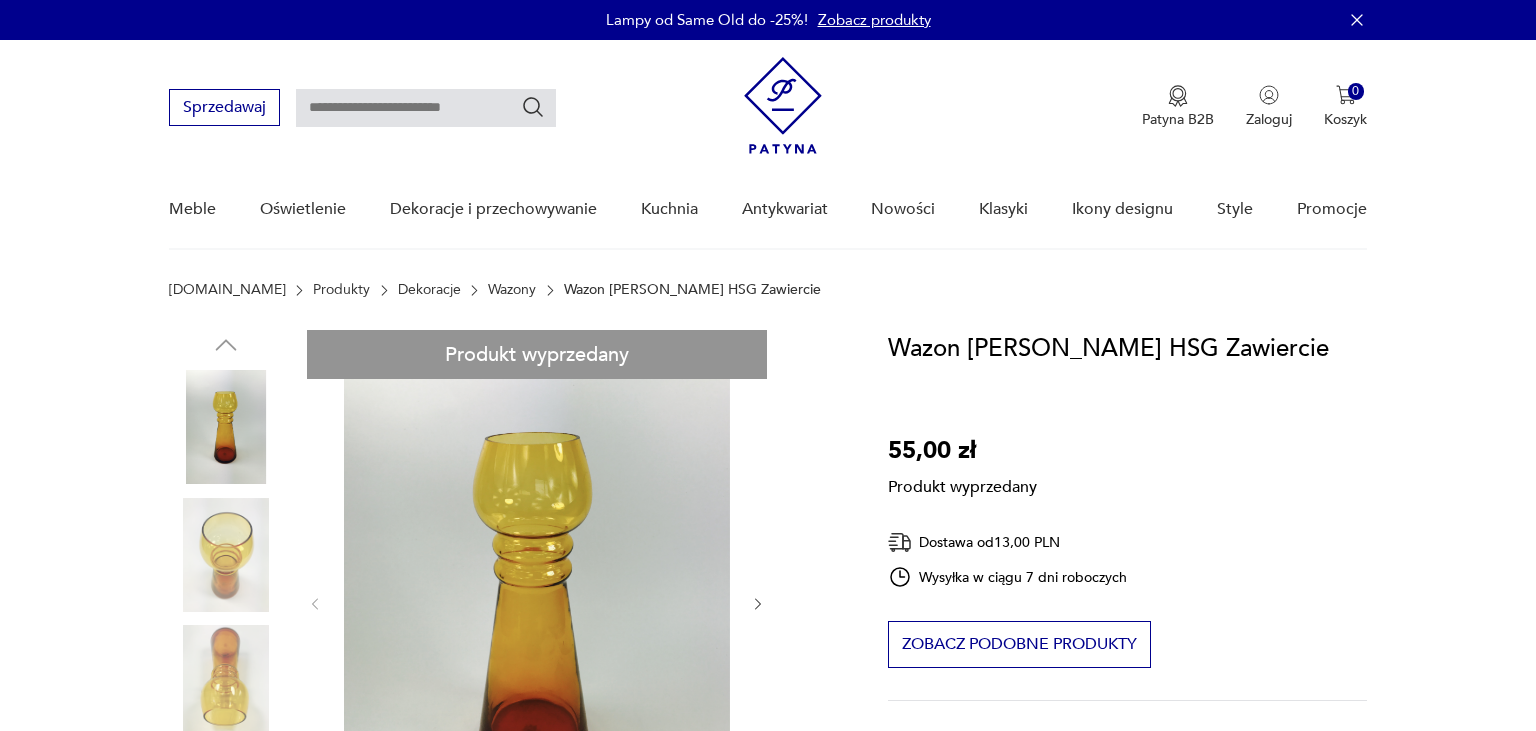 scroll, scrollTop: 0, scrollLeft: 0, axis: both 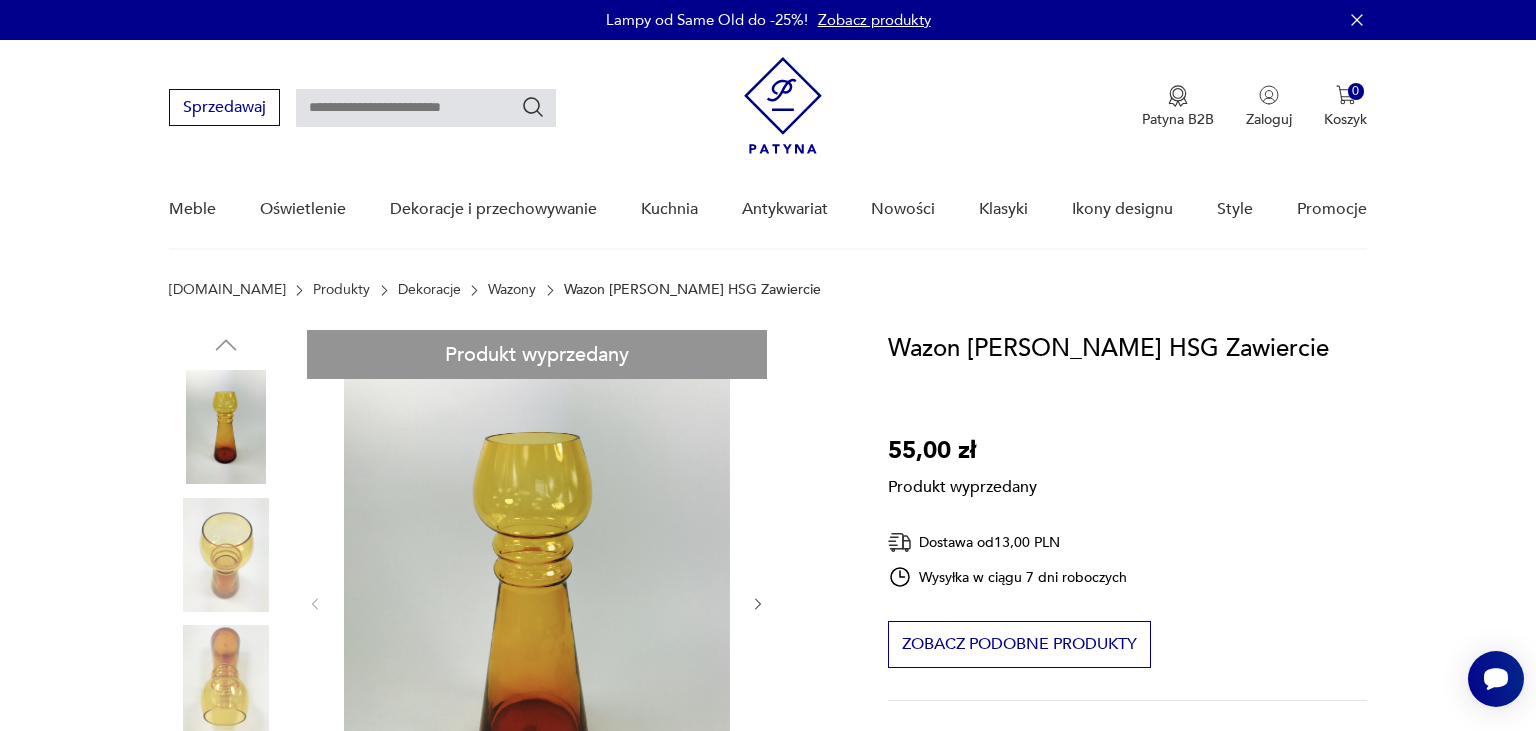 click on "Wazony" at bounding box center (512, 290) 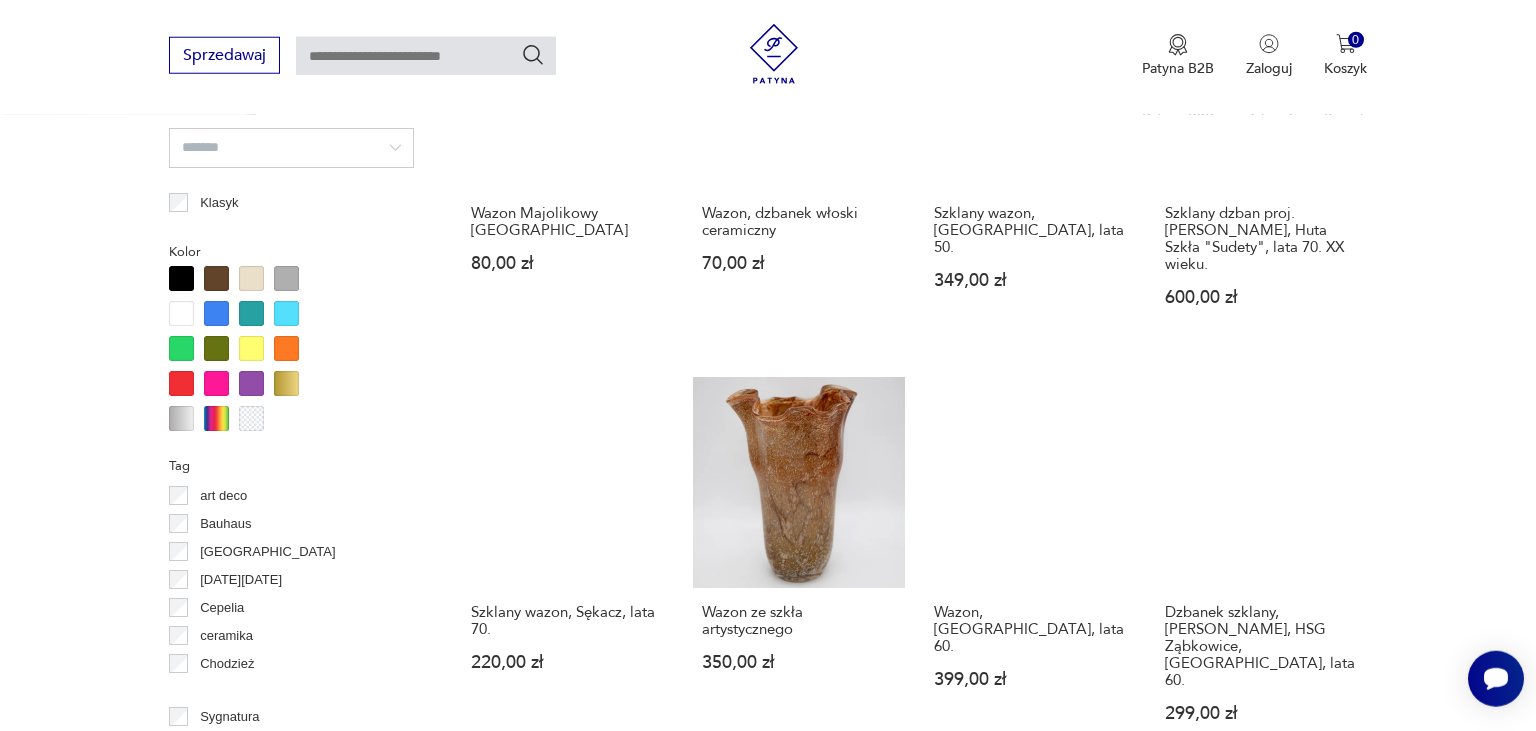 scroll, scrollTop: 1929, scrollLeft: 0, axis: vertical 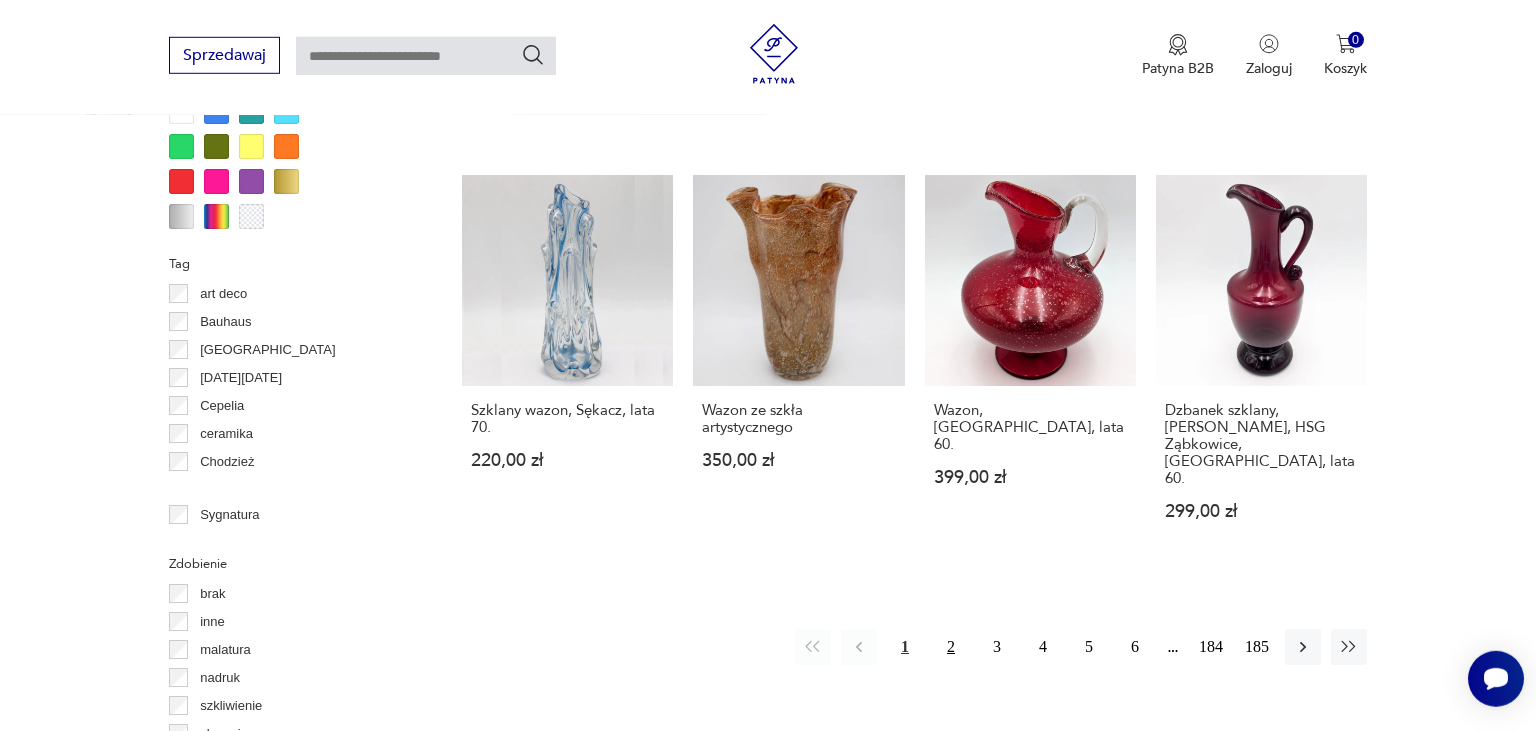 click on "2" at bounding box center [951, 647] 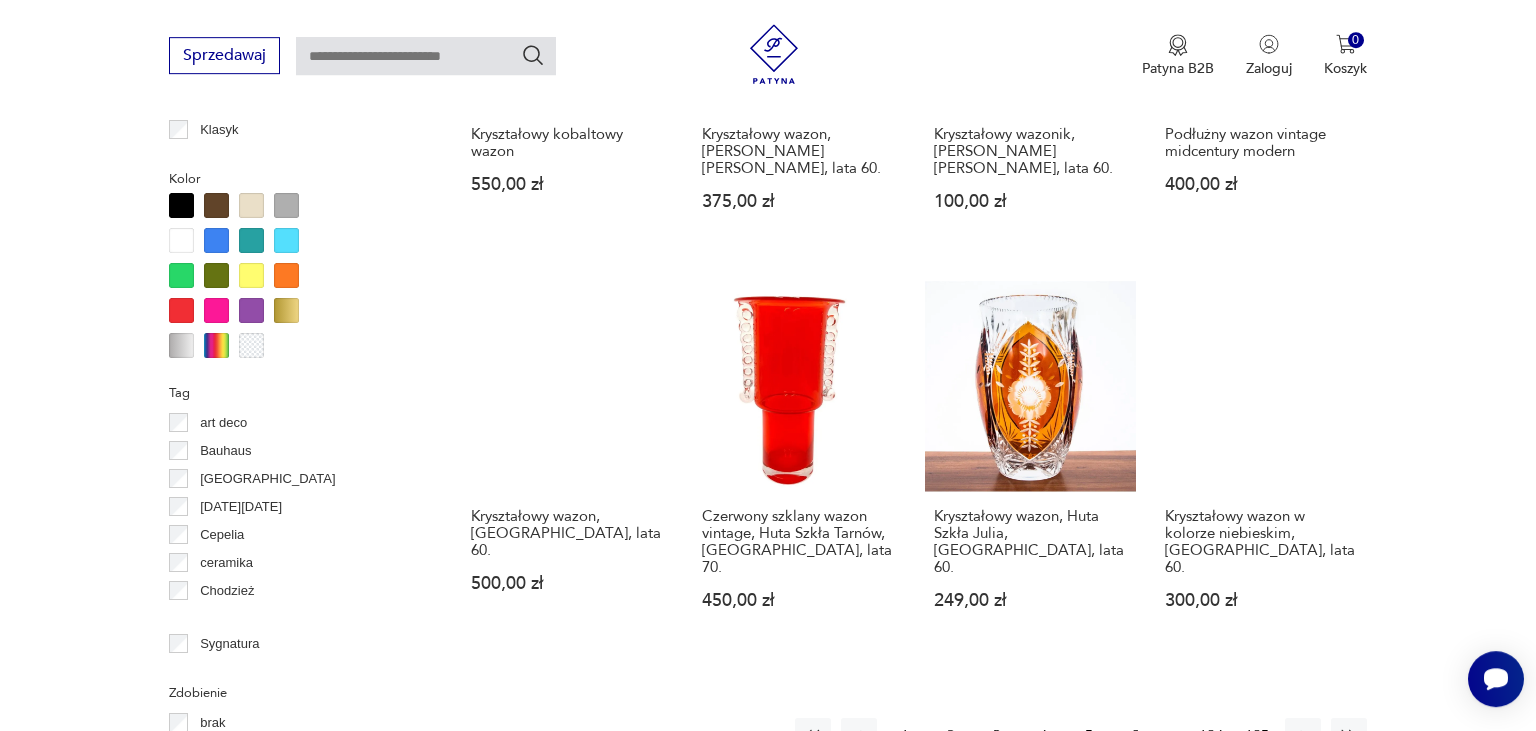 scroll, scrollTop: 1903, scrollLeft: 0, axis: vertical 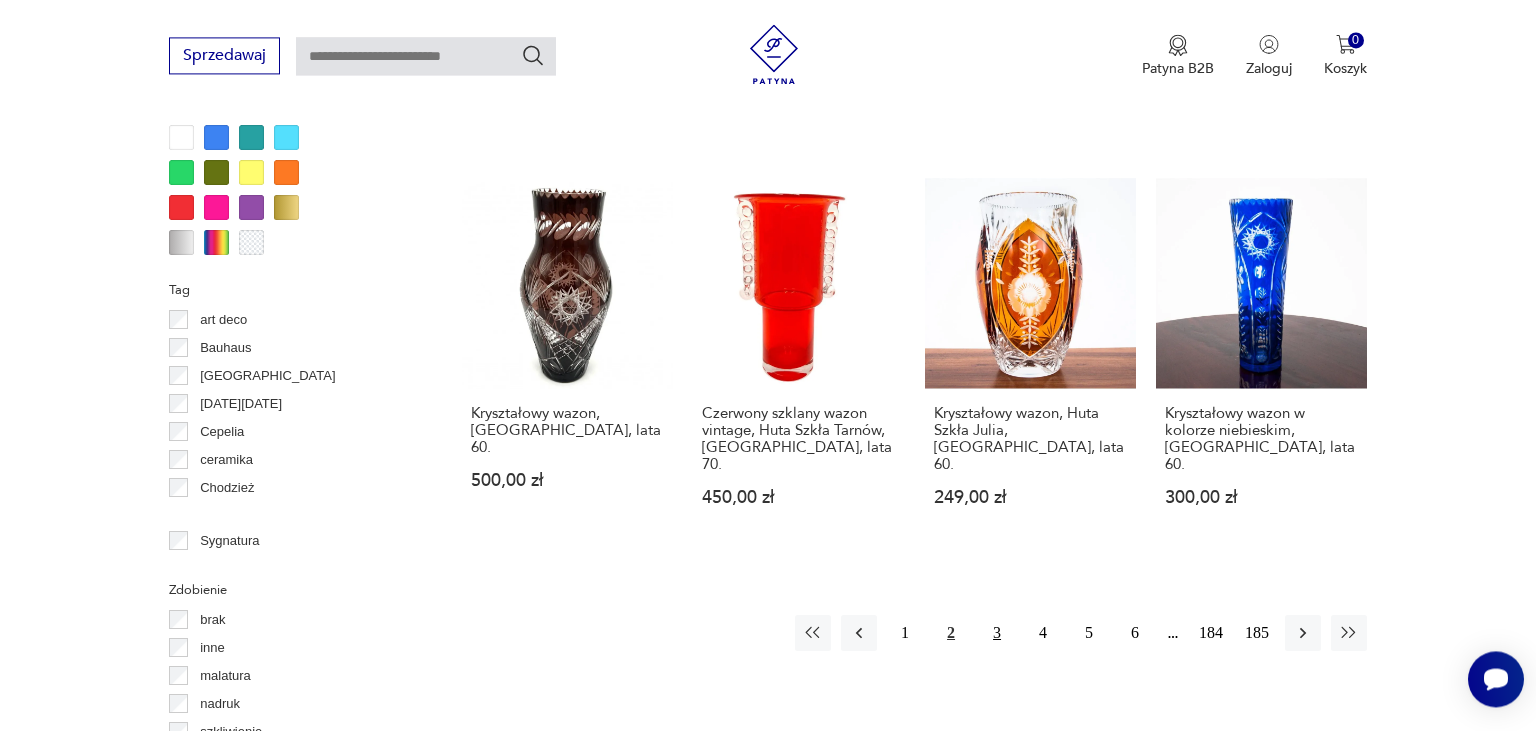 click on "3" at bounding box center [997, 633] 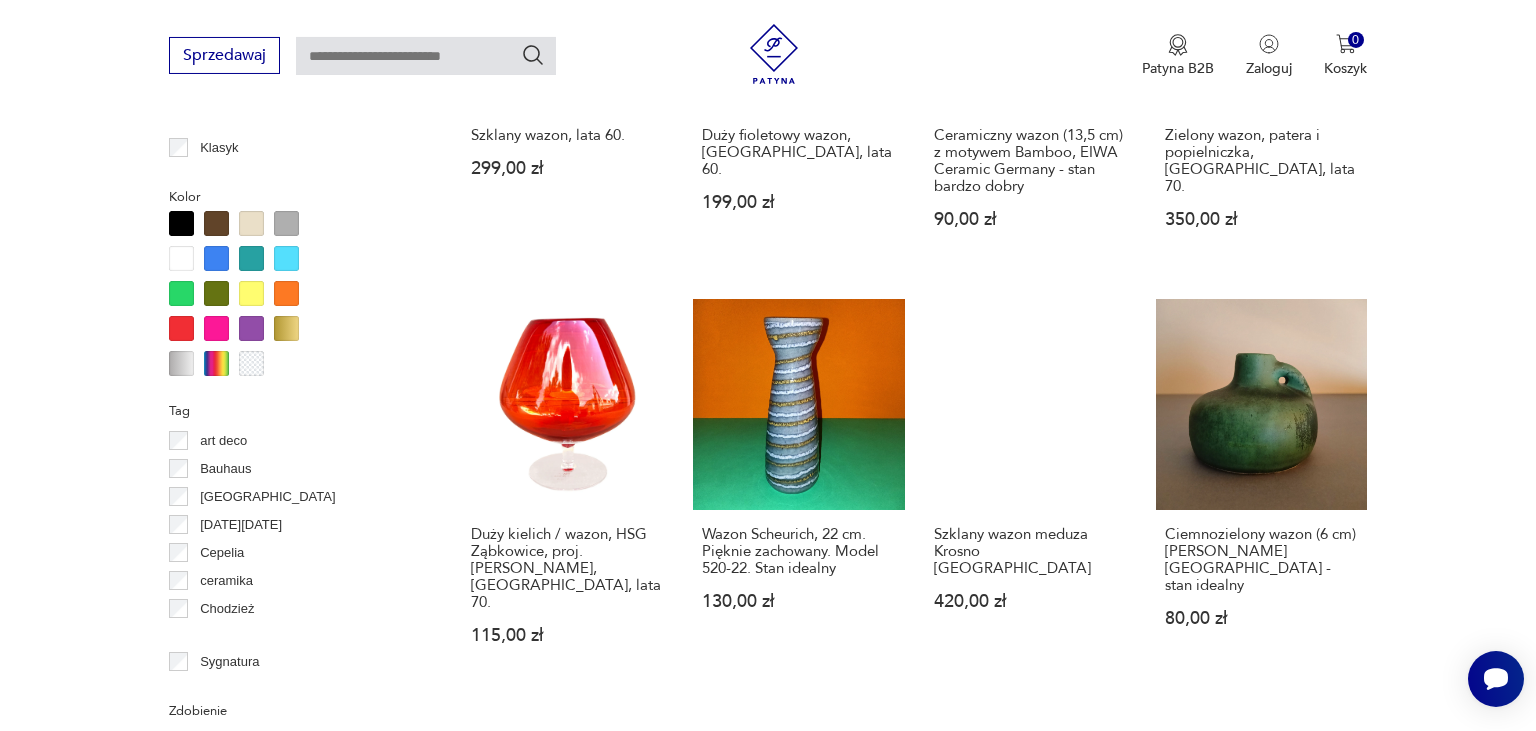 scroll, scrollTop: 2114, scrollLeft: 0, axis: vertical 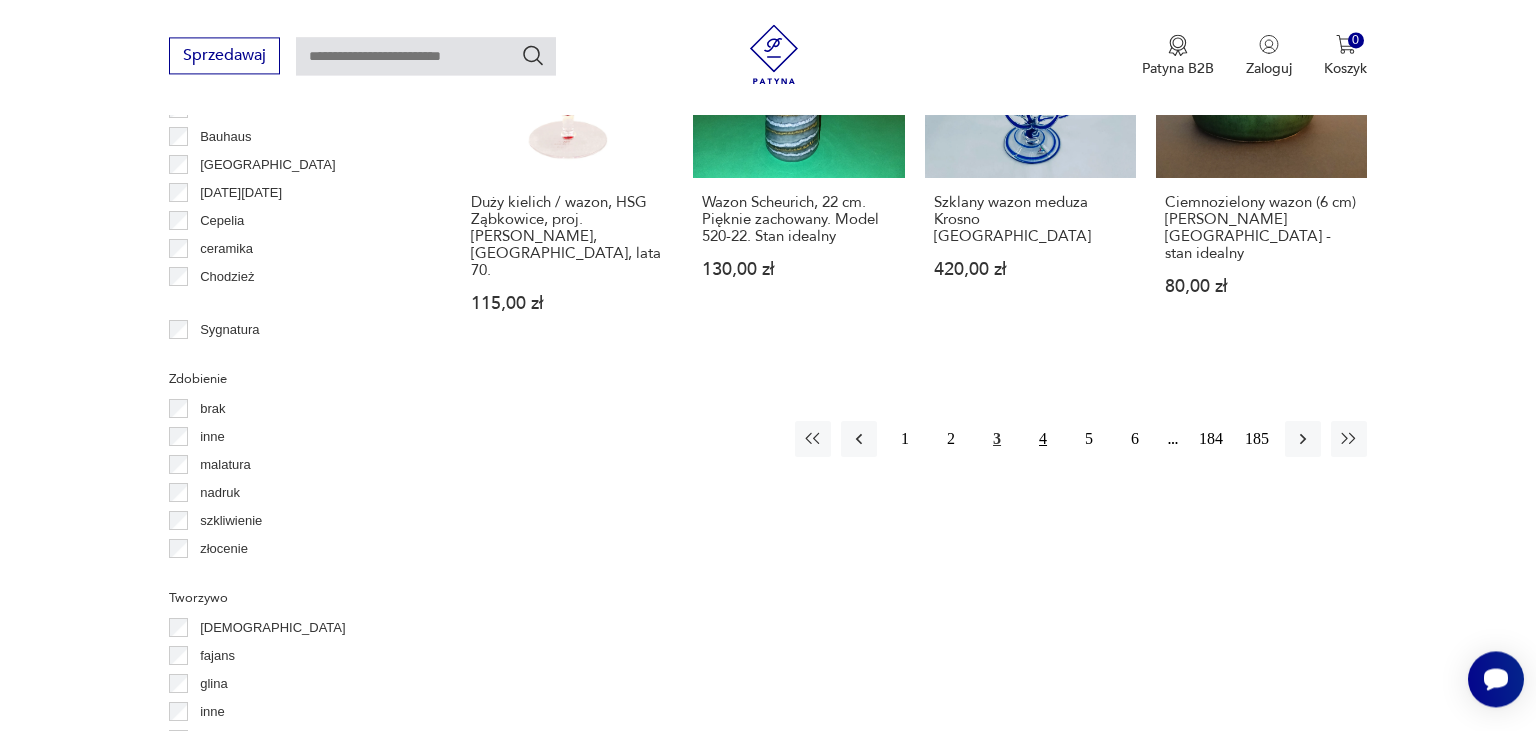 click on "4" at bounding box center [1043, 439] 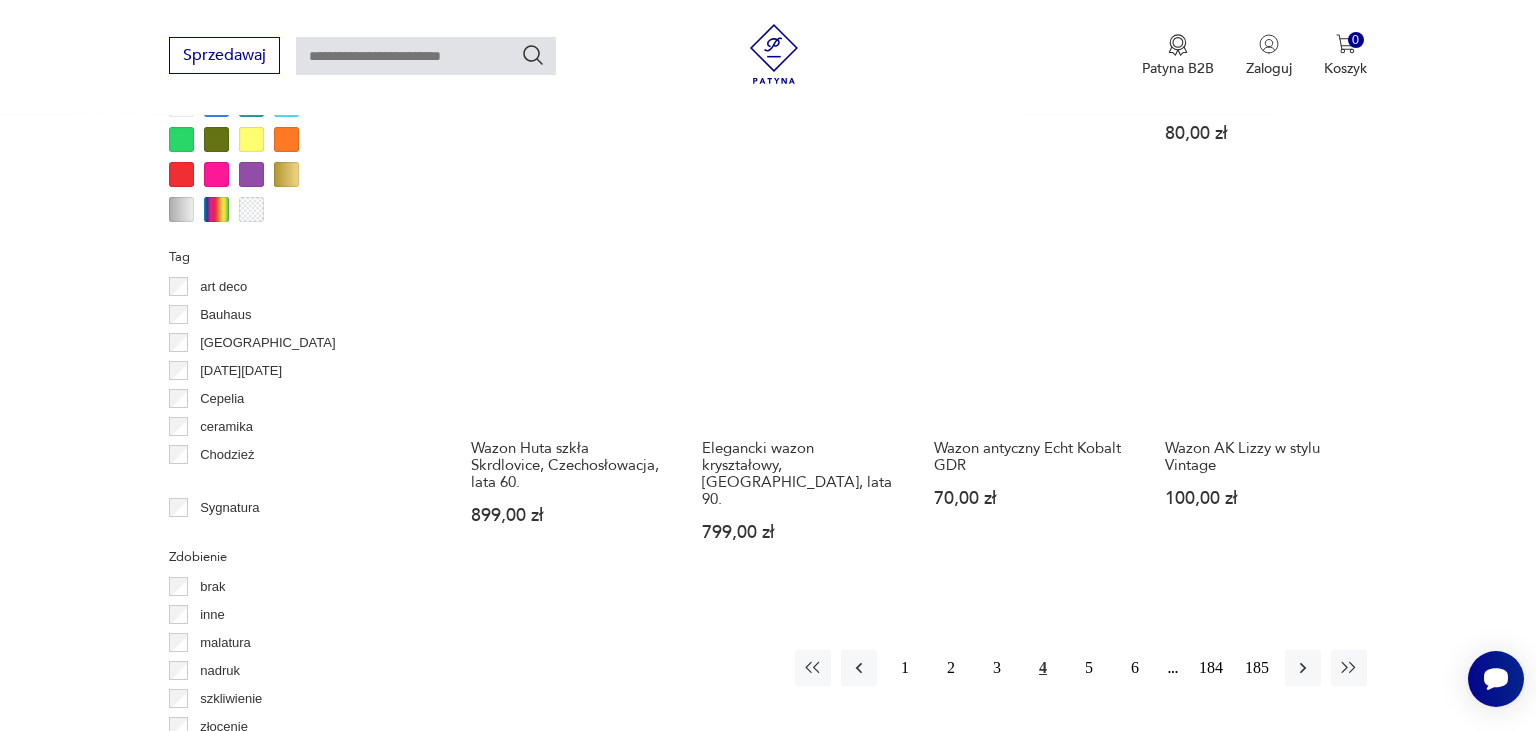 scroll, scrollTop: 1901, scrollLeft: 0, axis: vertical 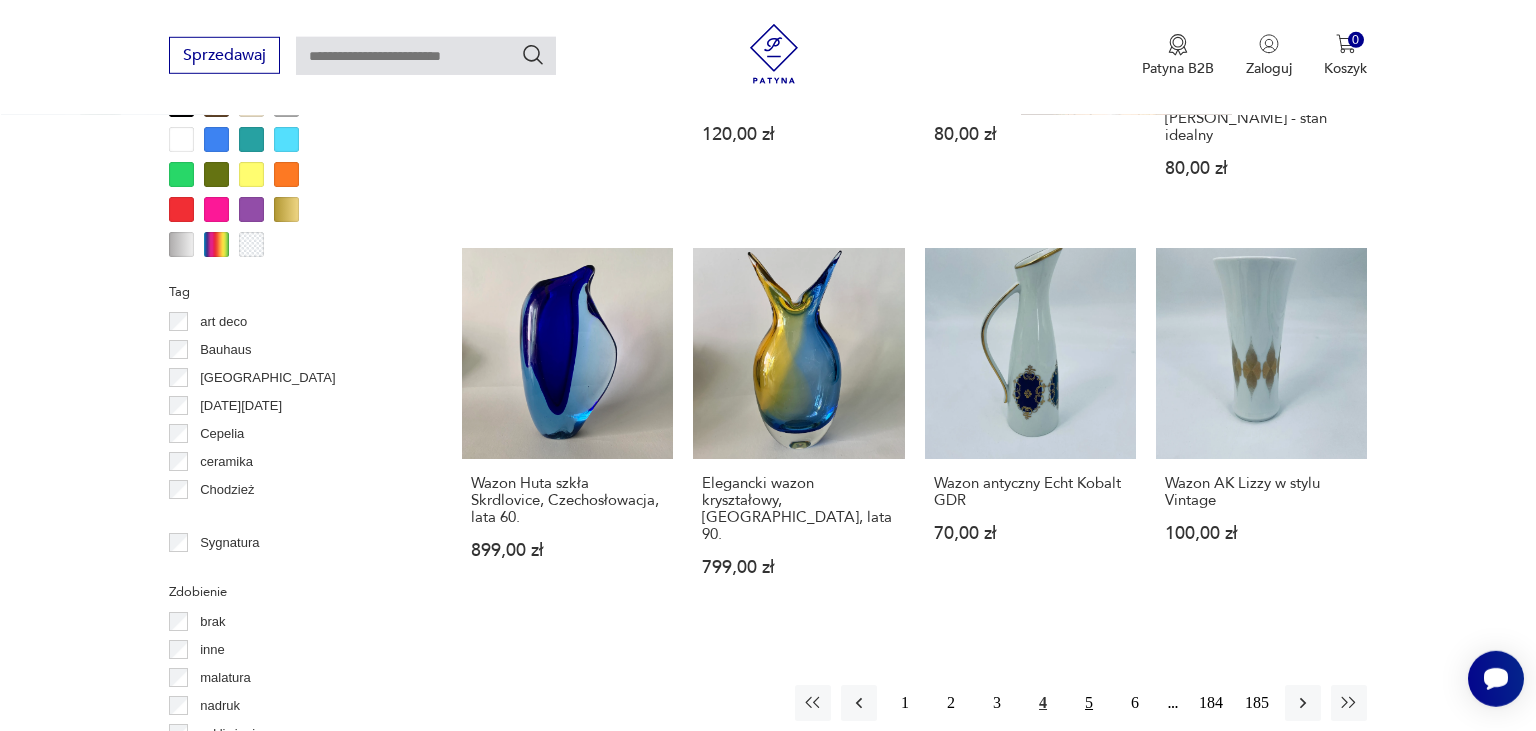 click on "5" at bounding box center [1089, 703] 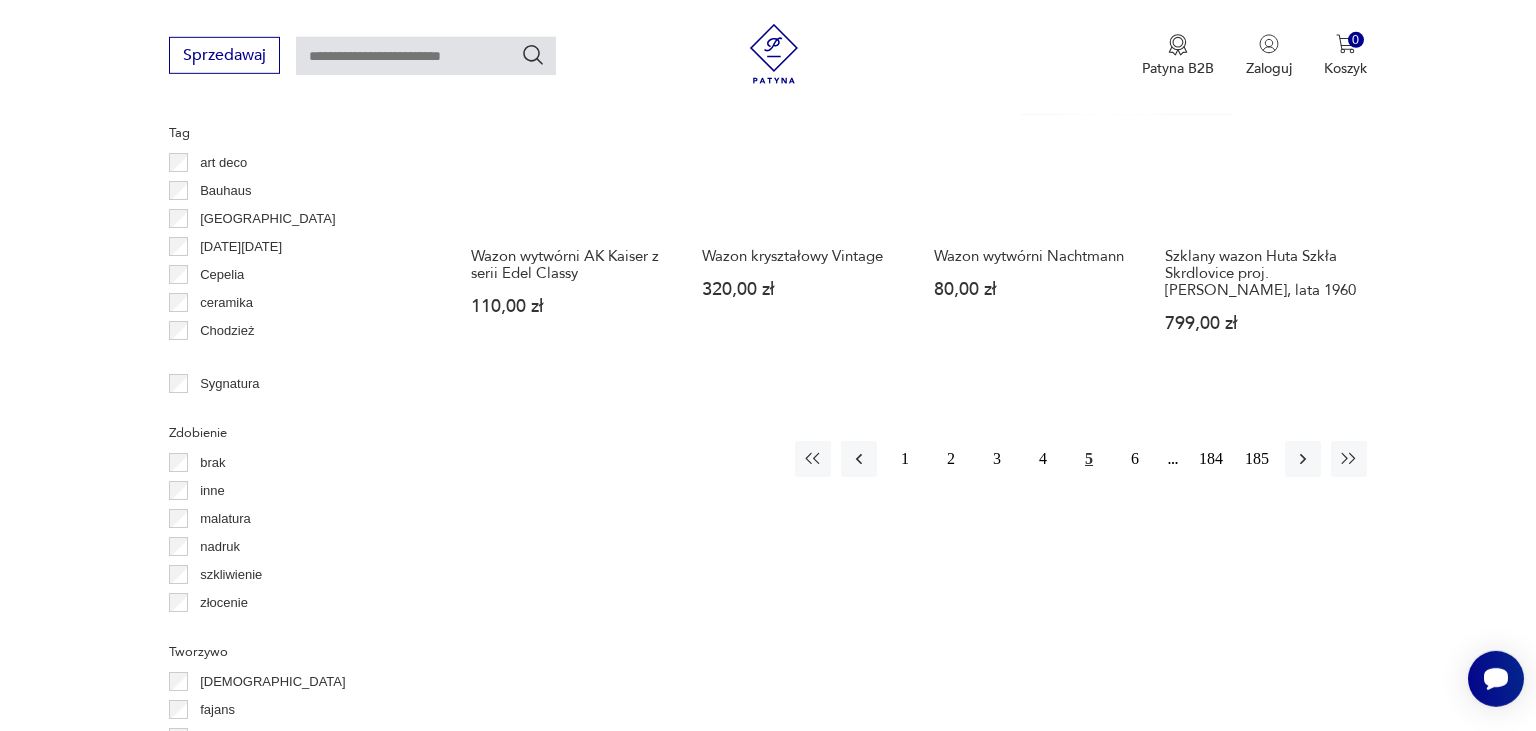 scroll, scrollTop: 2114, scrollLeft: 0, axis: vertical 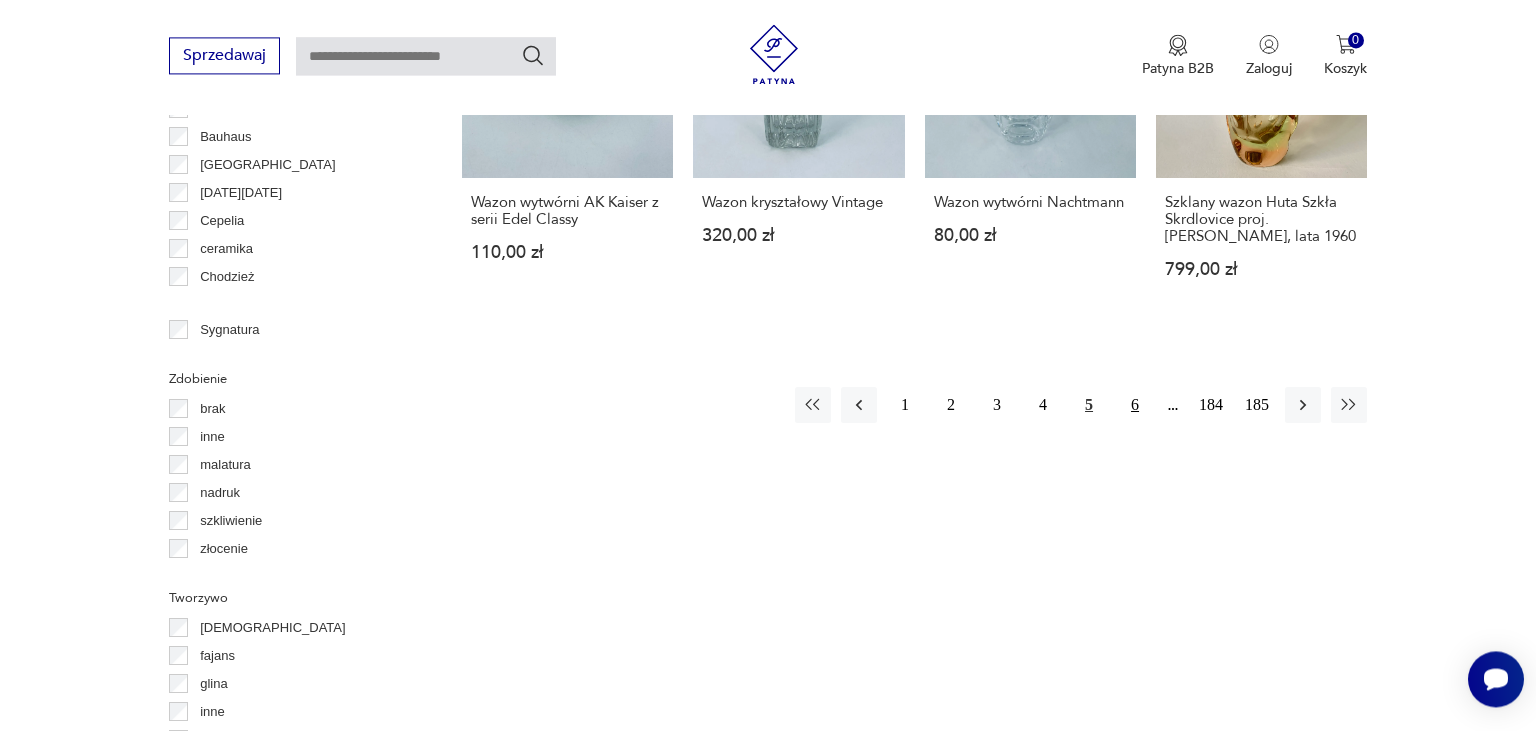 click on "6" at bounding box center (1135, 405) 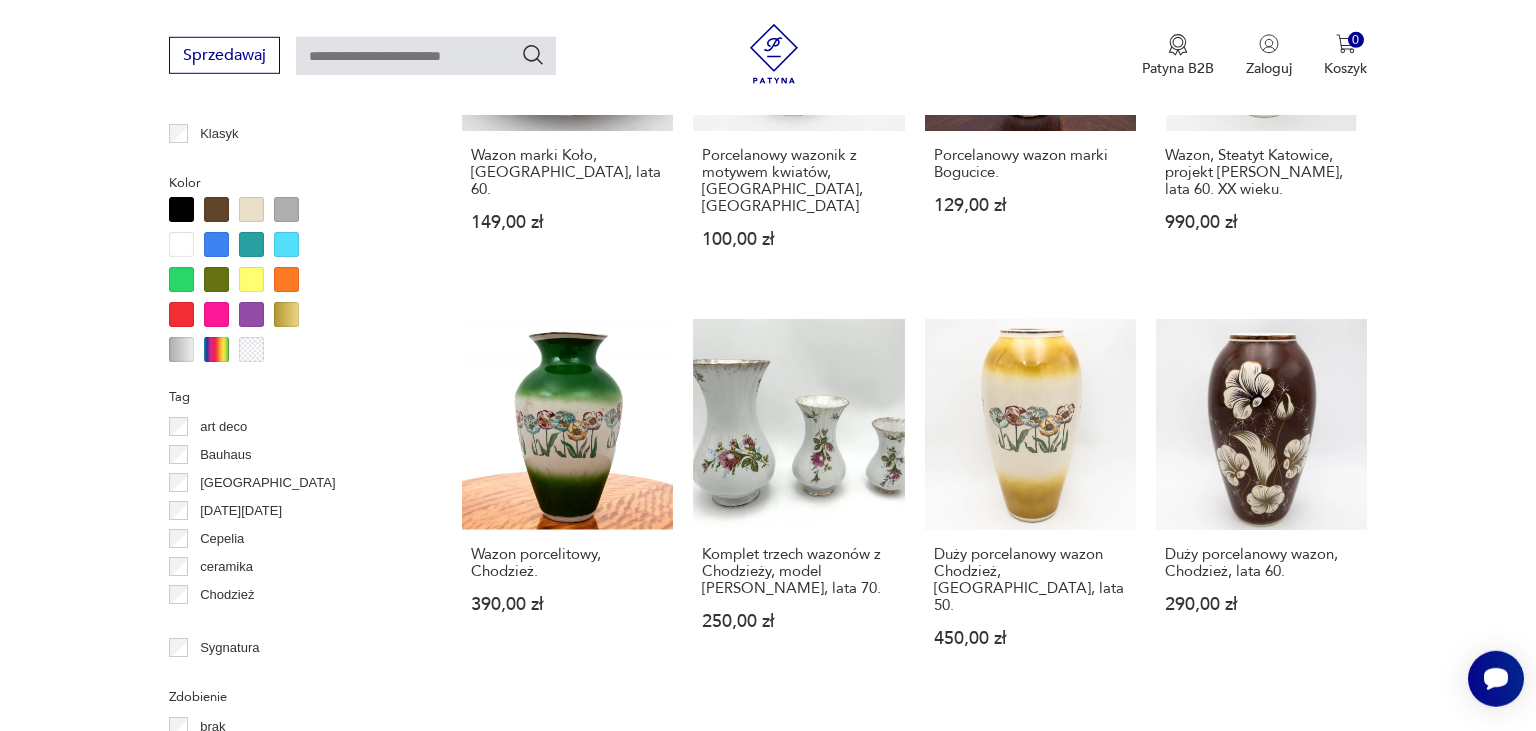 scroll, scrollTop: 2112, scrollLeft: 0, axis: vertical 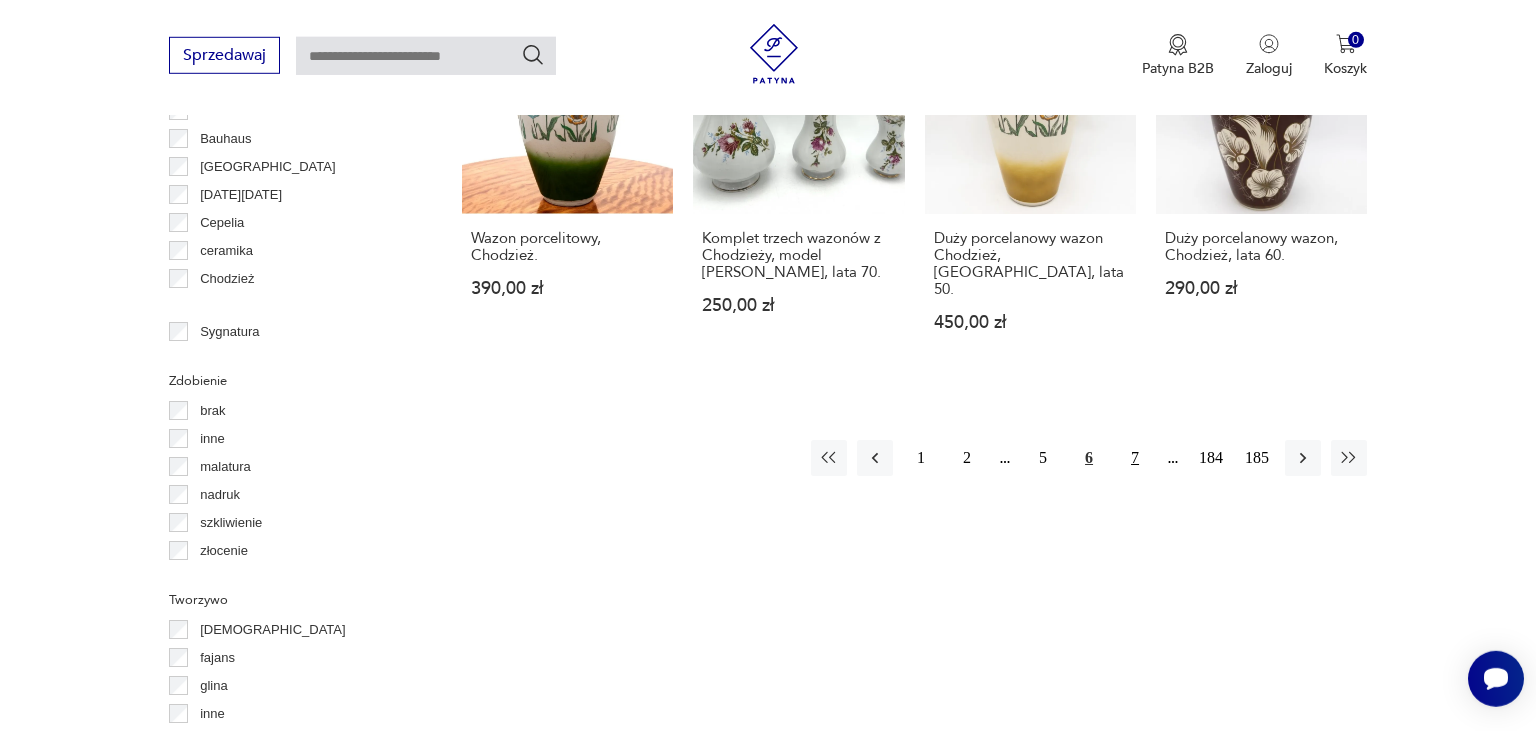 click on "7" at bounding box center (1135, 458) 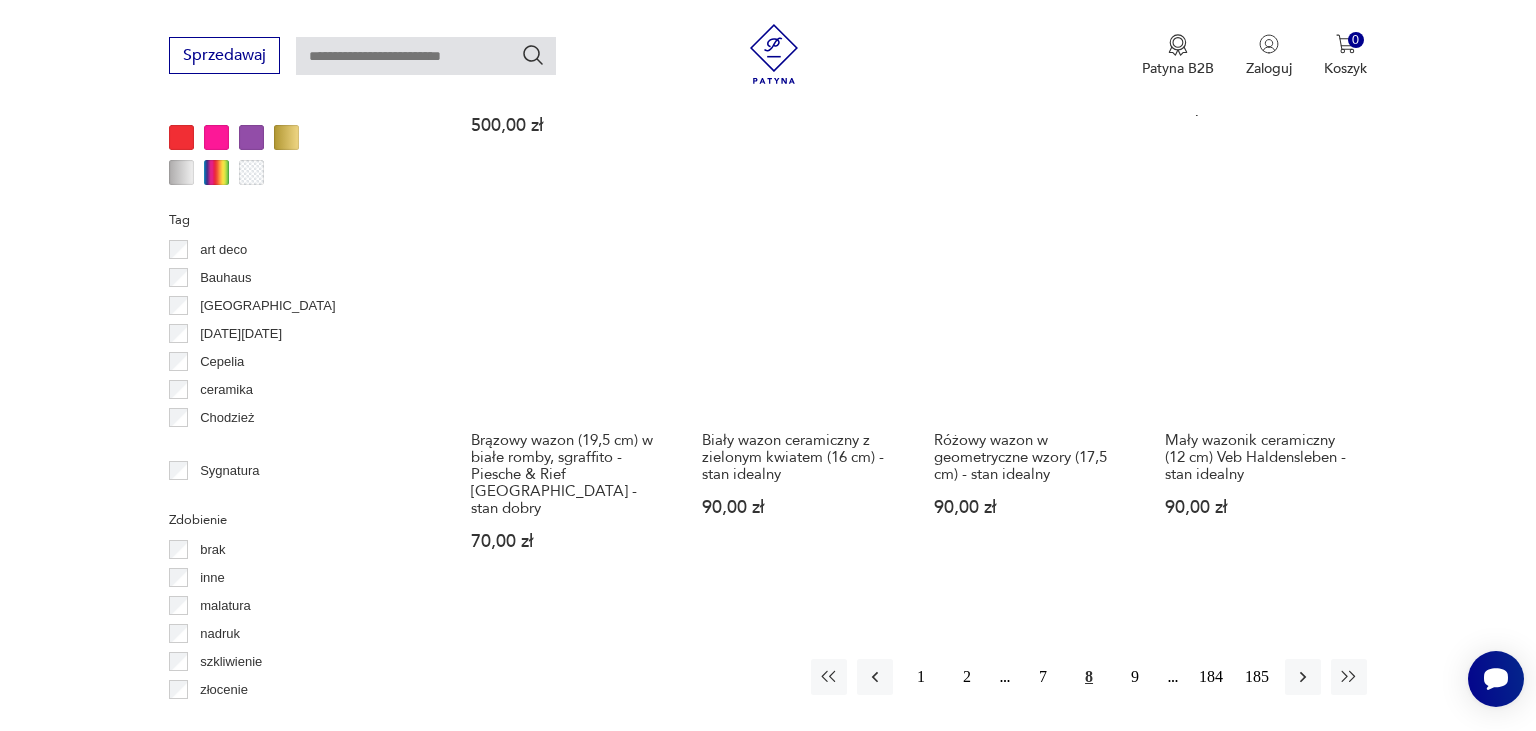 scroll, scrollTop: 2220, scrollLeft: 0, axis: vertical 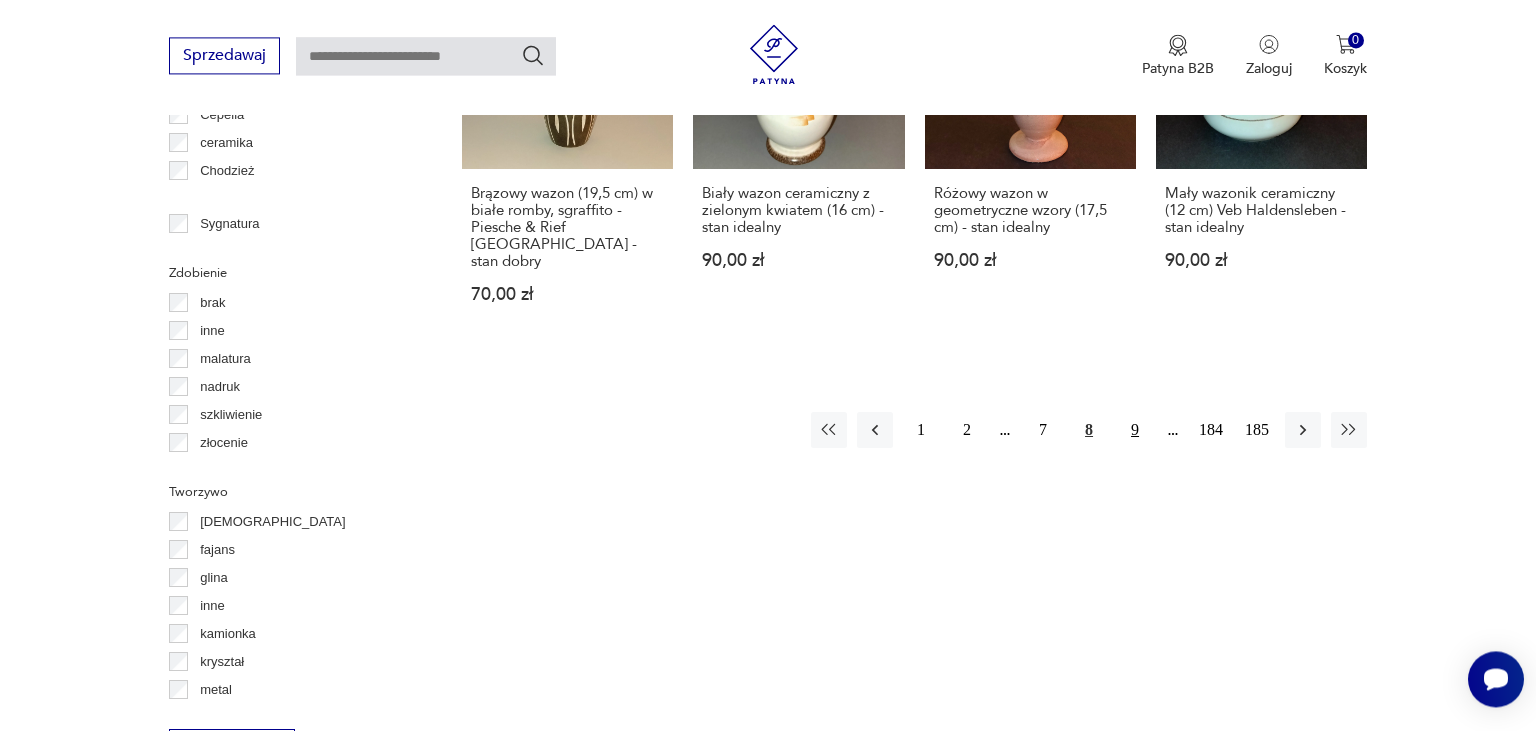 click on "9" at bounding box center (1135, 430) 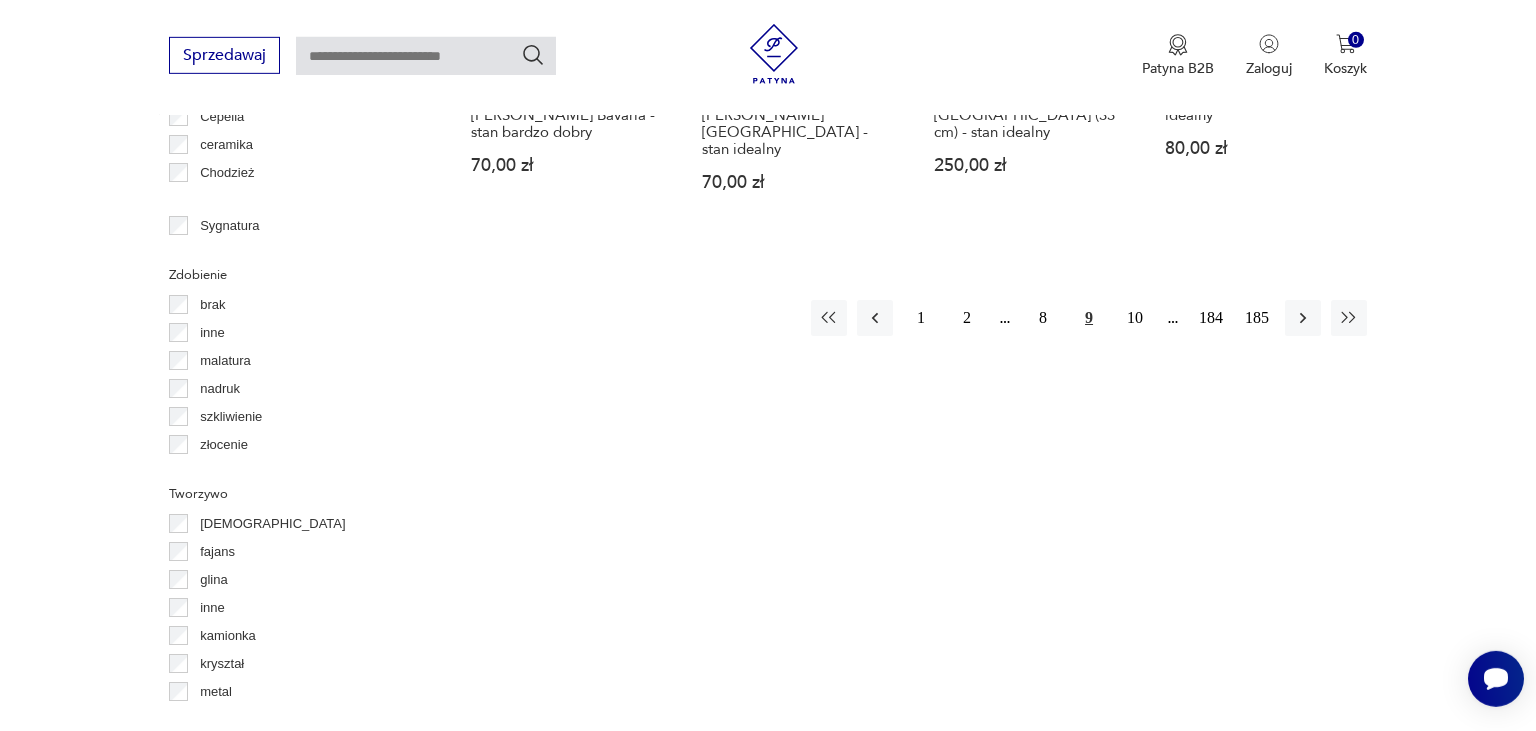 scroll, scrollTop: 2220, scrollLeft: 0, axis: vertical 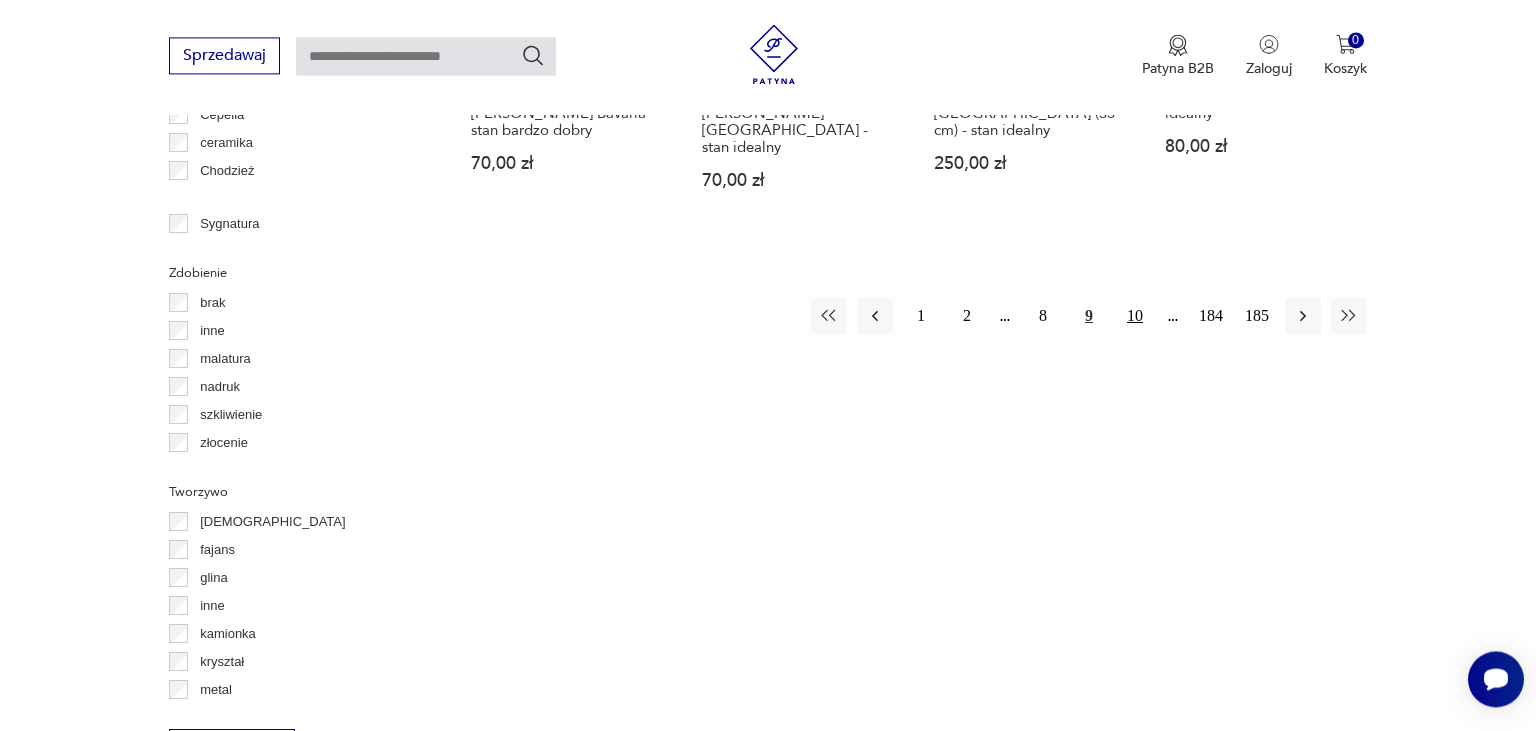 click on "10" at bounding box center (1135, 316) 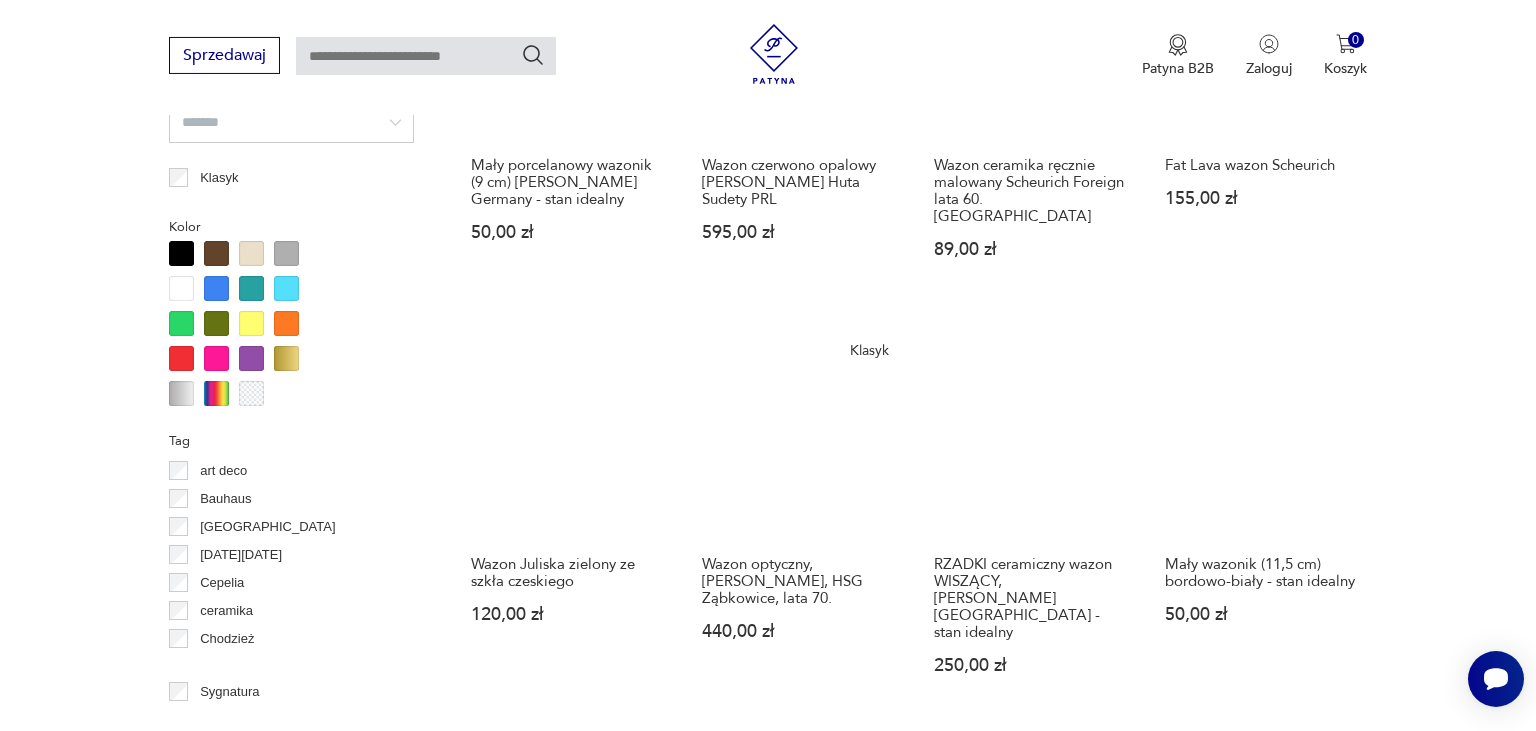 scroll, scrollTop: 1796, scrollLeft: 0, axis: vertical 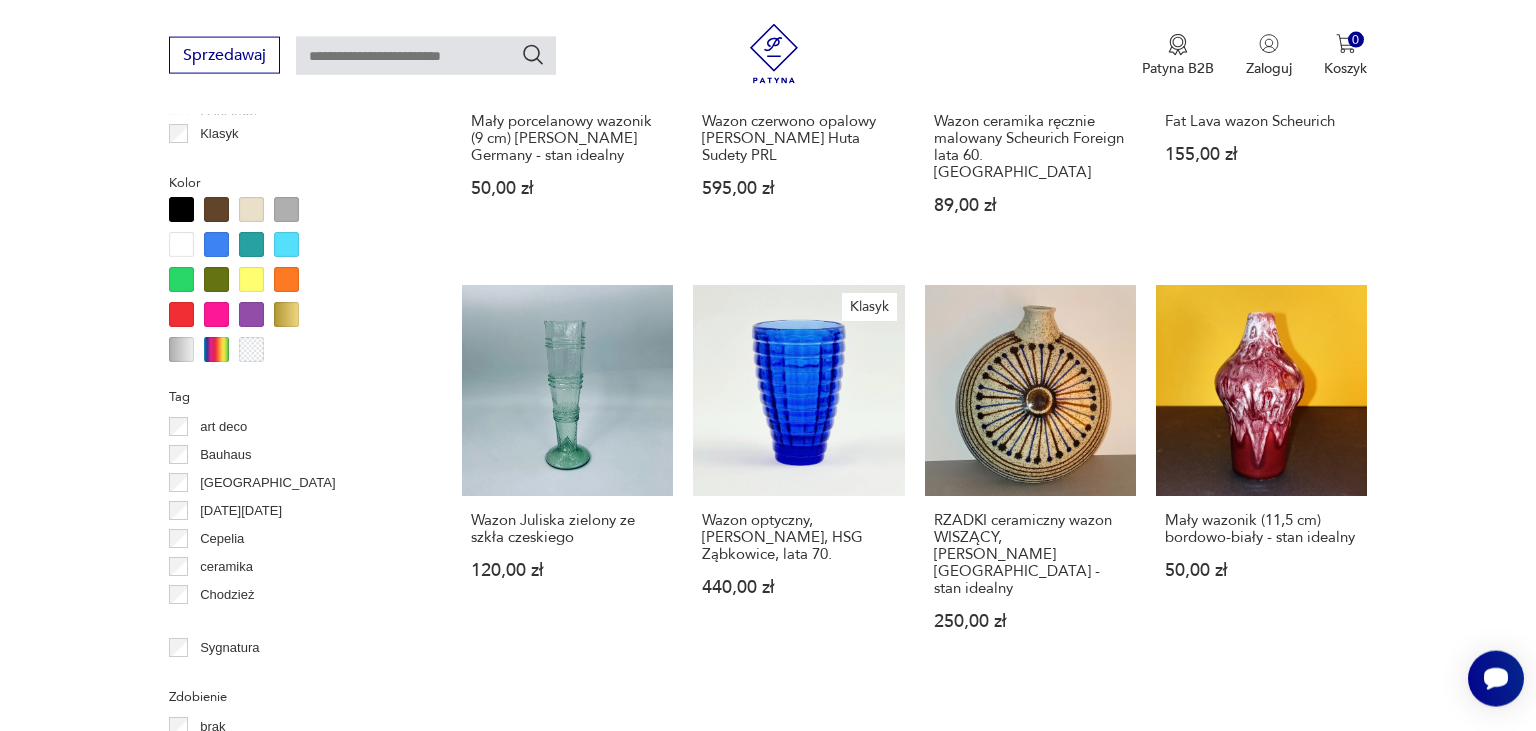 click on "11" at bounding box center (1135, 757) 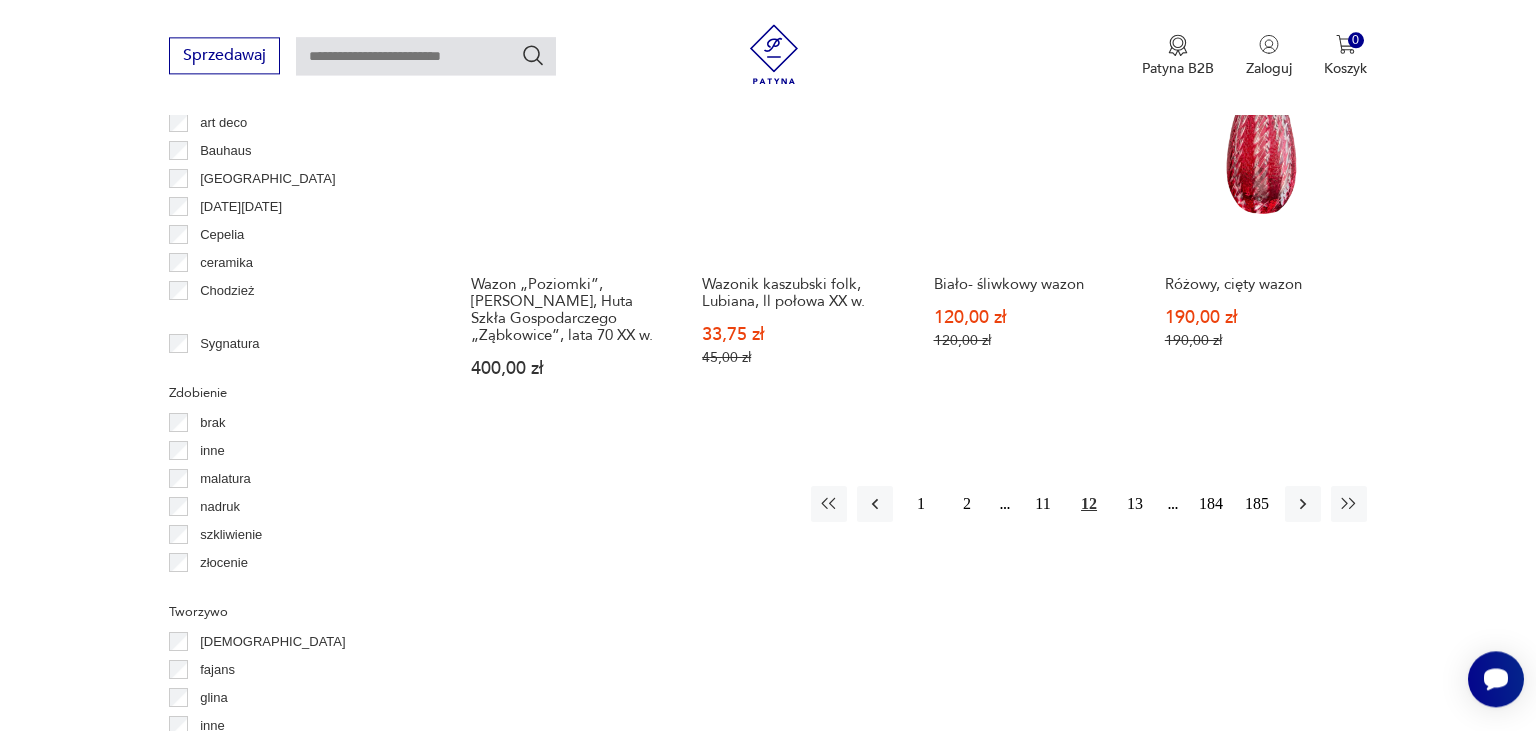 scroll, scrollTop: 2114, scrollLeft: 0, axis: vertical 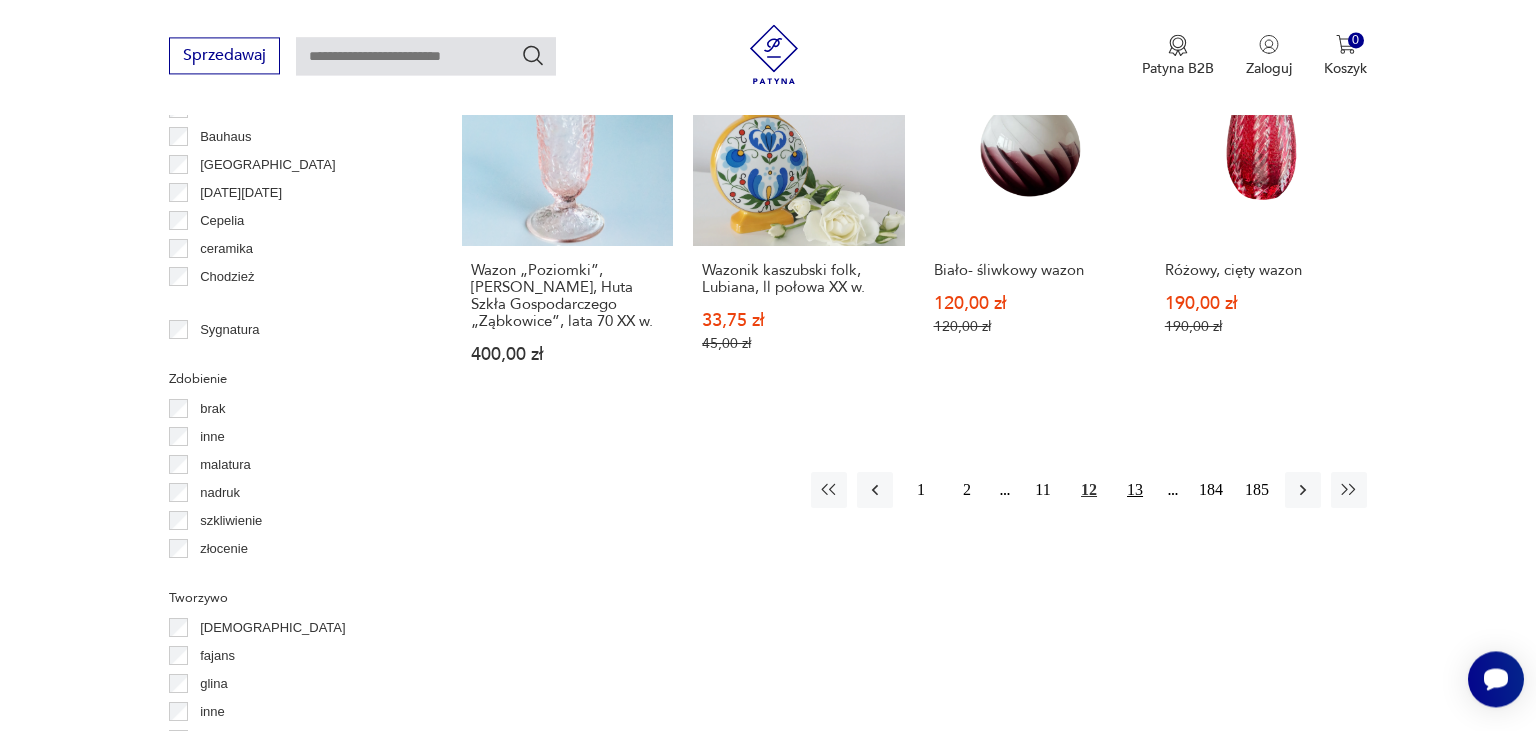 click on "13" at bounding box center (1135, 490) 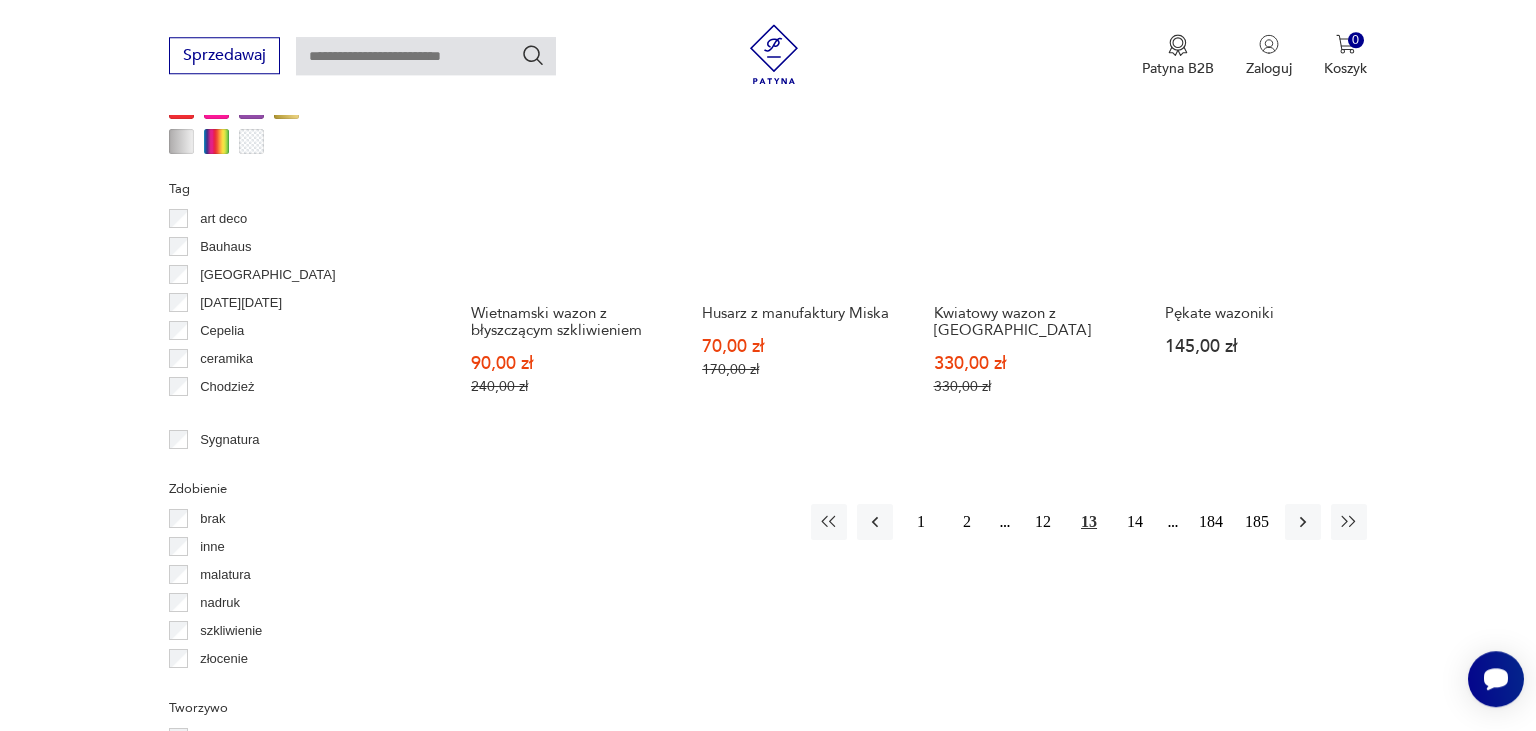 scroll, scrollTop: 2007, scrollLeft: 0, axis: vertical 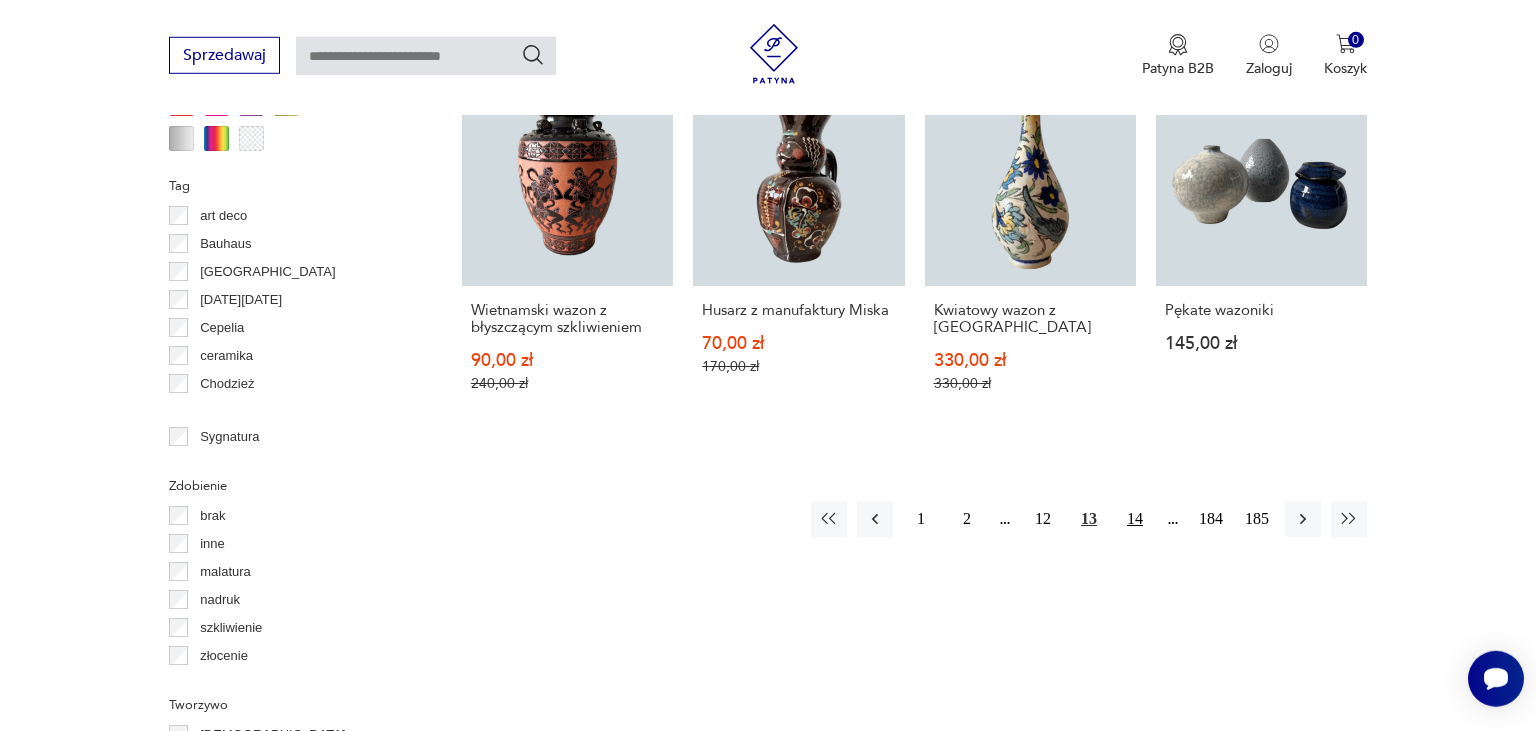 click on "14" at bounding box center (1135, 519) 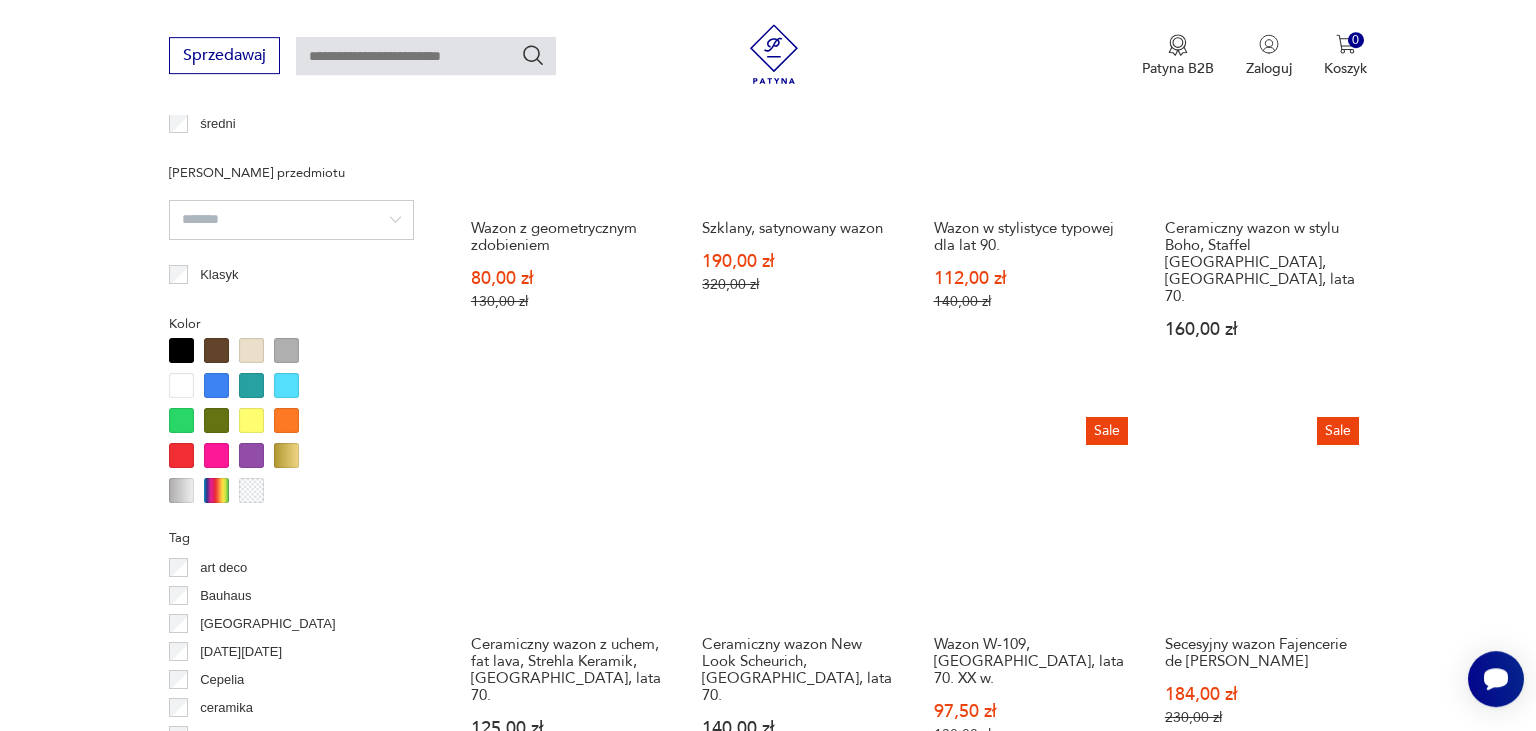 scroll, scrollTop: 1797, scrollLeft: 0, axis: vertical 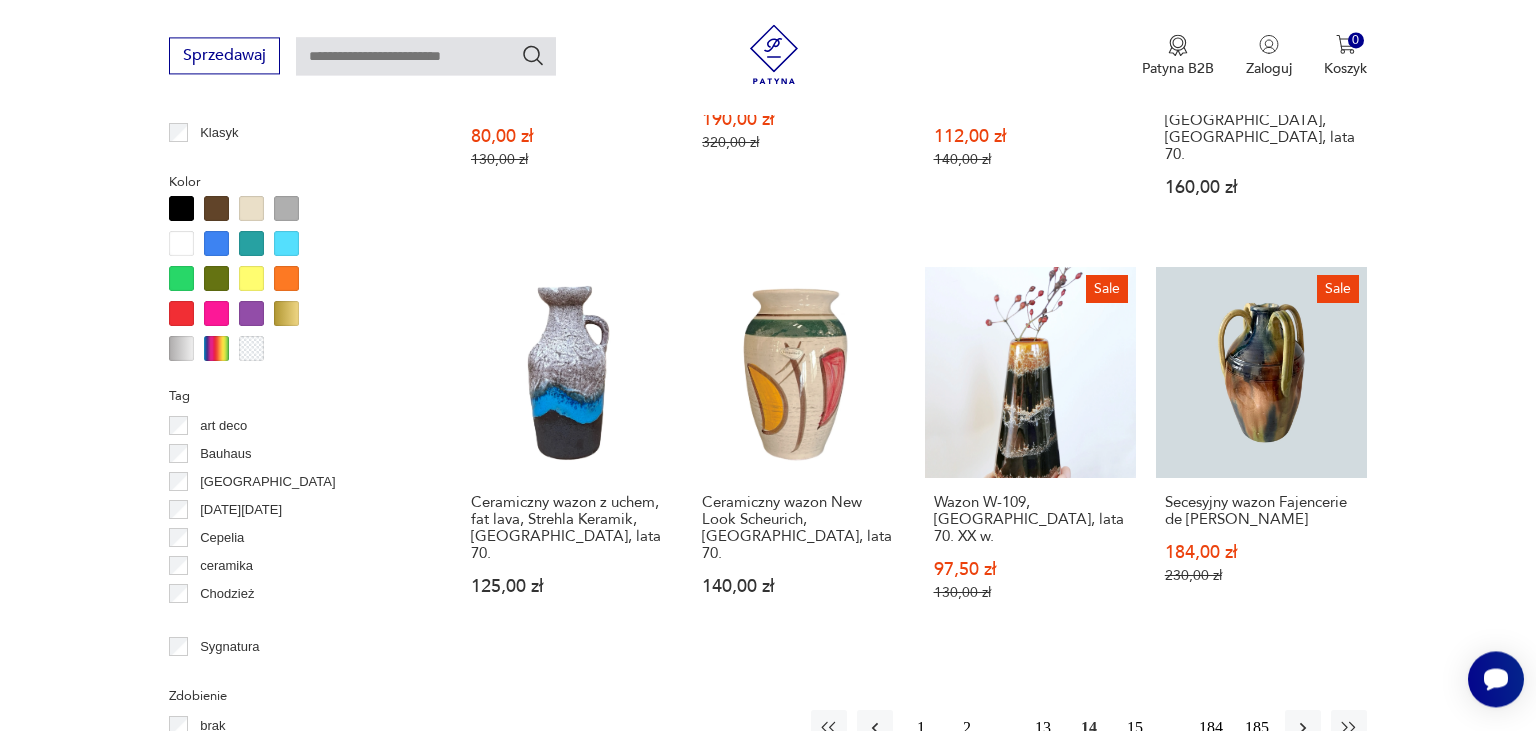 click on "15" at bounding box center [1135, 728] 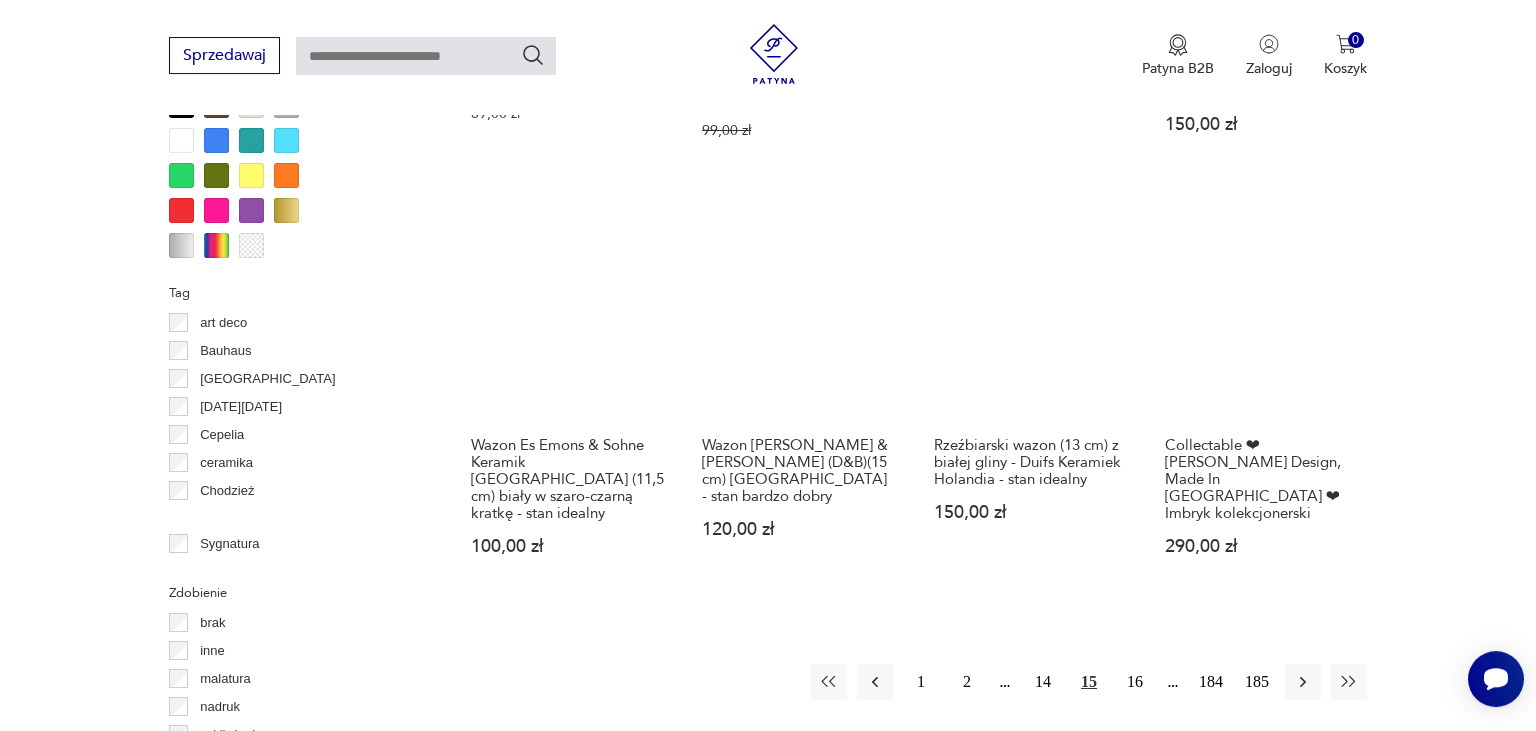 scroll, scrollTop: 1903, scrollLeft: 0, axis: vertical 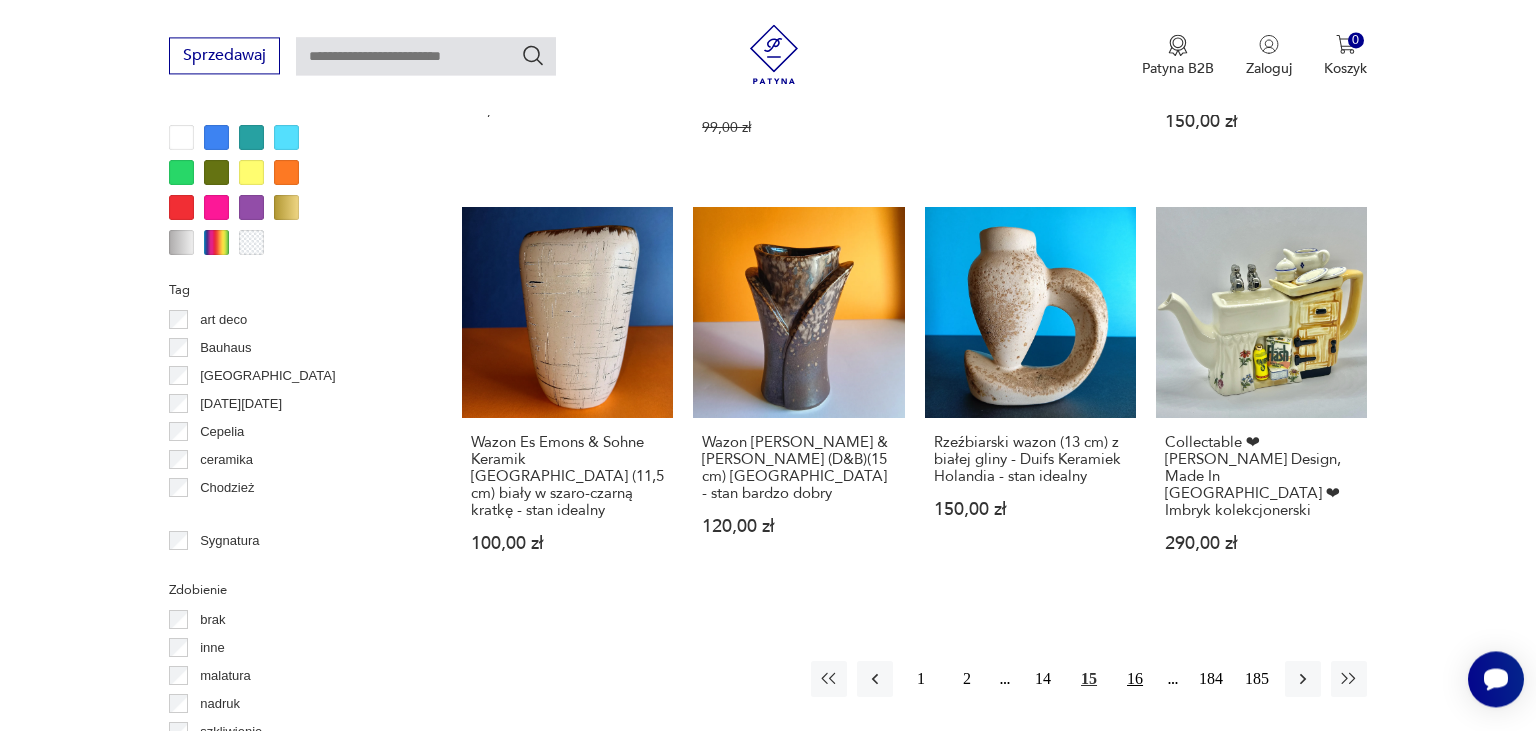 click on "16" at bounding box center (1135, 679) 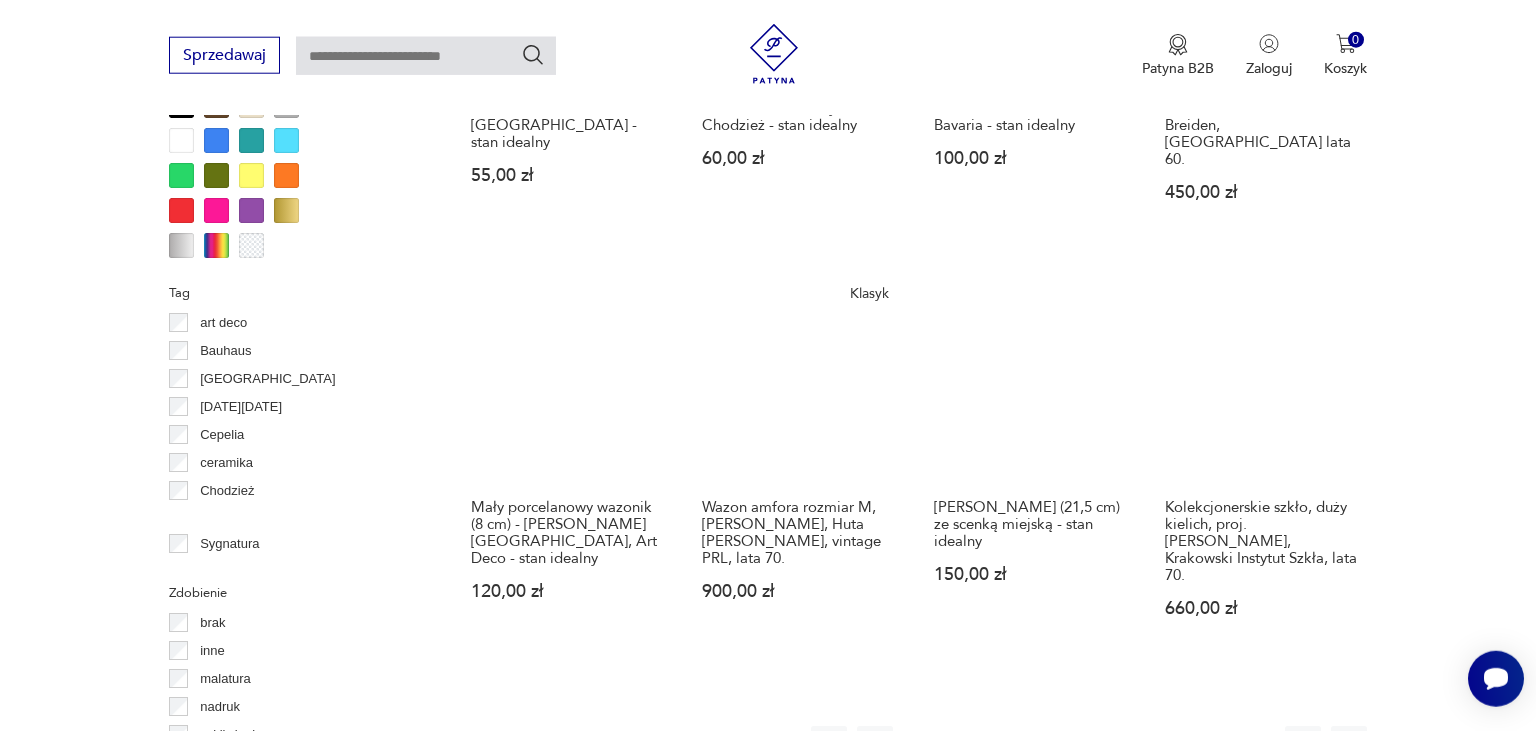 scroll, scrollTop: 1903, scrollLeft: 0, axis: vertical 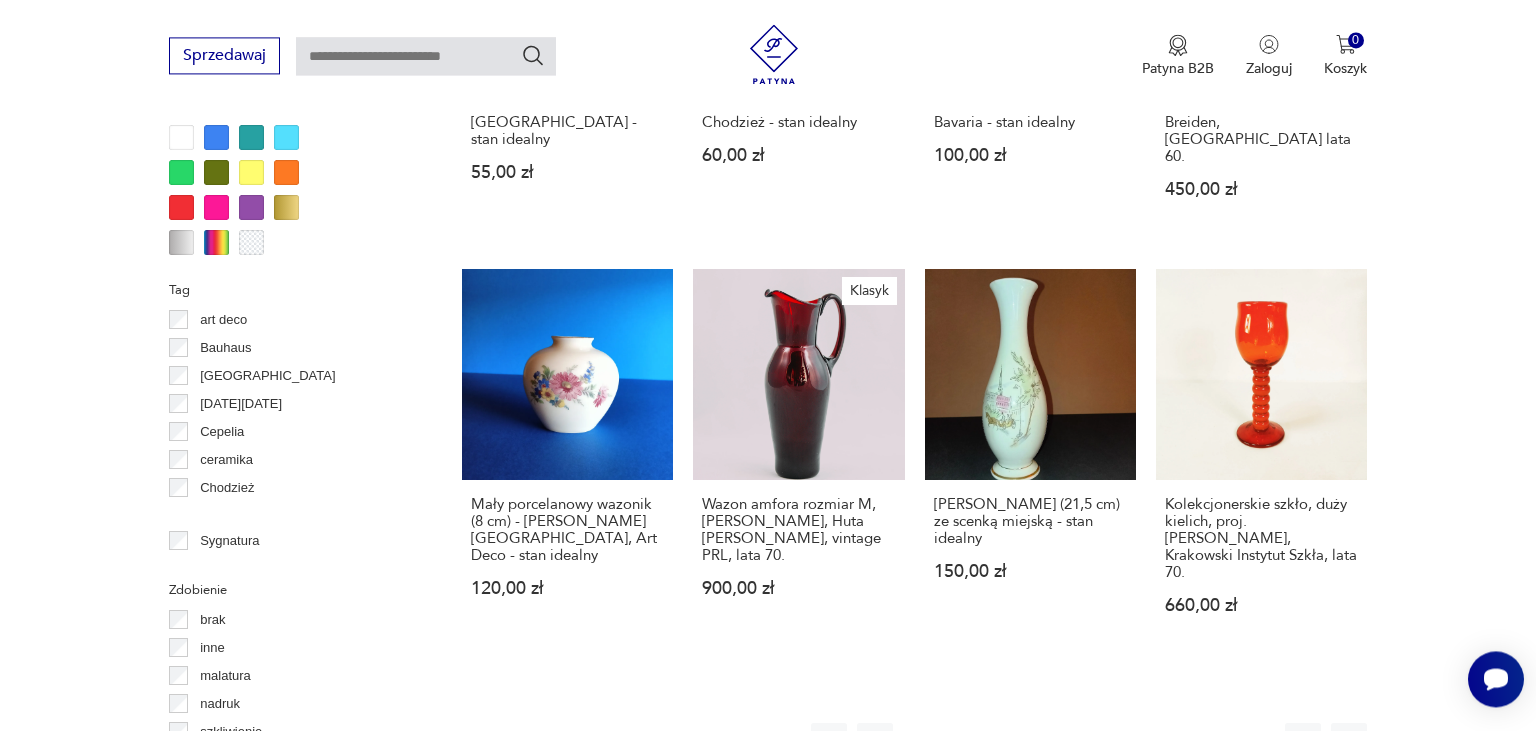 click on "17" at bounding box center (1135, 741) 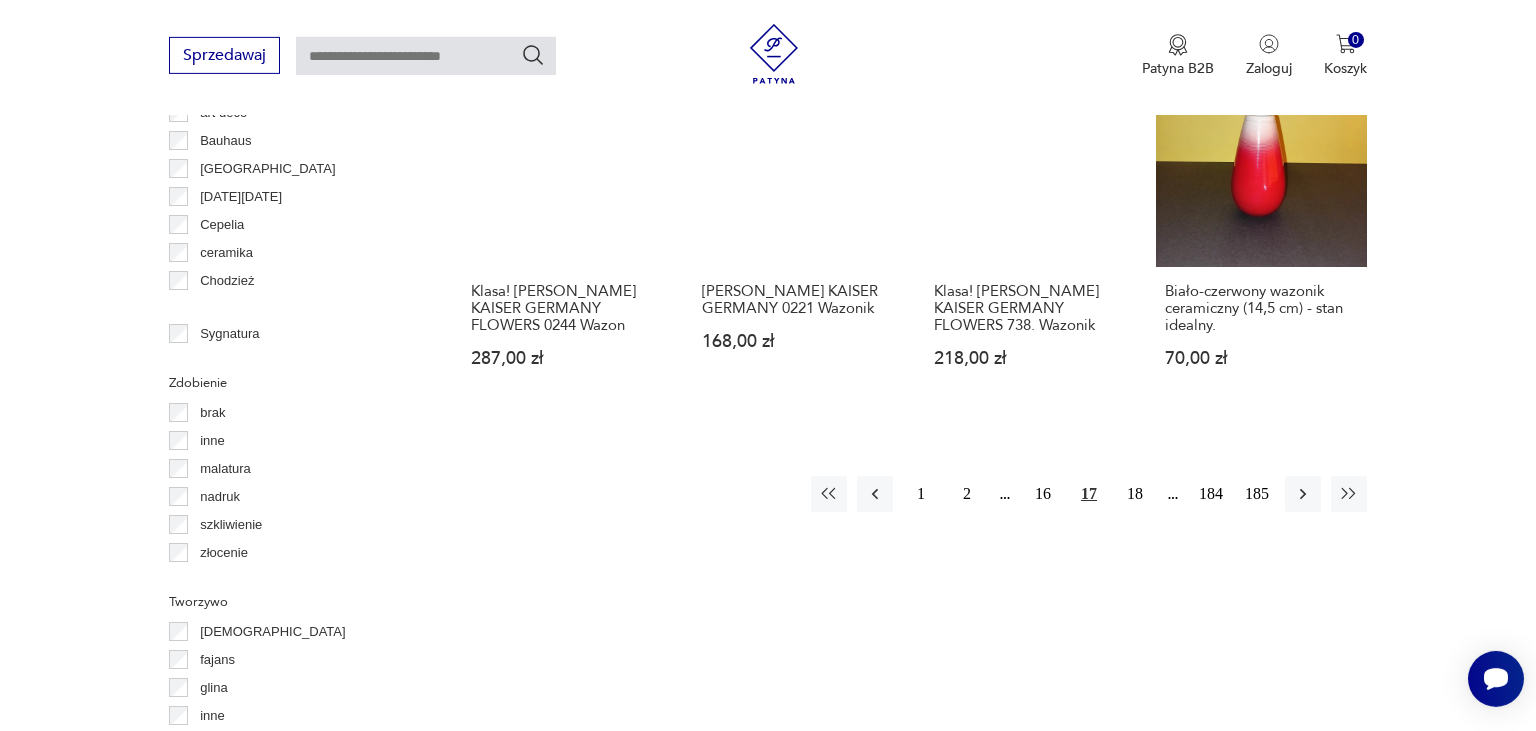 scroll, scrollTop: 2114, scrollLeft: 0, axis: vertical 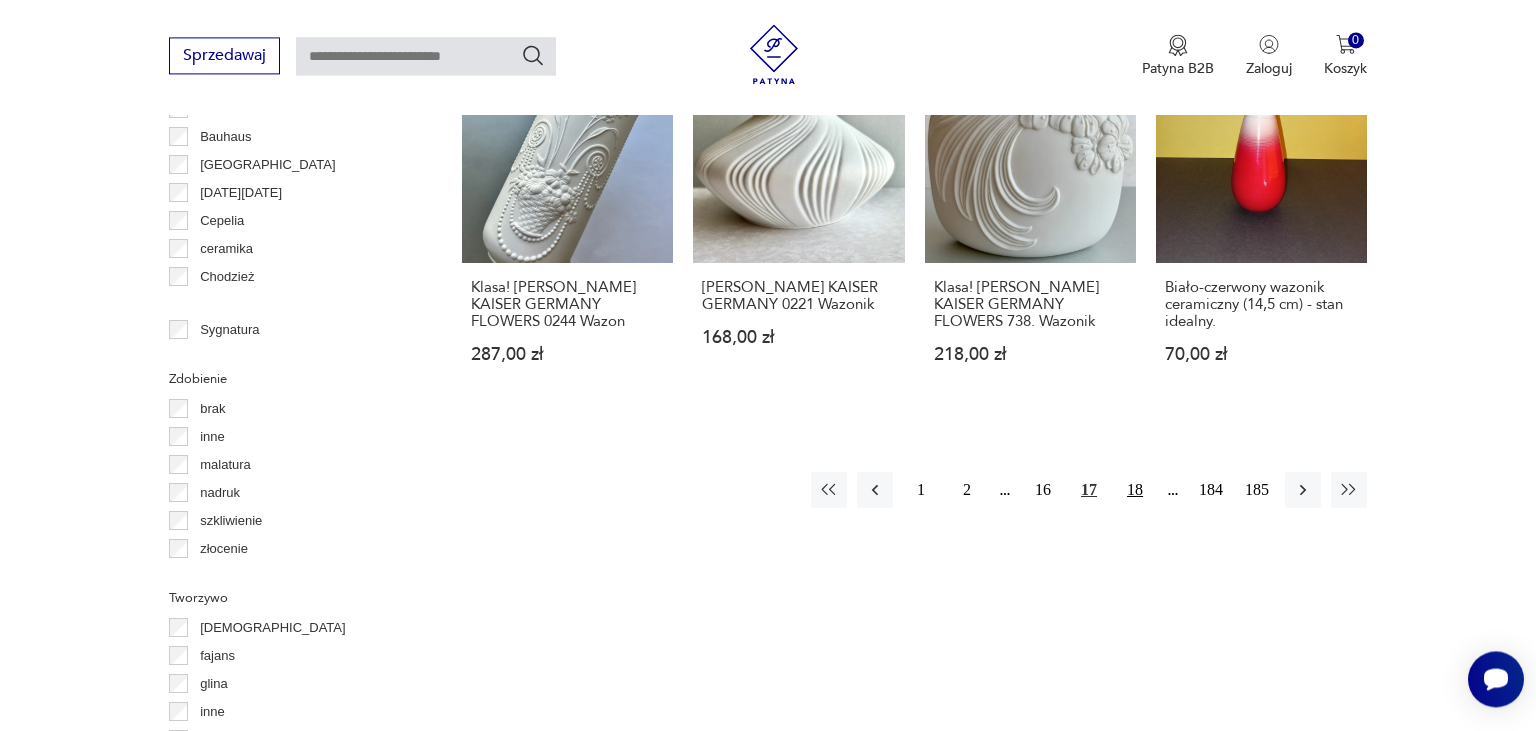 click on "18" at bounding box center (1135, 490) 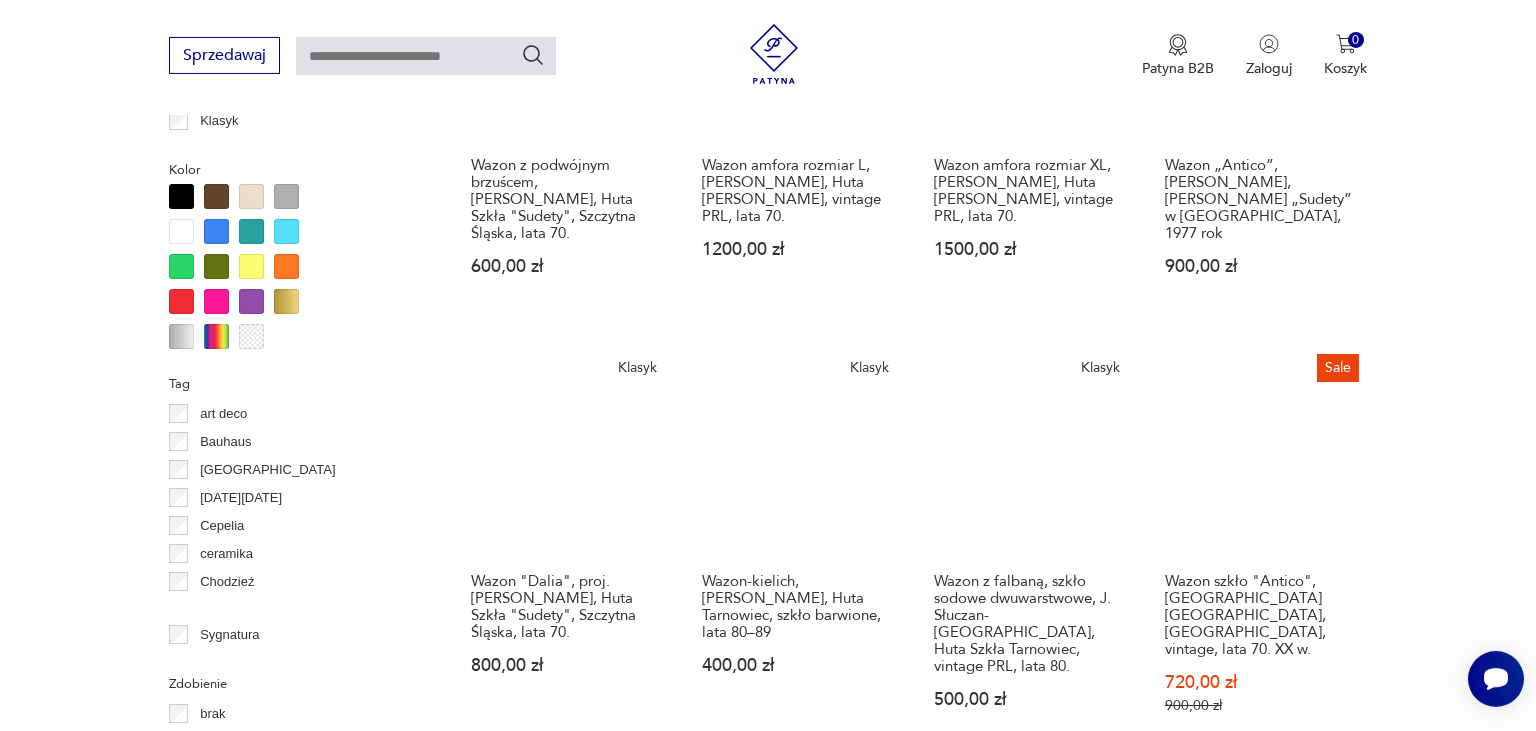 scroll, scrollTop: 1901, scrollLeft: 0, axis: vertical 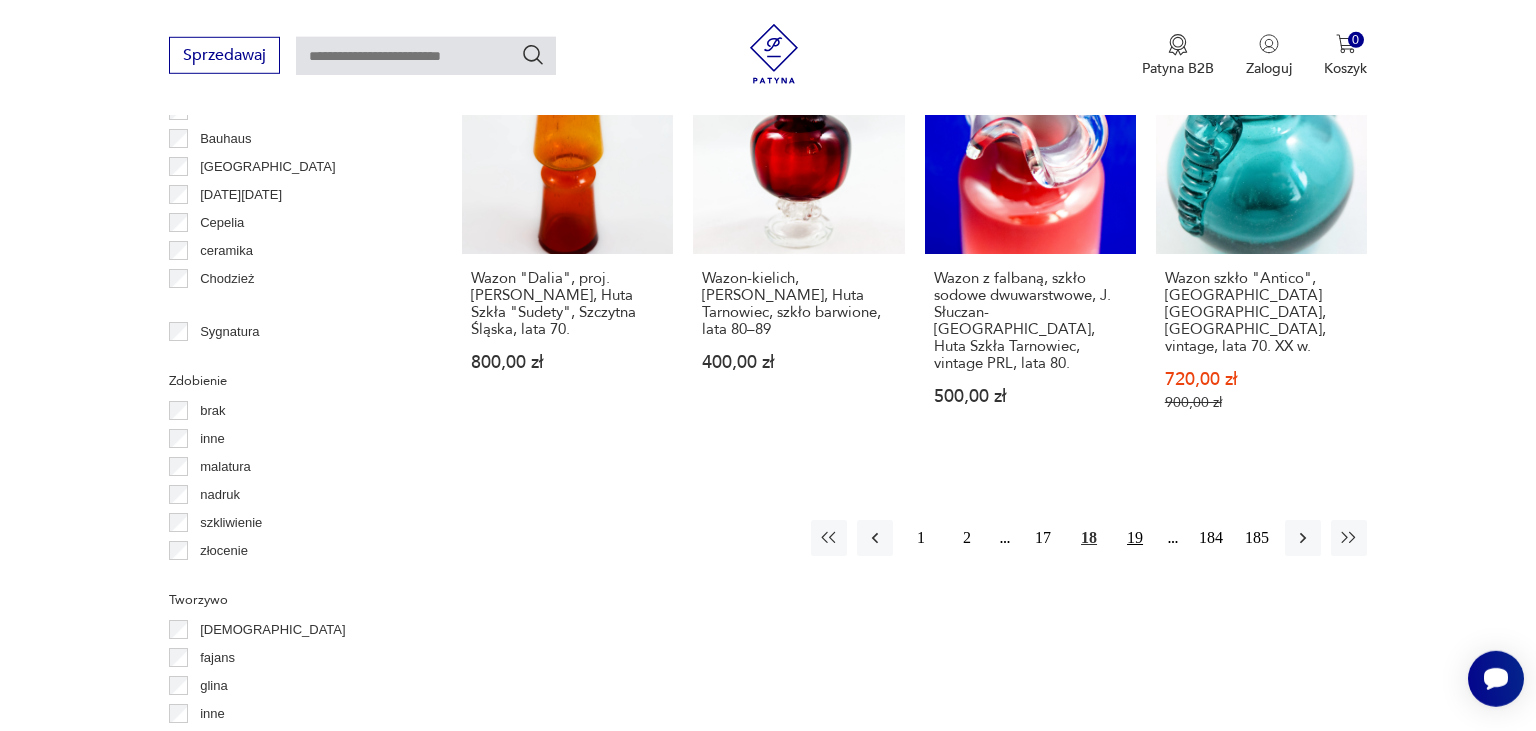 click on "19" at bounding box center (1135, 538) 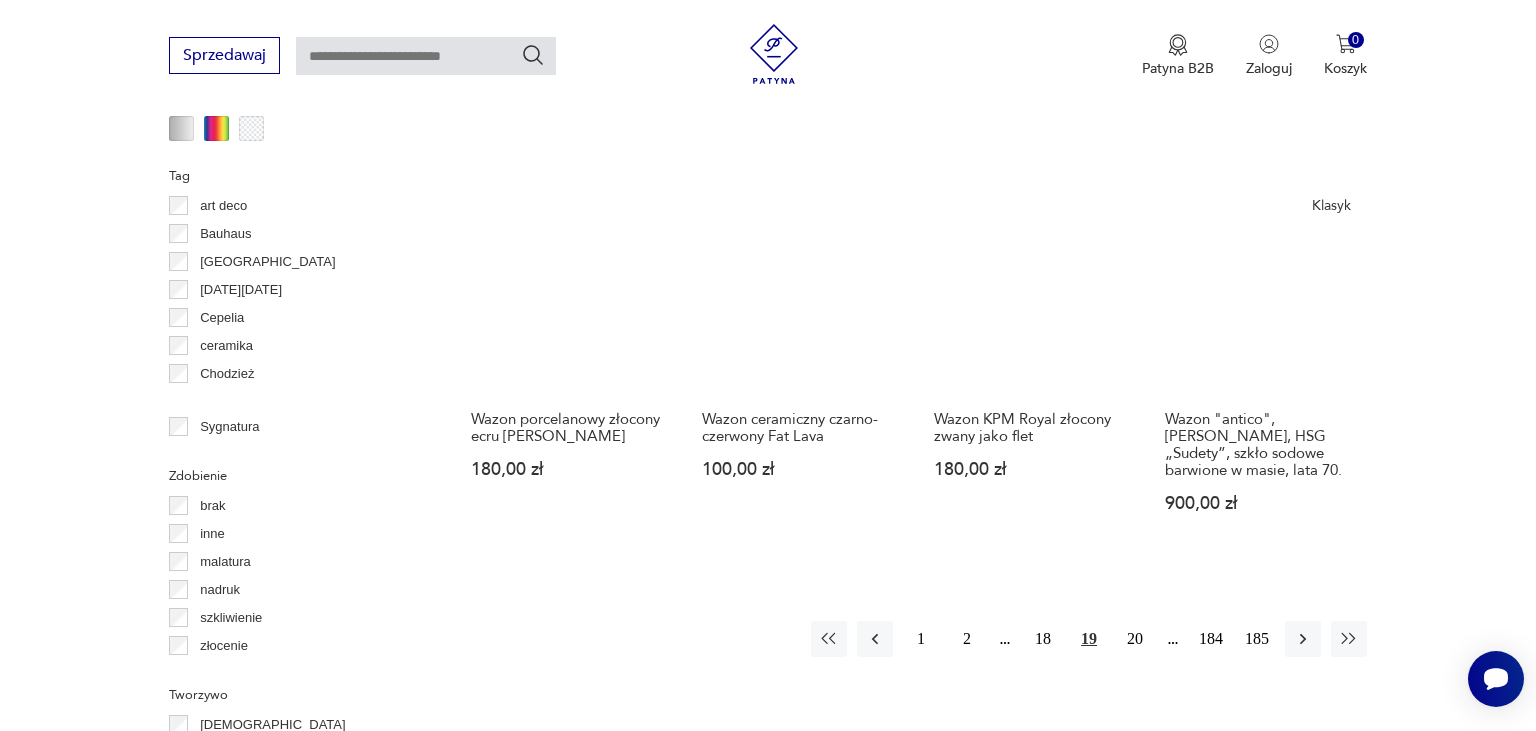 scroll, scrollTop: 2114, scrollLeft: 0, axis: vertical 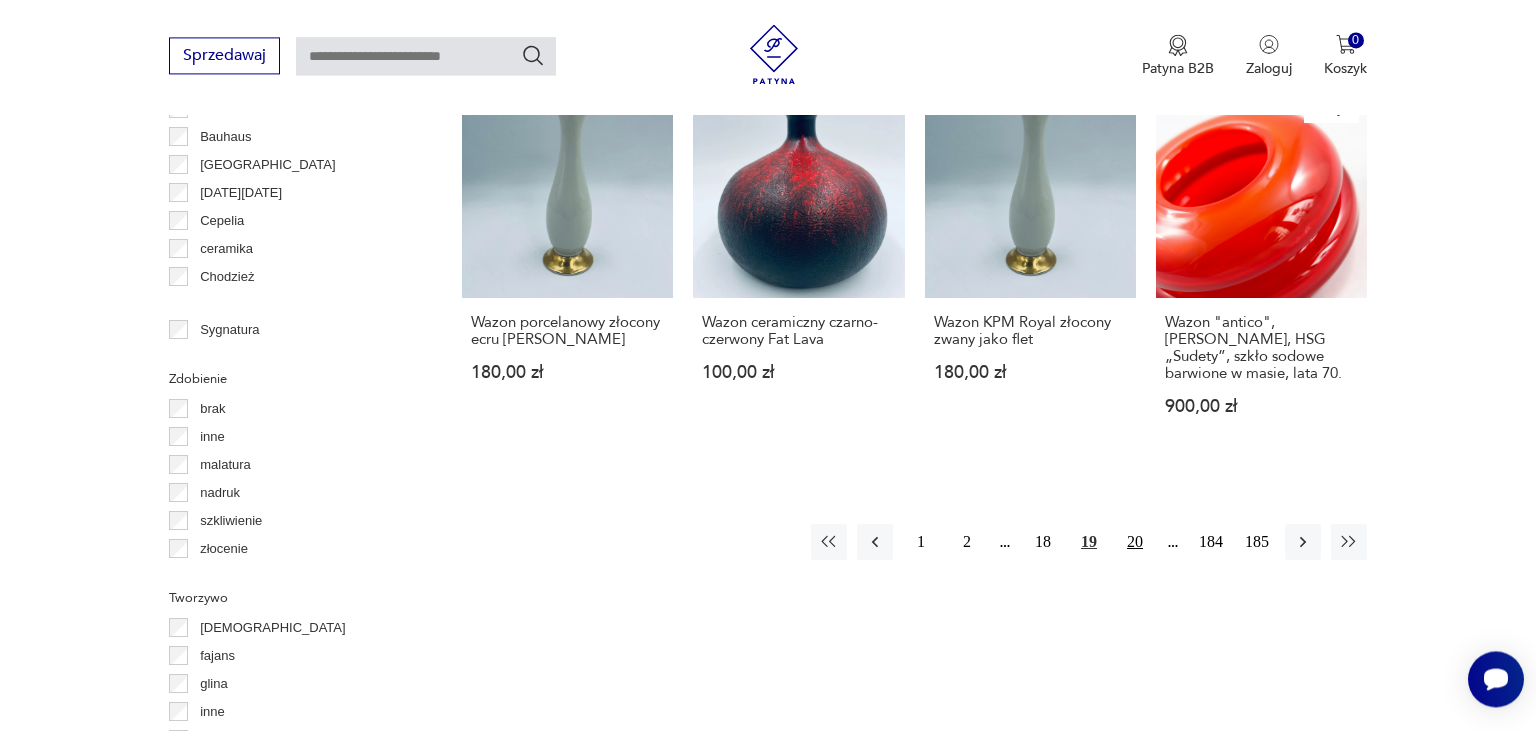 click on "20" at bounding box center [1135, 542] 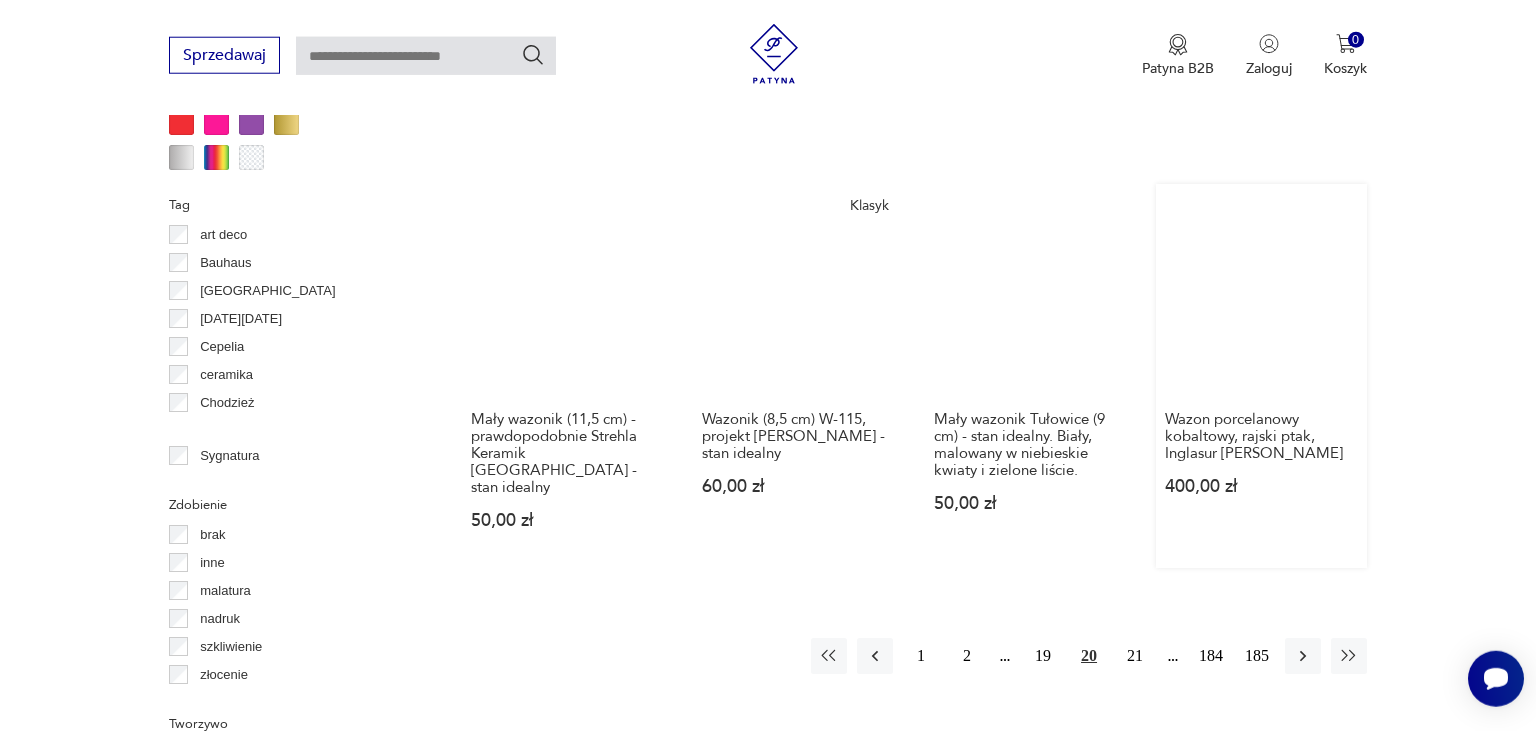 scroll, scrollTop: 2007, scrollLeft: 0, axis: vertical 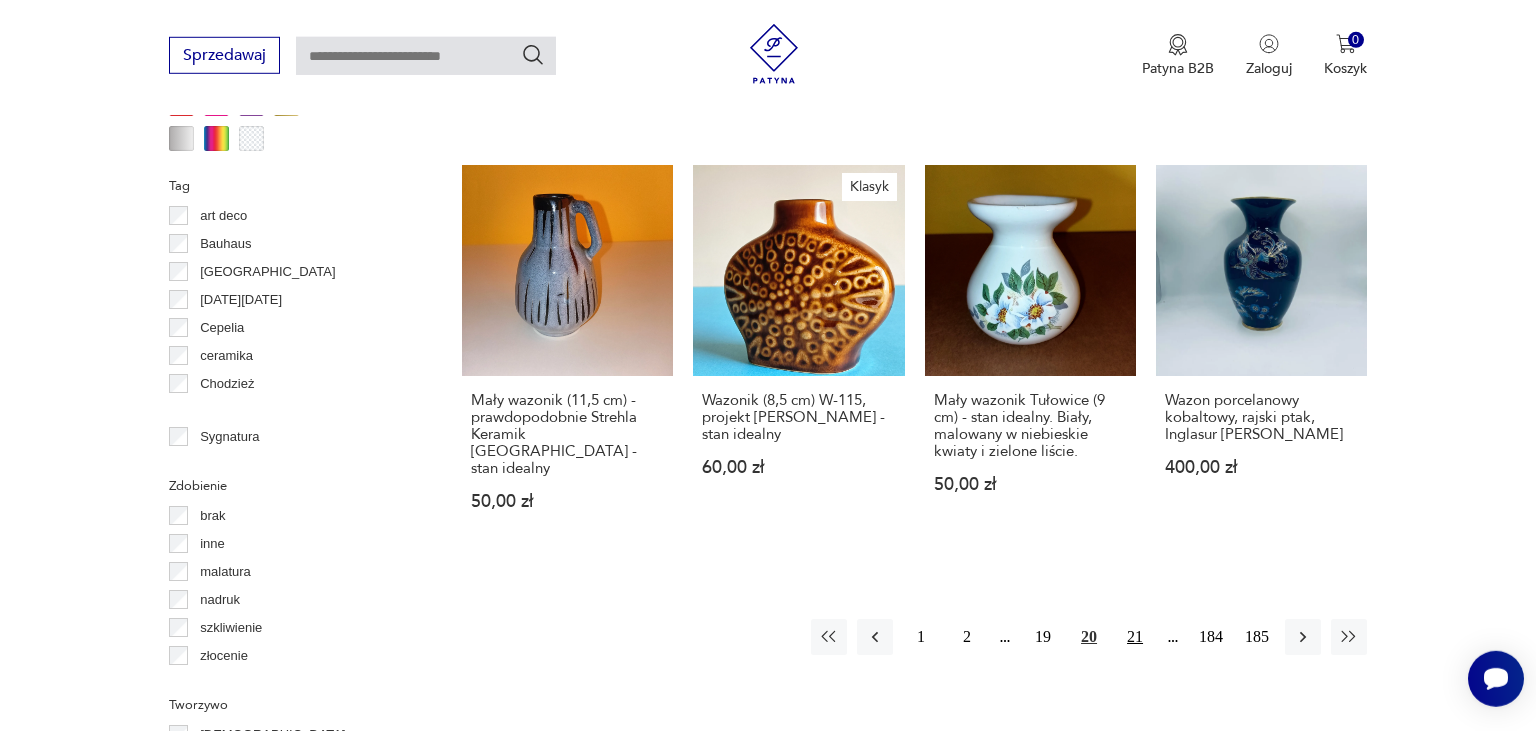 click on "21" at bounding box center [1135, 637] 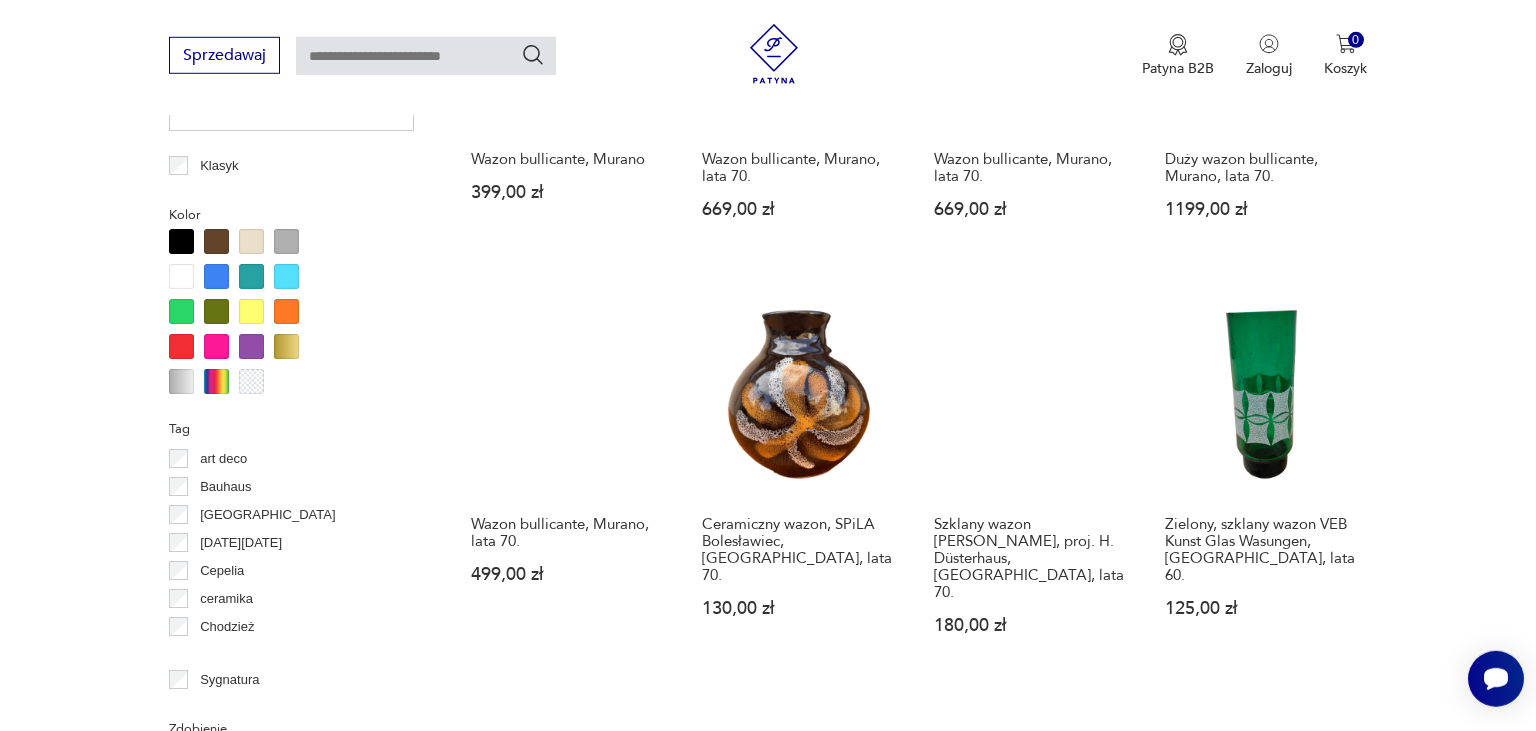 scroll, scrollTop: 1902, scrollLeft: 0, axis: vertical 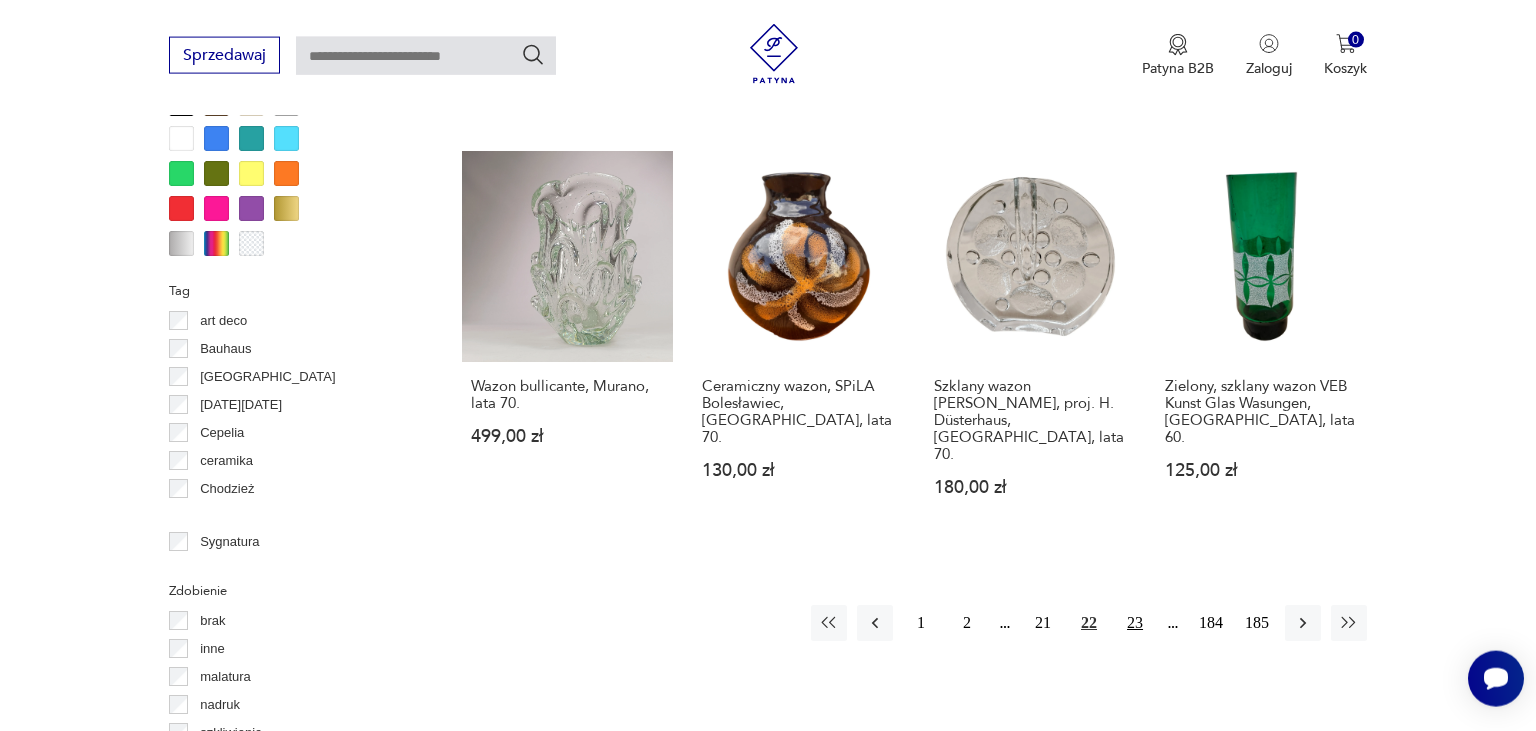 click on "23" at bounding box center [1135, 623] 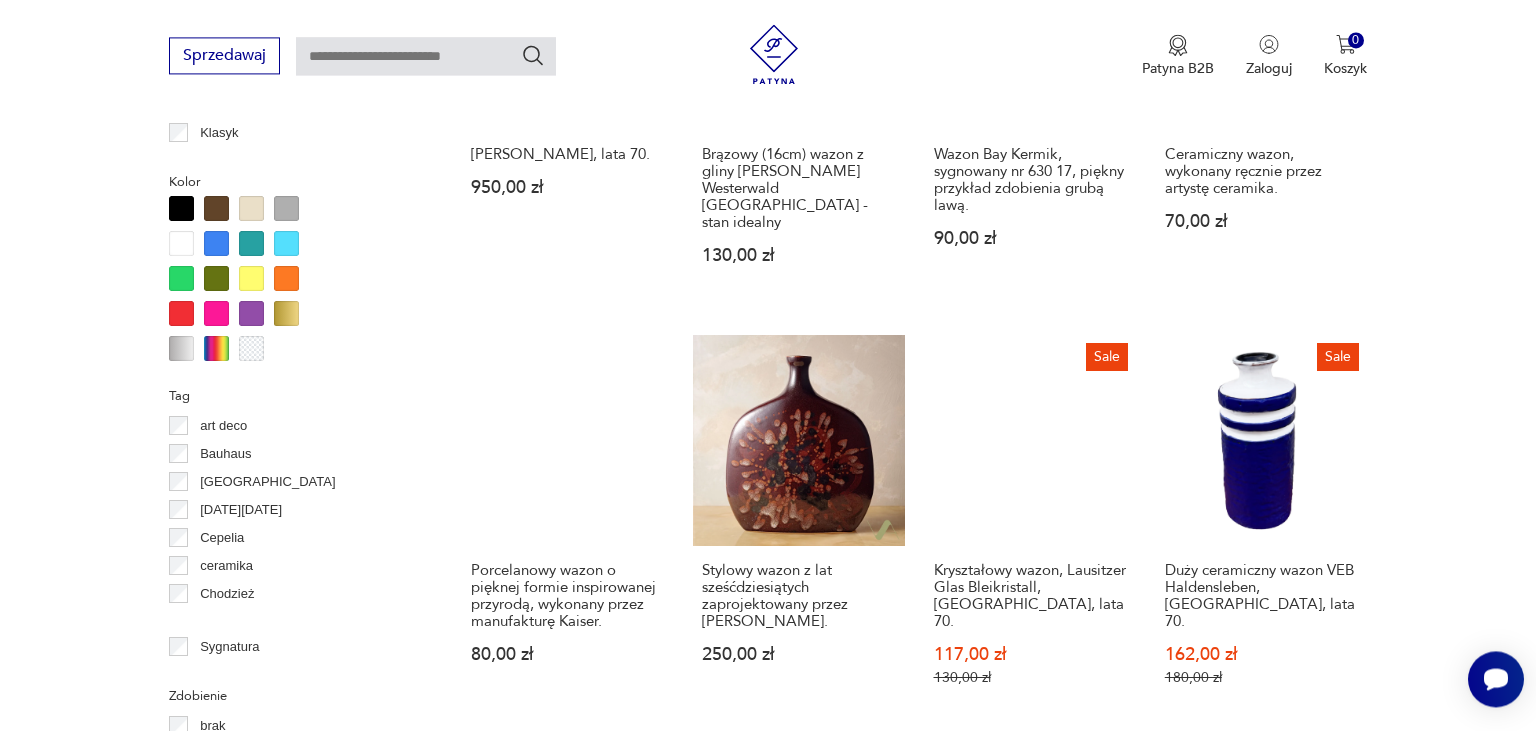 scroll, scrollTop: 2113, scrollLeft: 0, axis: vertical 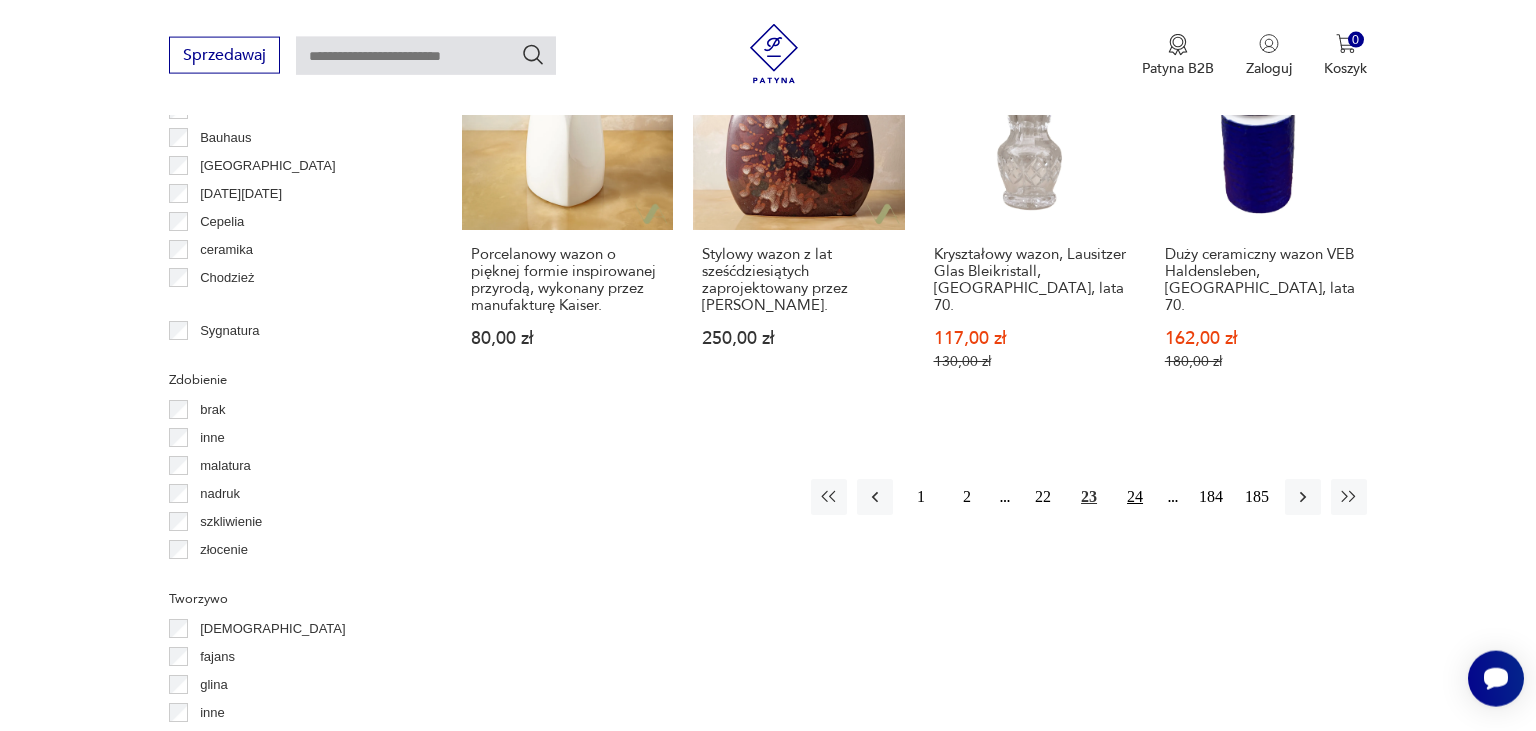 click on "24" at bounding box center (1135, 497) 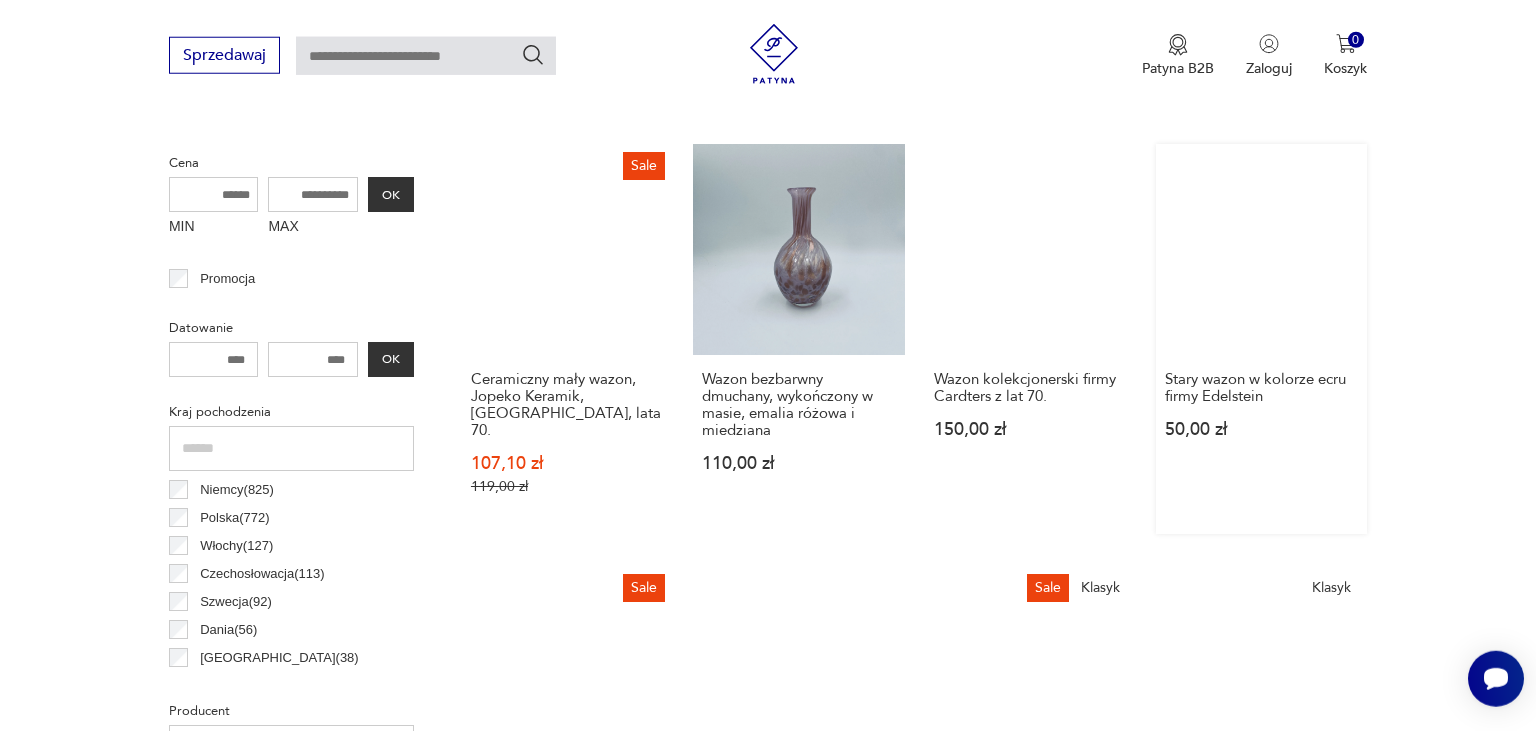 scroll, scrollTop: 847, scrollLeft: 0, axis: vertical 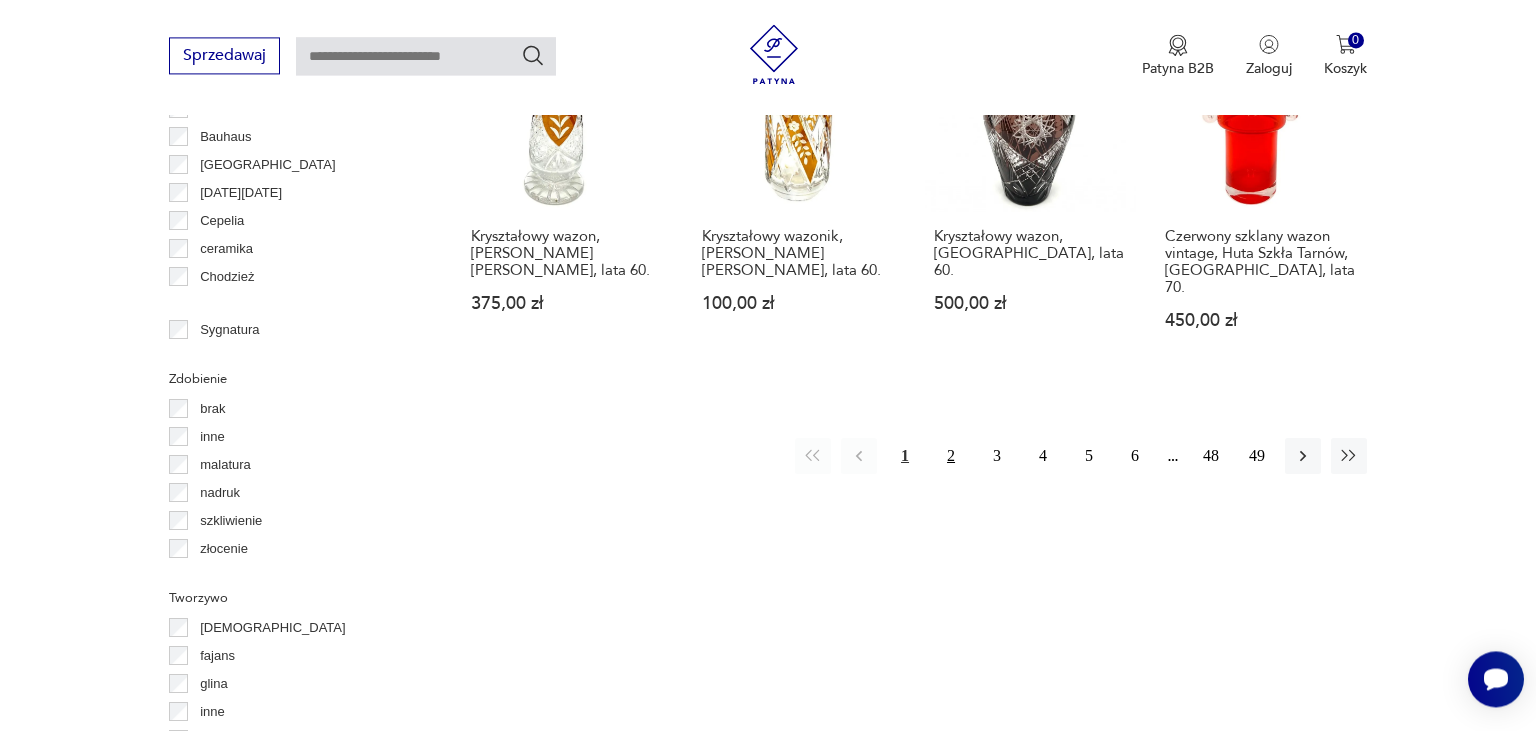 click on "2" at bounding box center [951, 456] 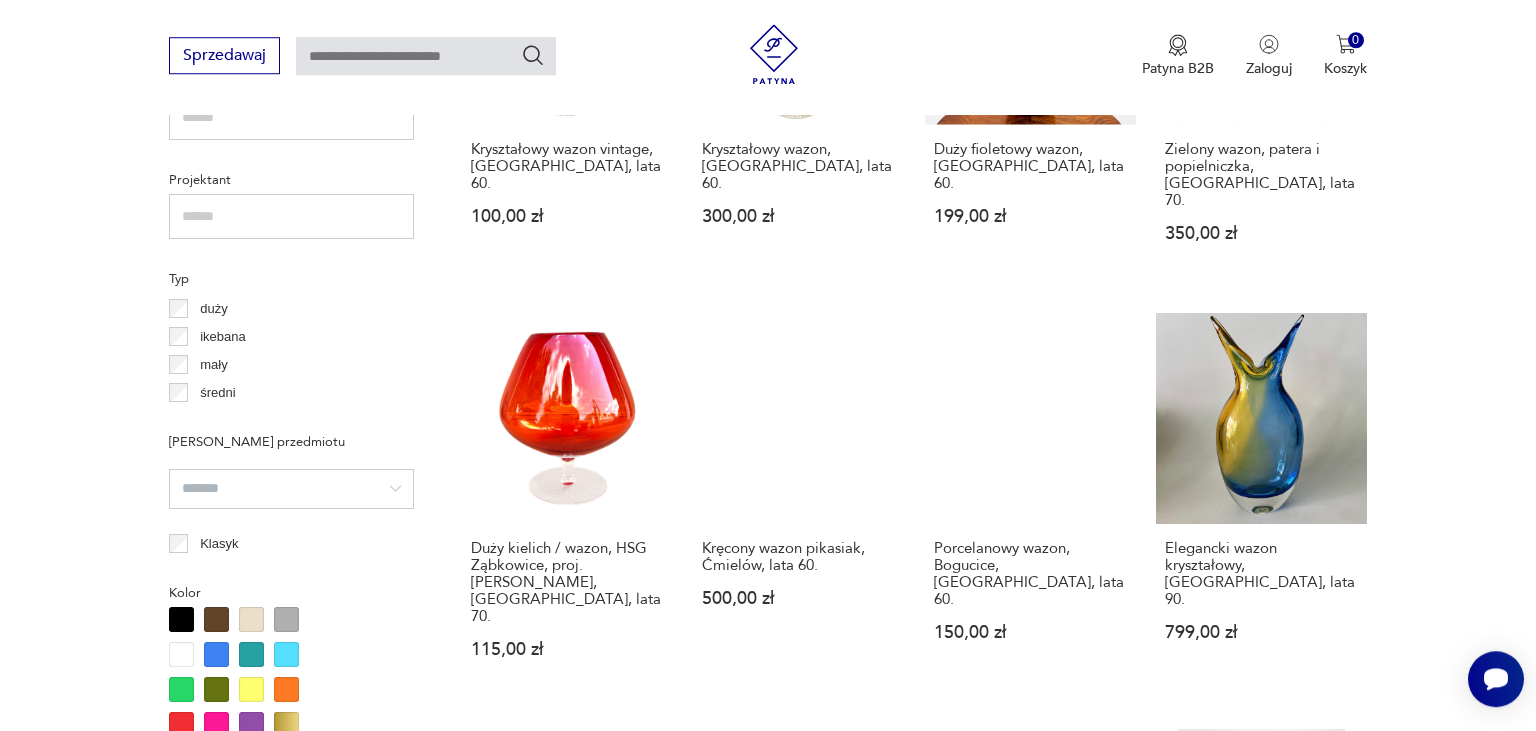scroll, scrollTop: 1479, scrollLeft: 0, axis: vertical 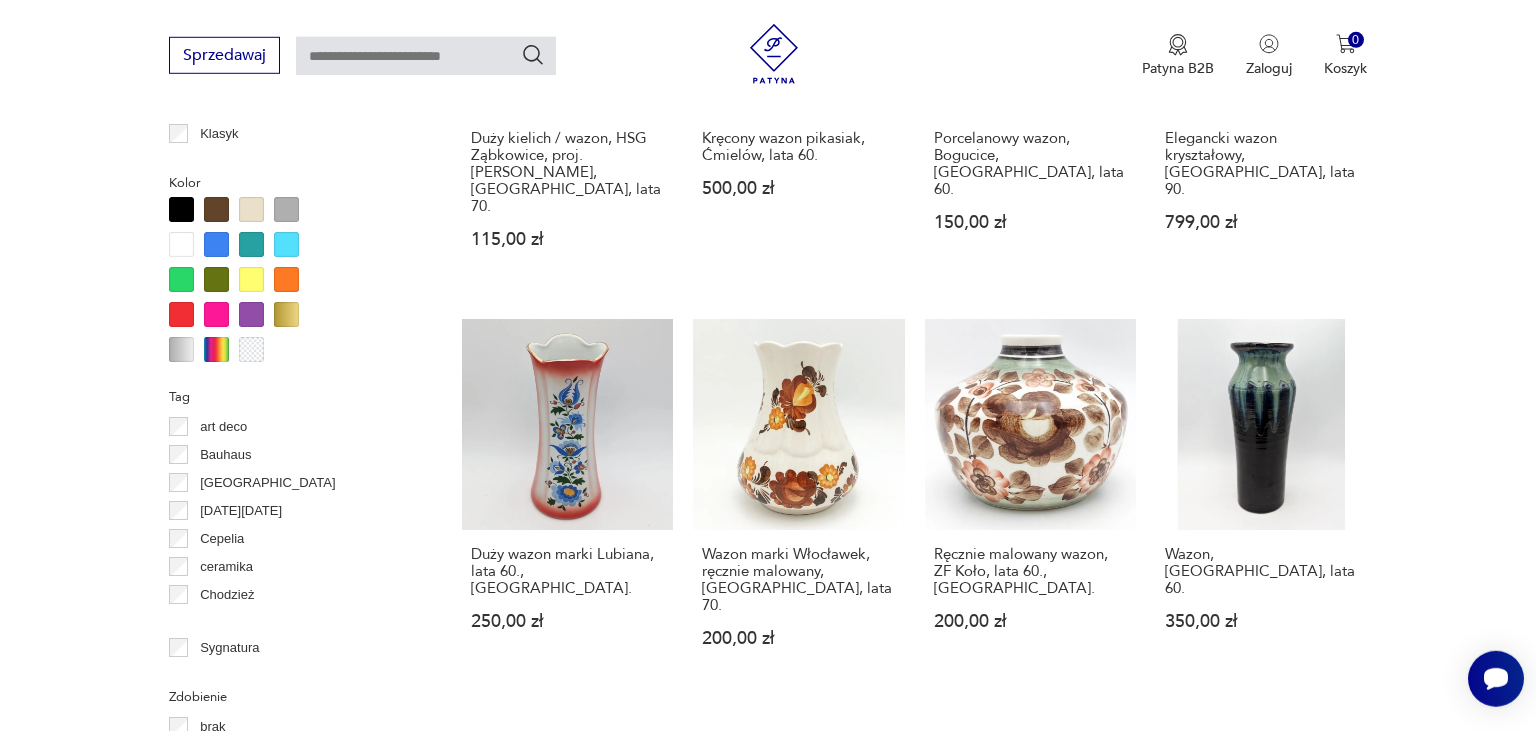 click on "3" at bounding box center [997, 774] 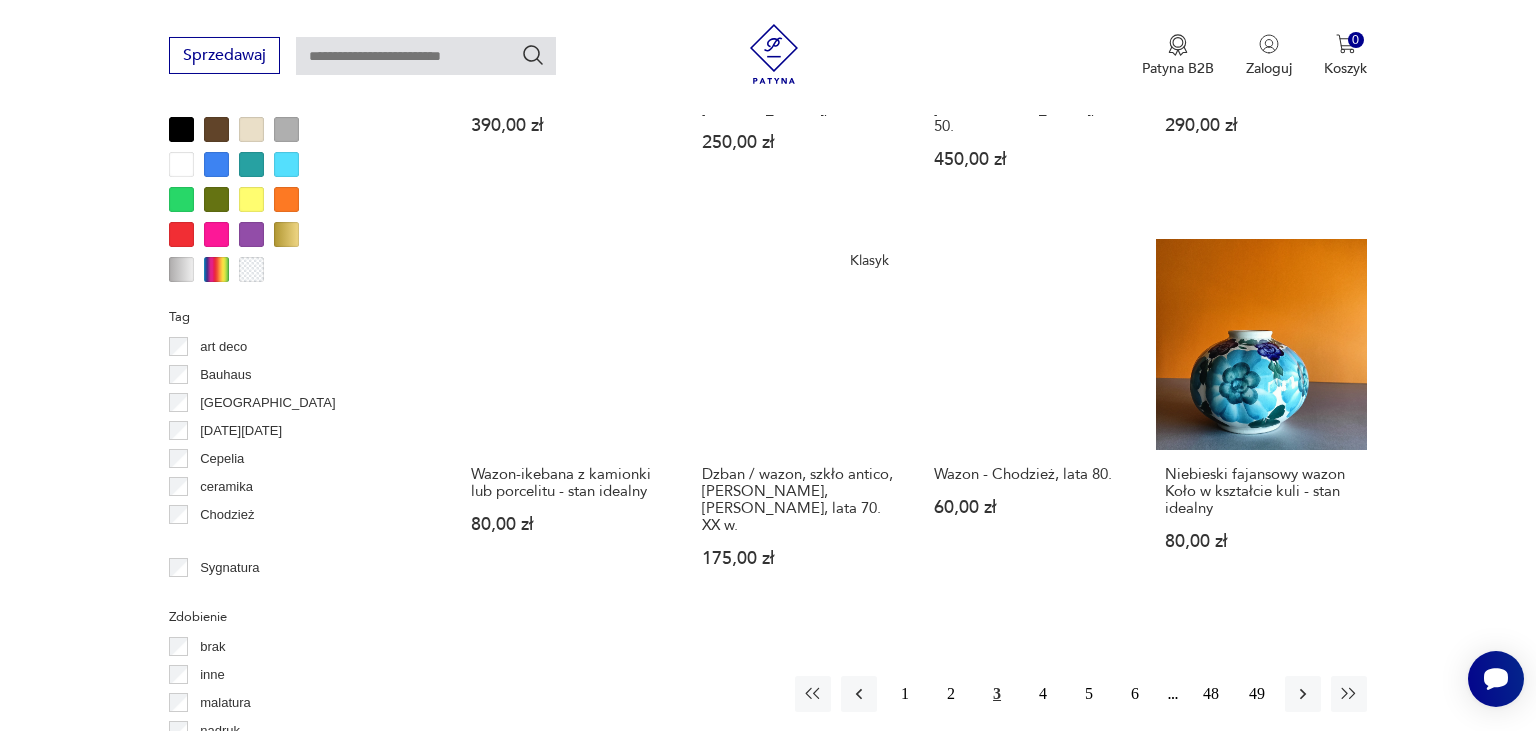 scroll, scrollTop: 1903, scrollLeft: 0, axis: vertical 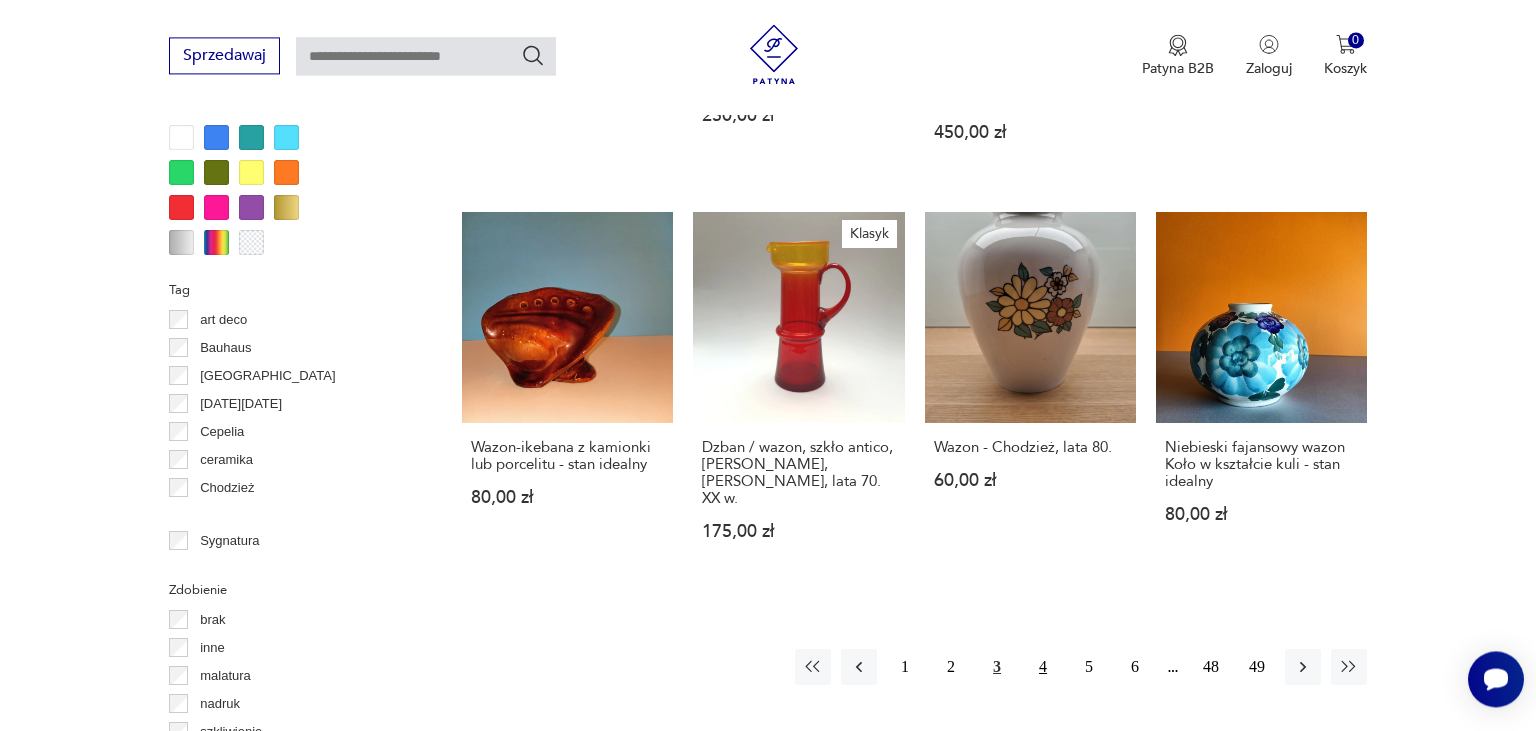 click on "4" at bounding box center (1043, 667) 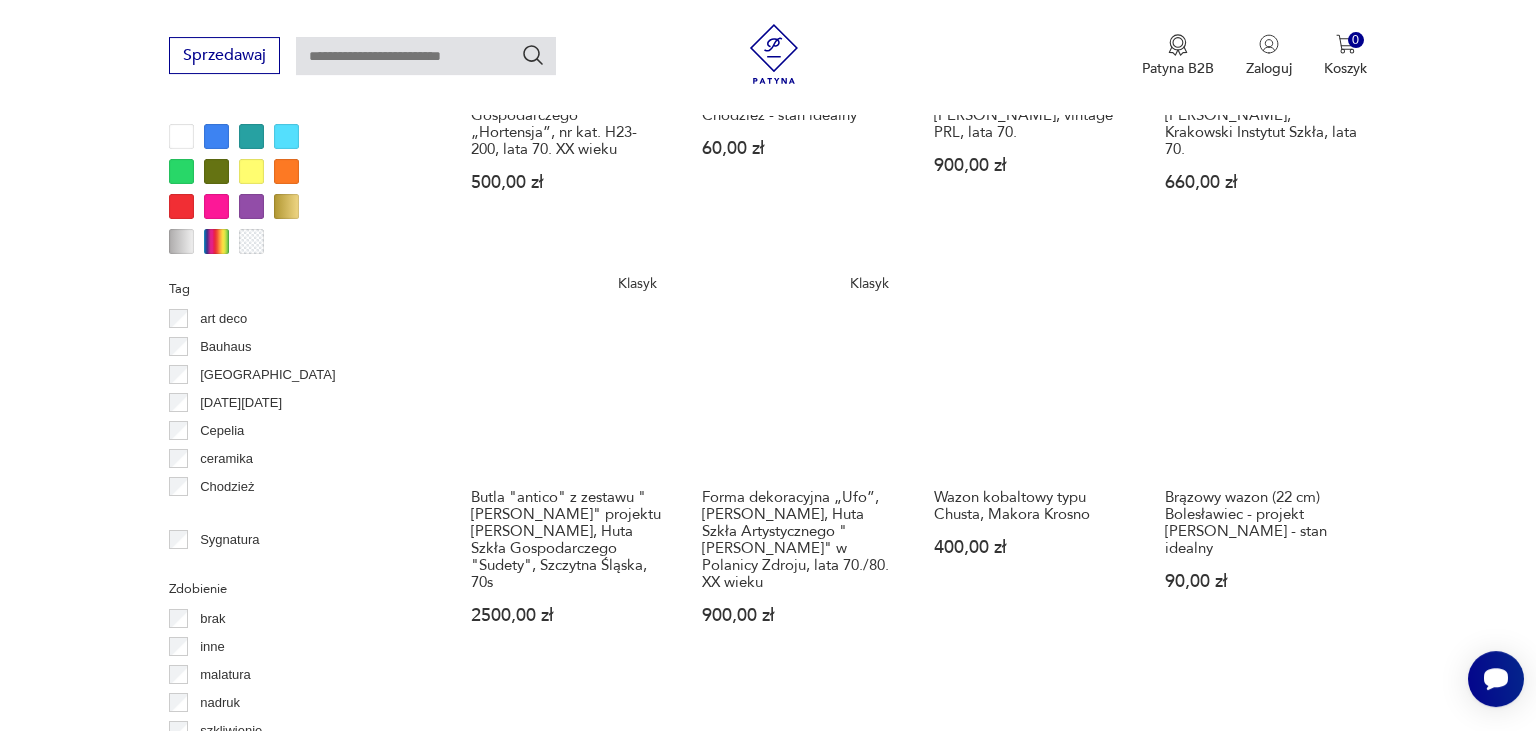 scroll, scrollTop: 2008, scrollLeft: 0, axis: vertical 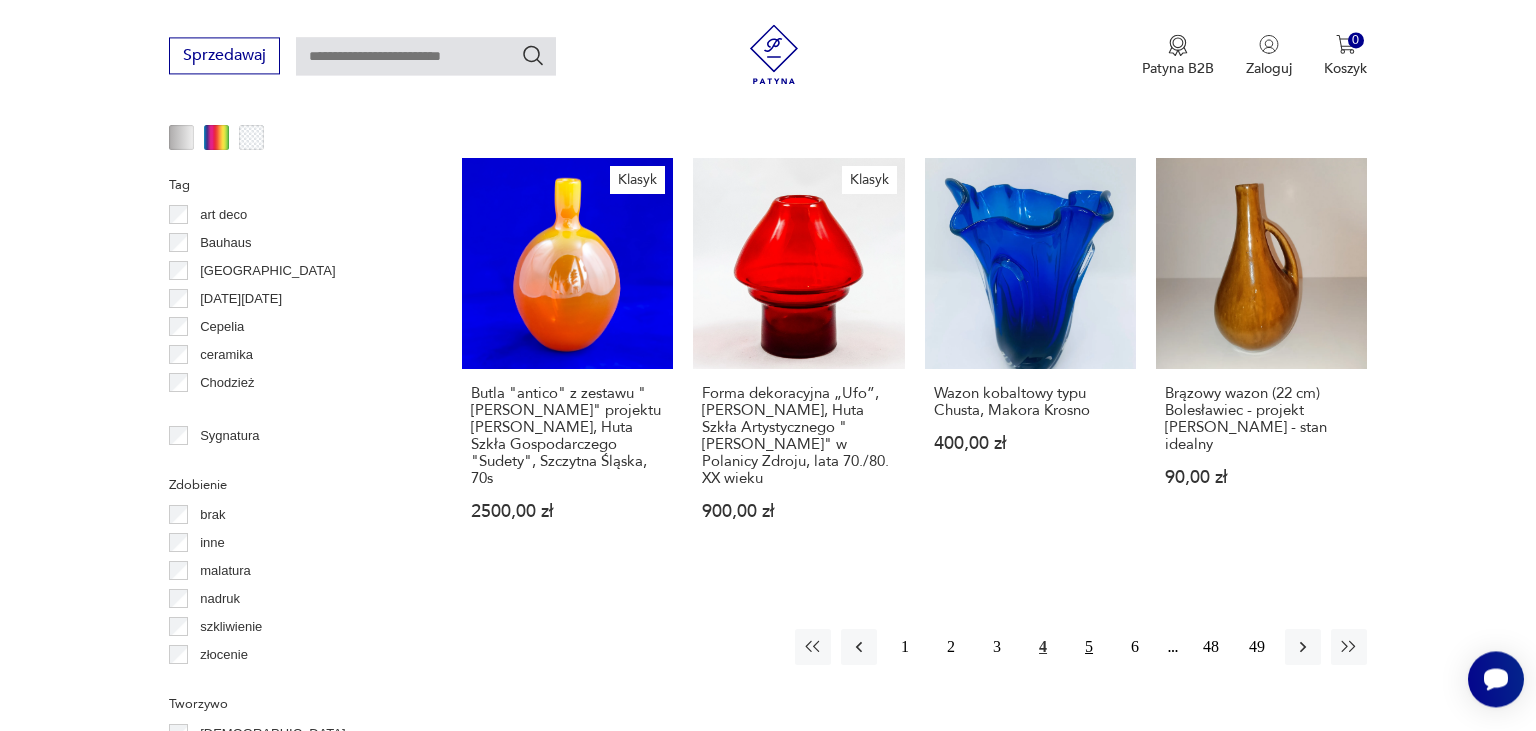 click on "5" at bounding box center (1089, 647) 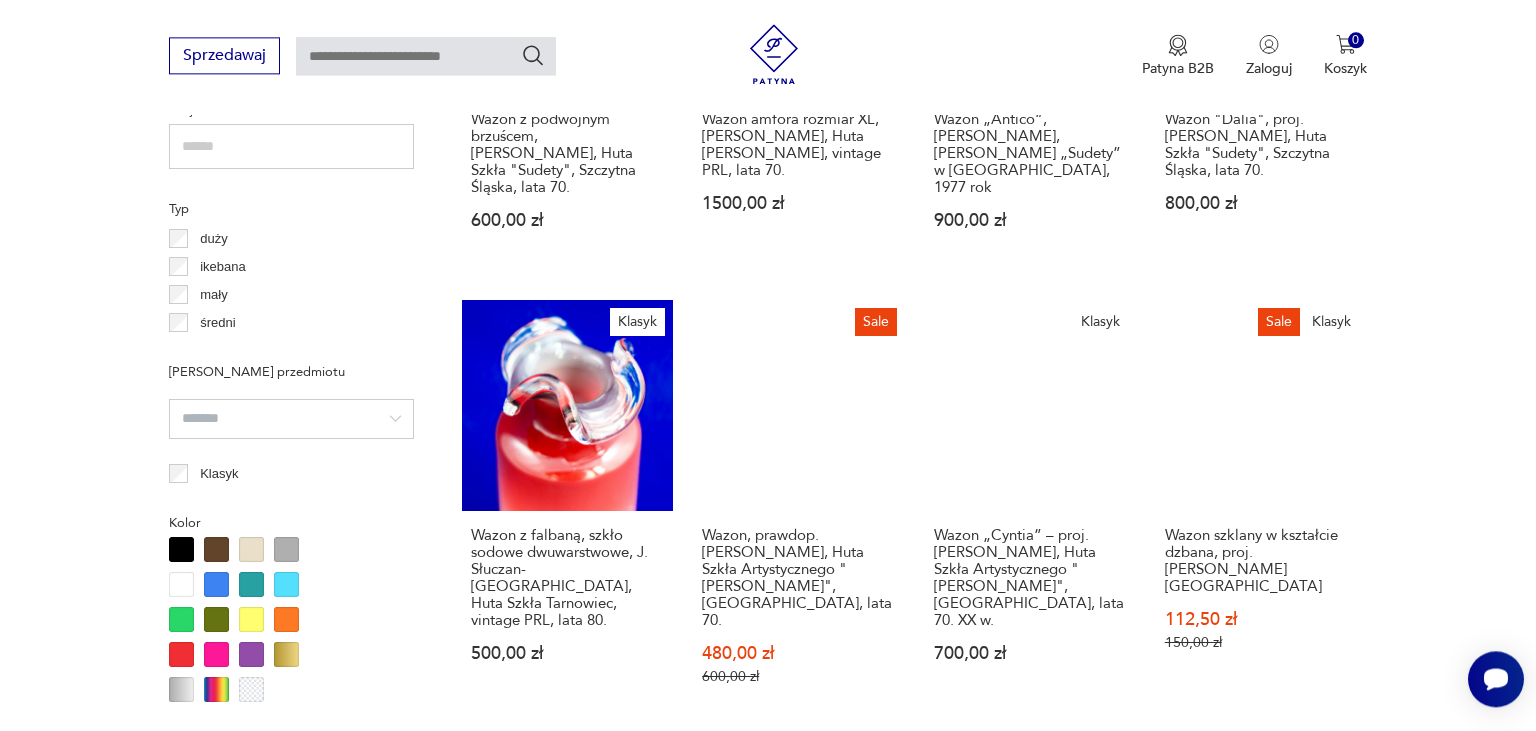 scroll, scrollTop: 1480, scrollLeft: 0, axis: vertical 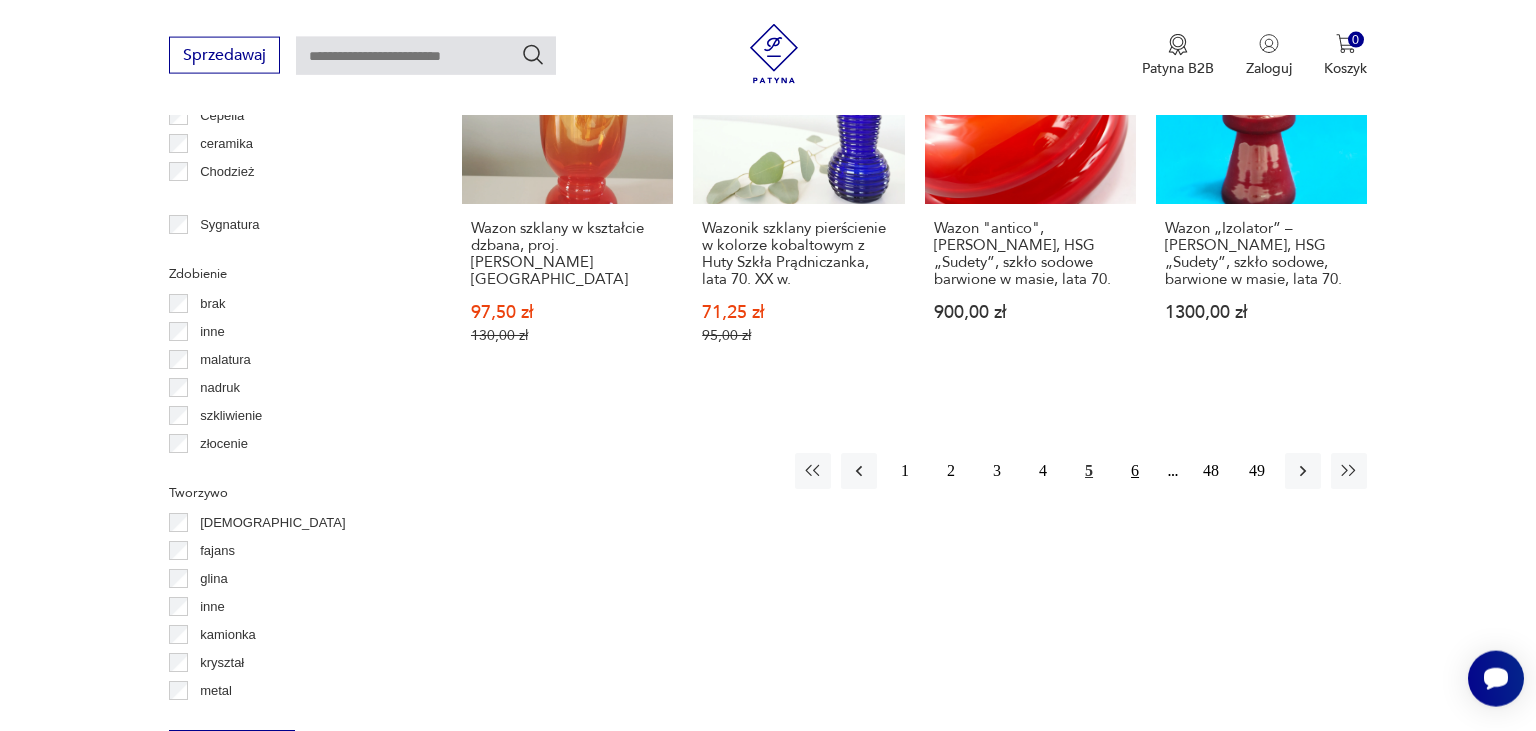 click on "6" at bounding box center (1135, 471) 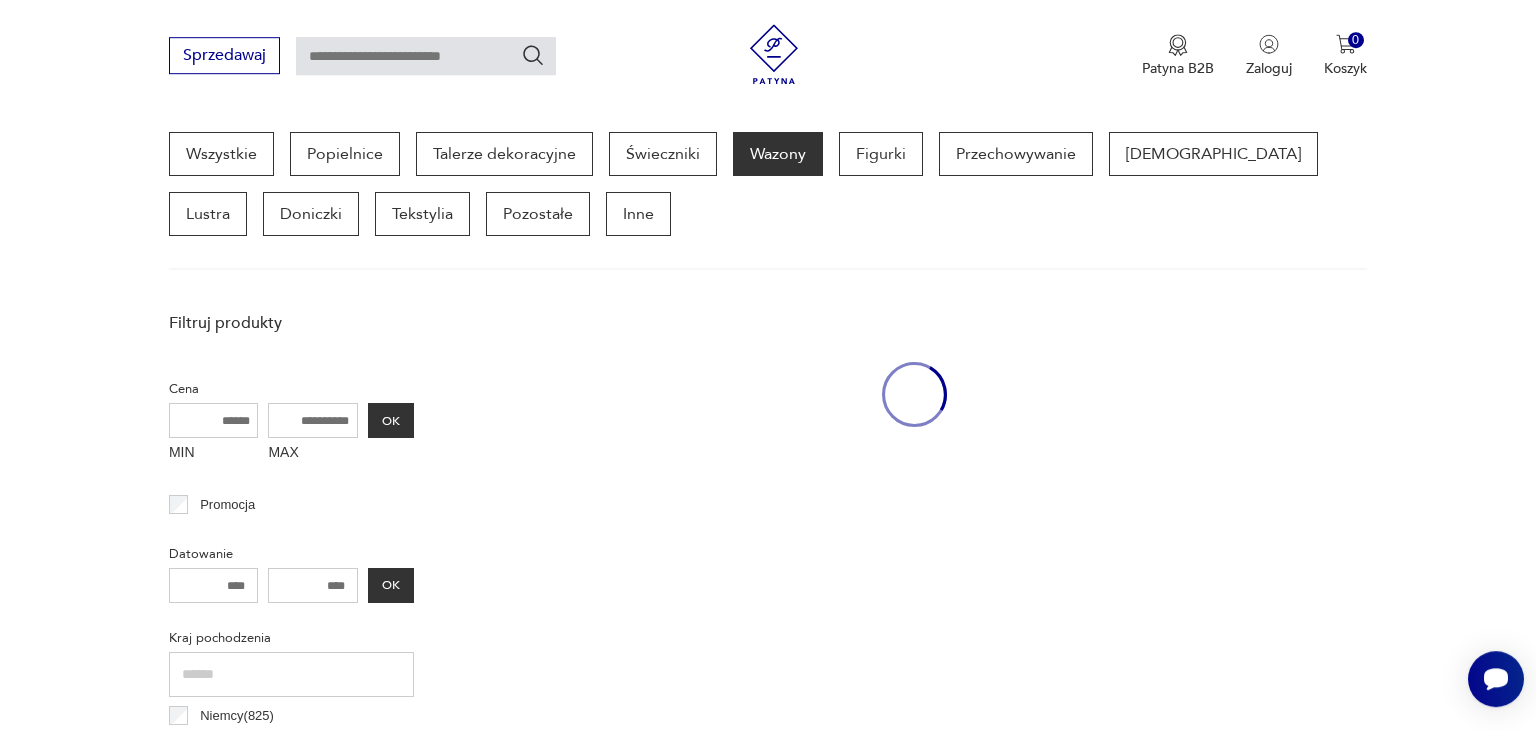 scroll, scrollTop: 529, scrollLeft: 0, axis: vertical 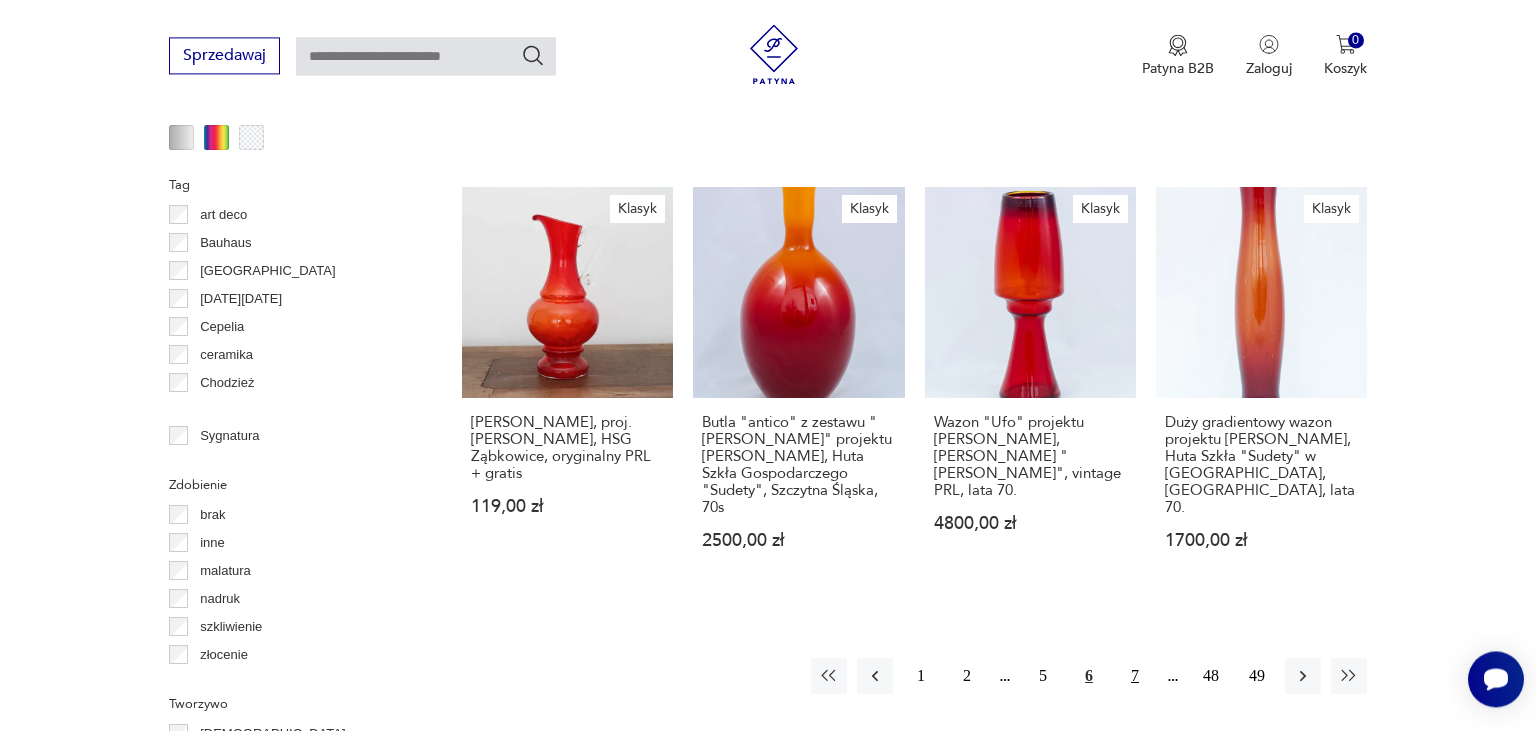 click on "7" at bounding box center (1135, 676) 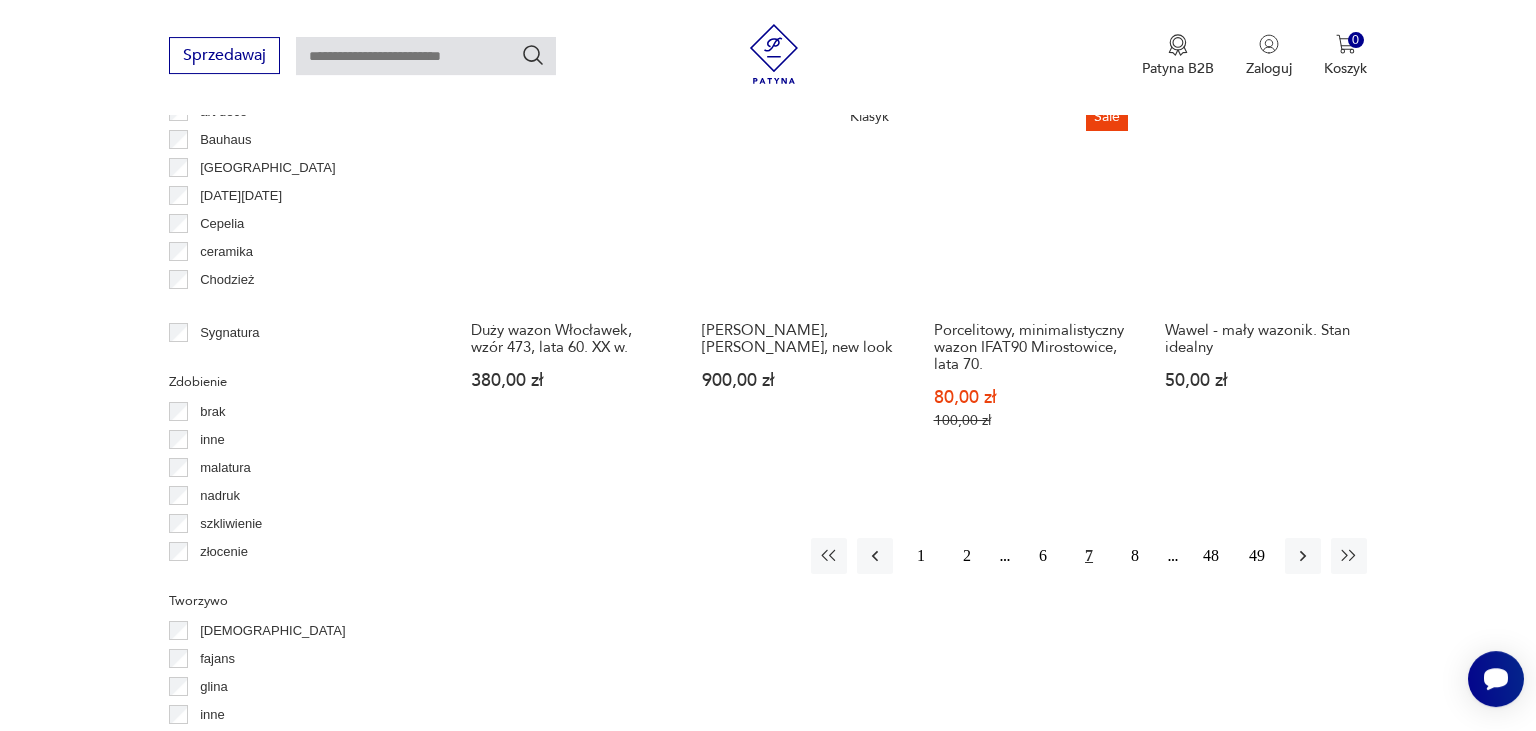 scroll, scrollTop: 2114, scrollLeft: 0, axis: vertical 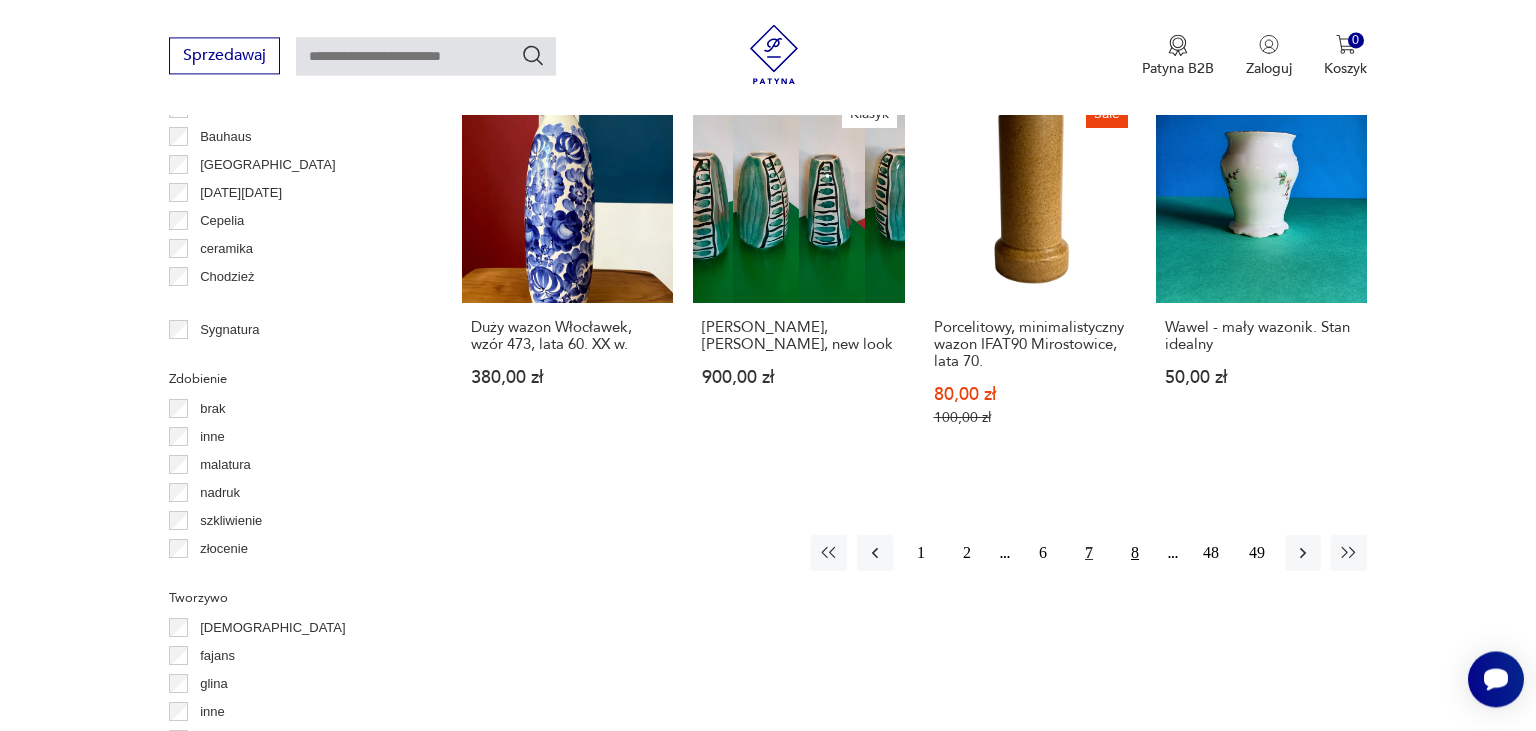 click on "8" at bounding box center (1135, 553) 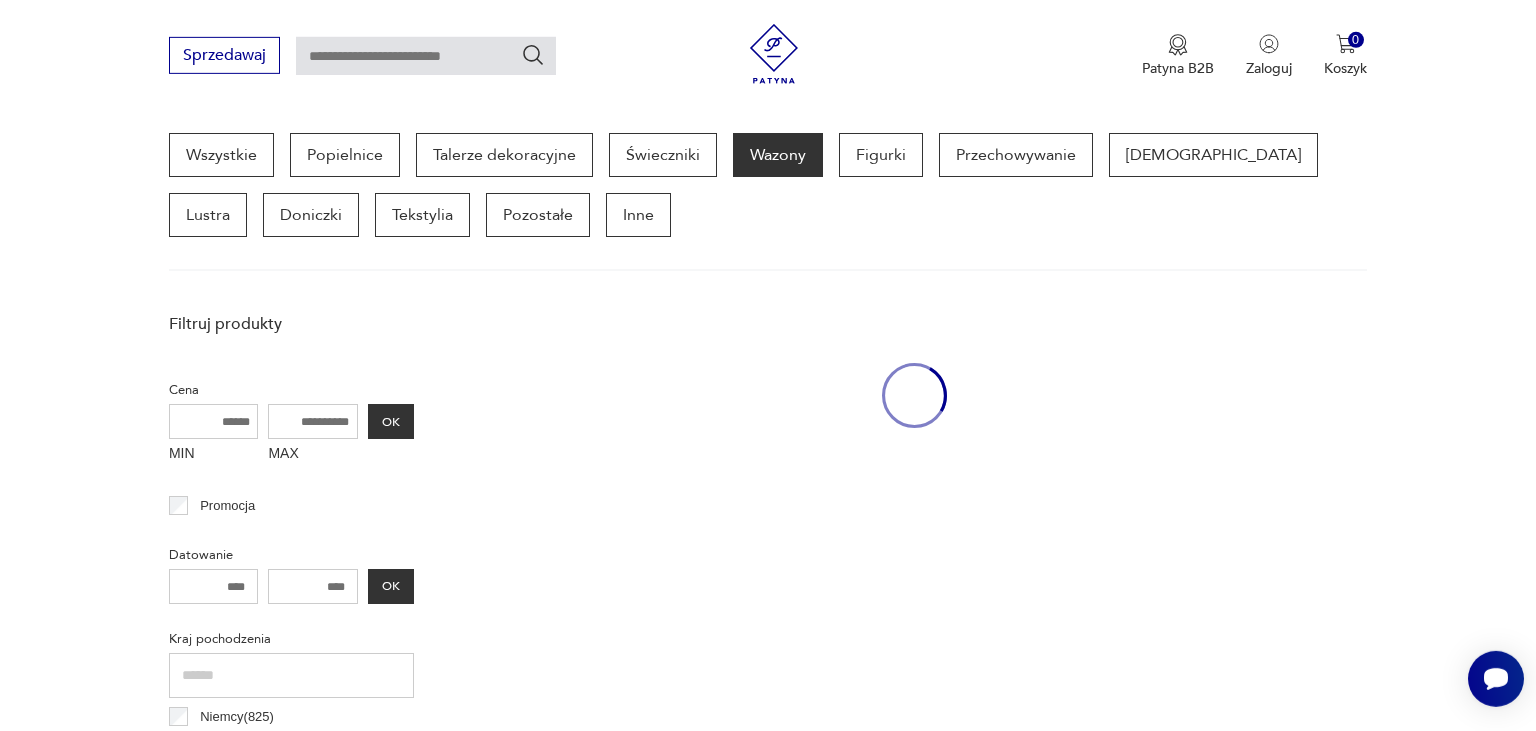 scroll, scrollTop: 528, scrollLeft: 0, axis: vertical 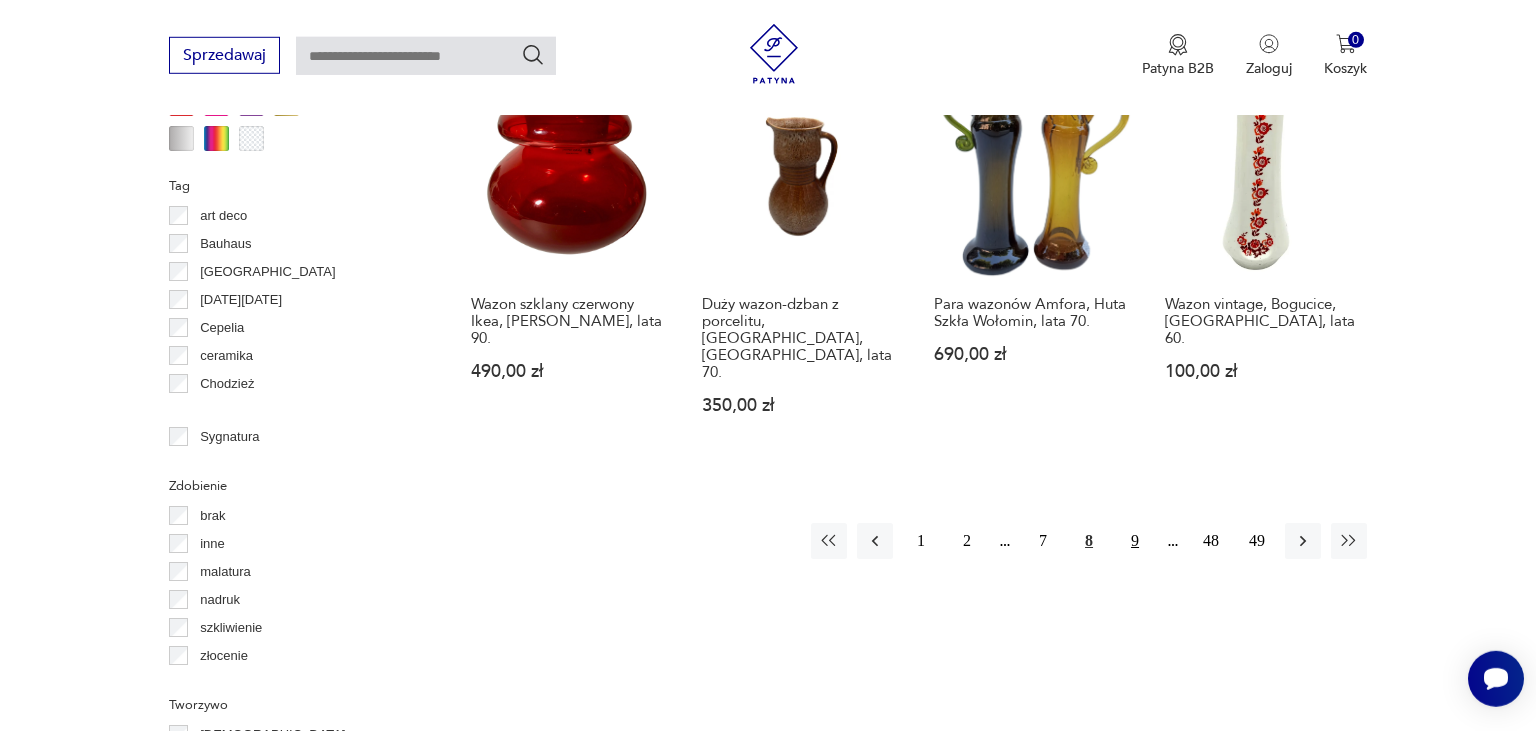 click on "9" at bounding box center [1135, 541] 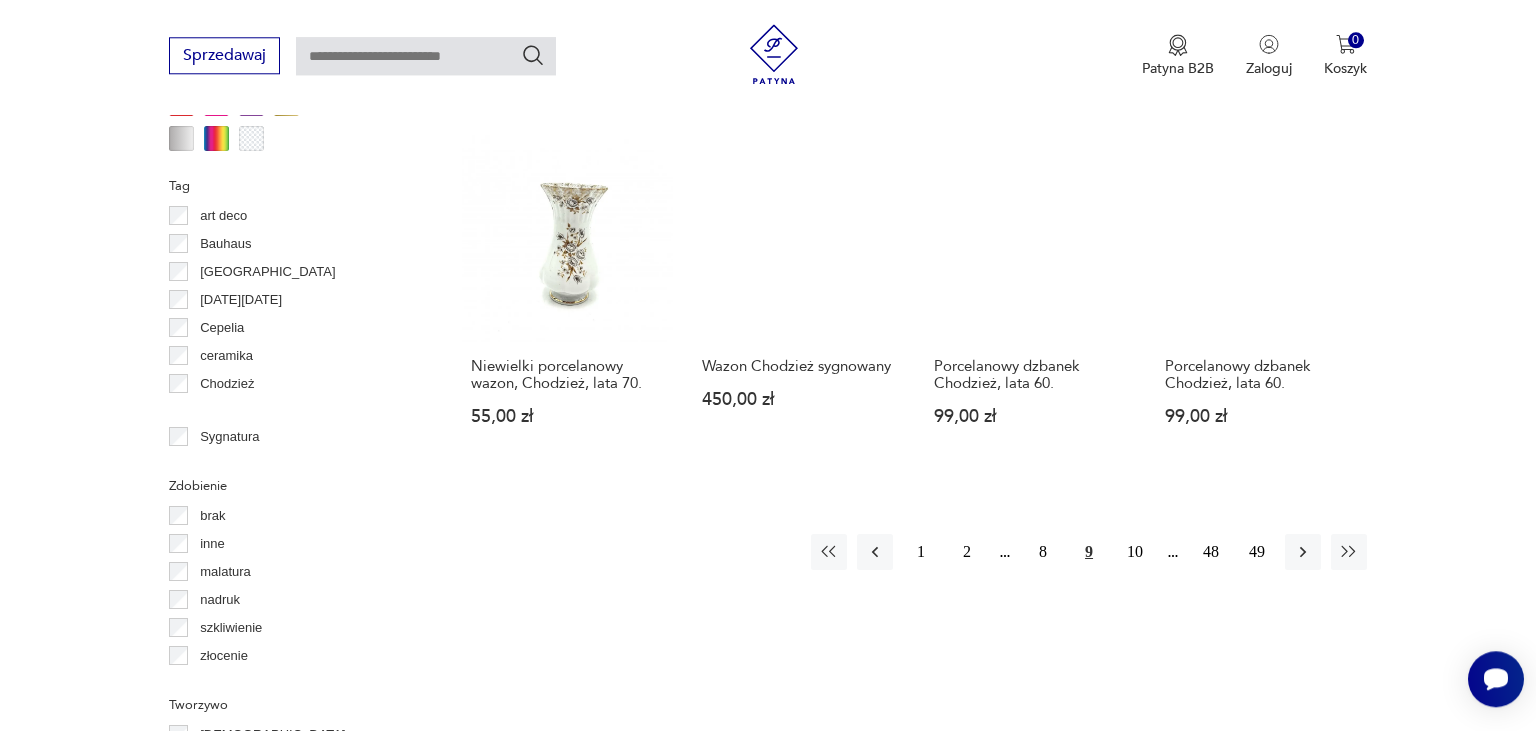 scroll, scrollTop: 2008, scrollLeft: 0, axis: vertical 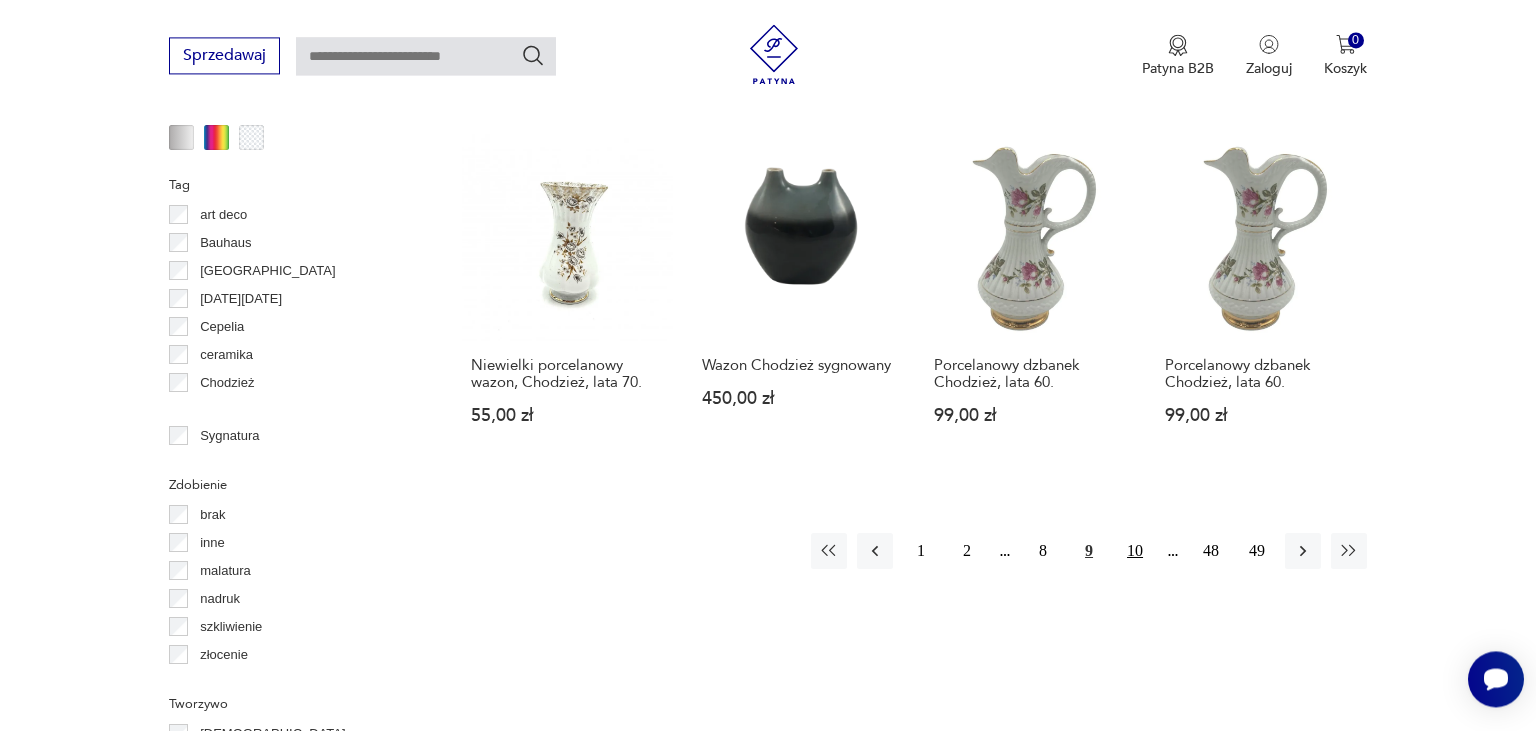 click on "10" at bounding box center (1135, 551) 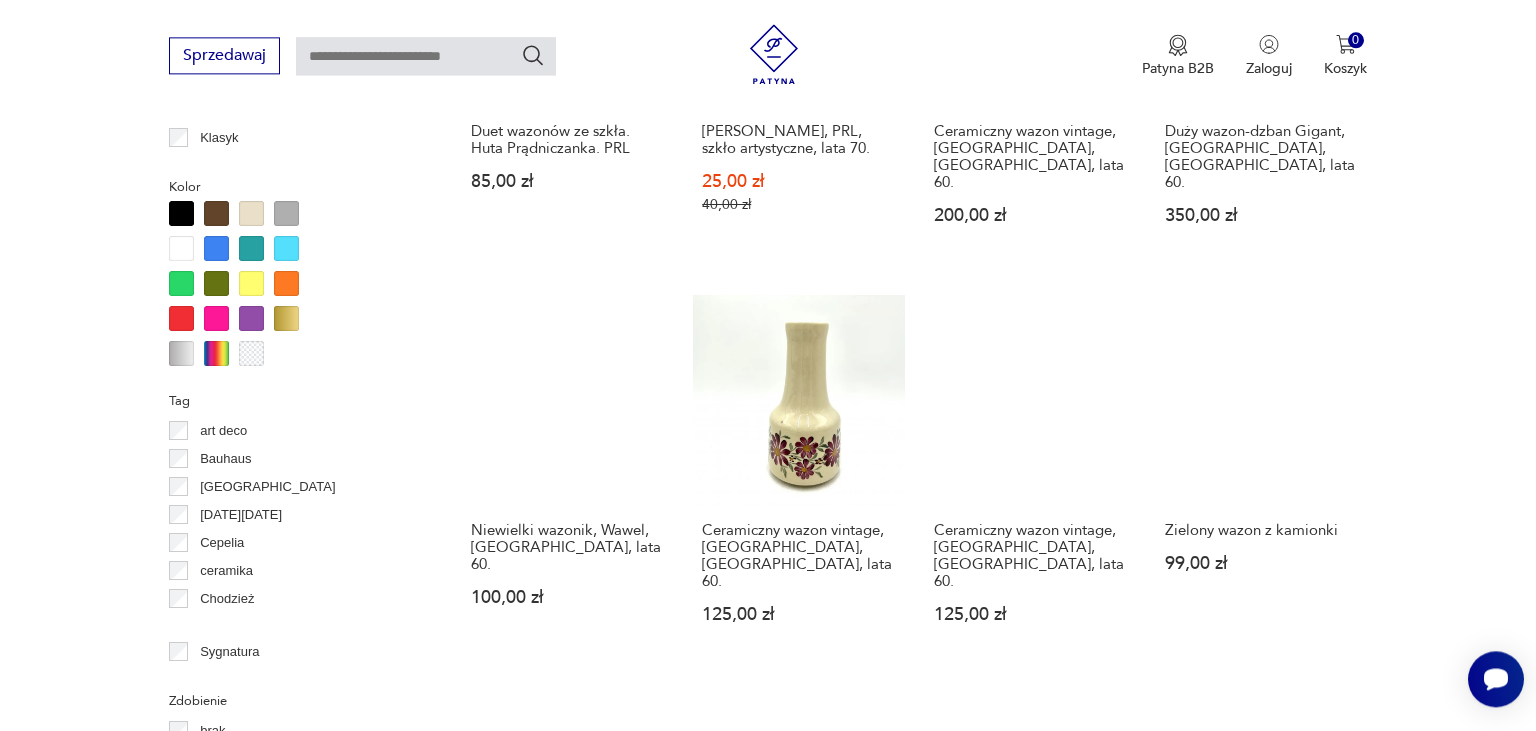 scroll, scrollTop: 1903, scrollLeft: 0, axis: vertical 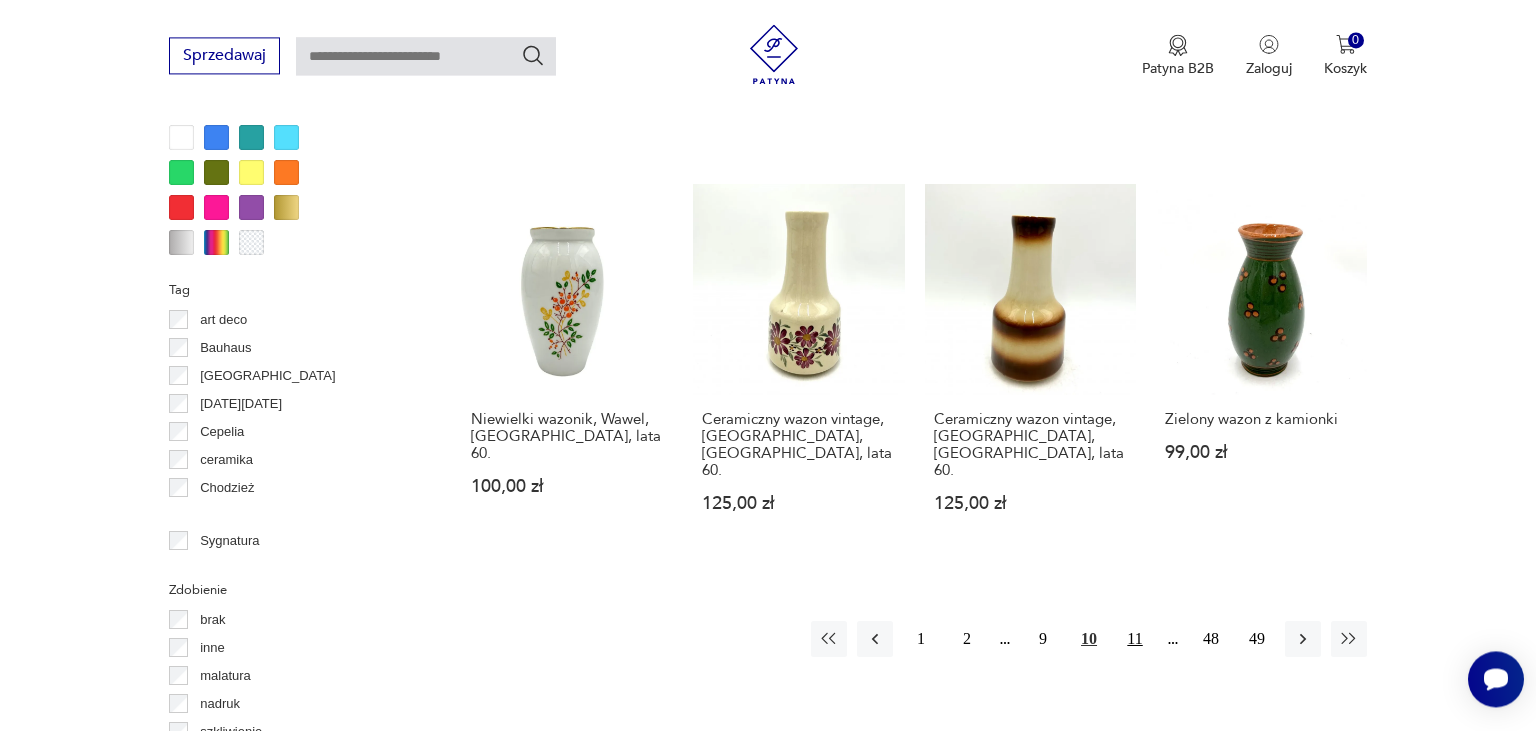 click on "11" at bounding box center (1135, 639) 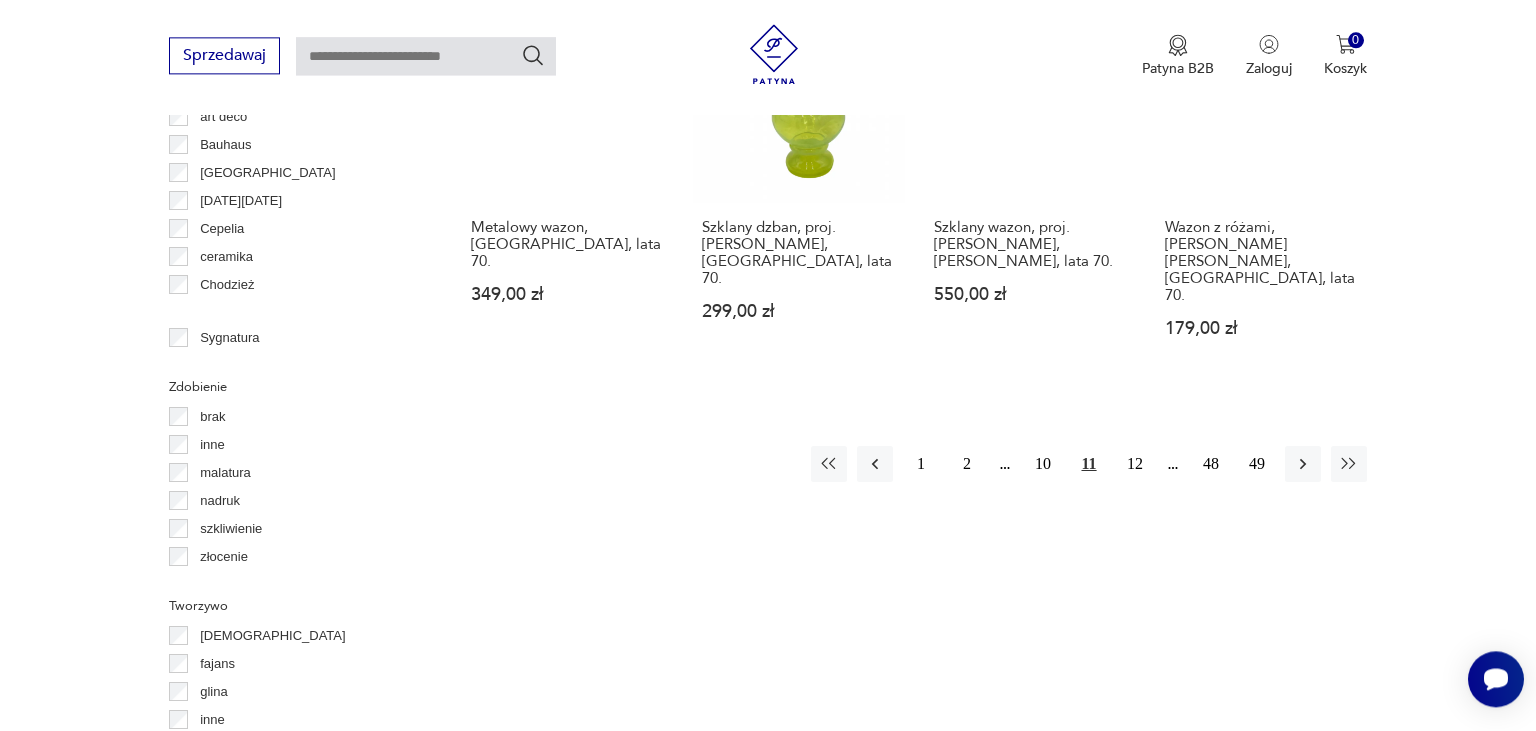 scroll, scrollTop: 2114, scrollLeft: 0, axis: vertical 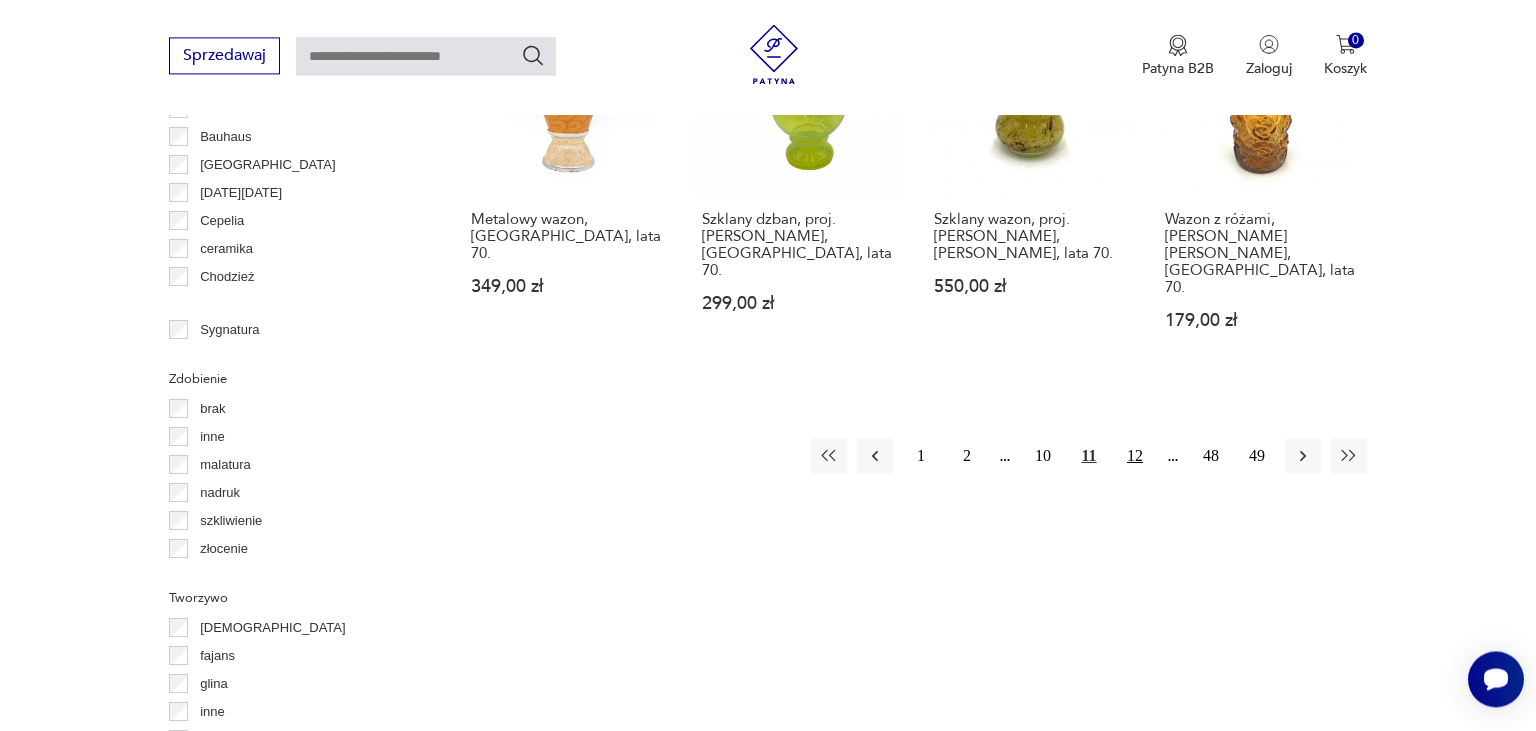 click on "12" at bounding box center [1135, 456] 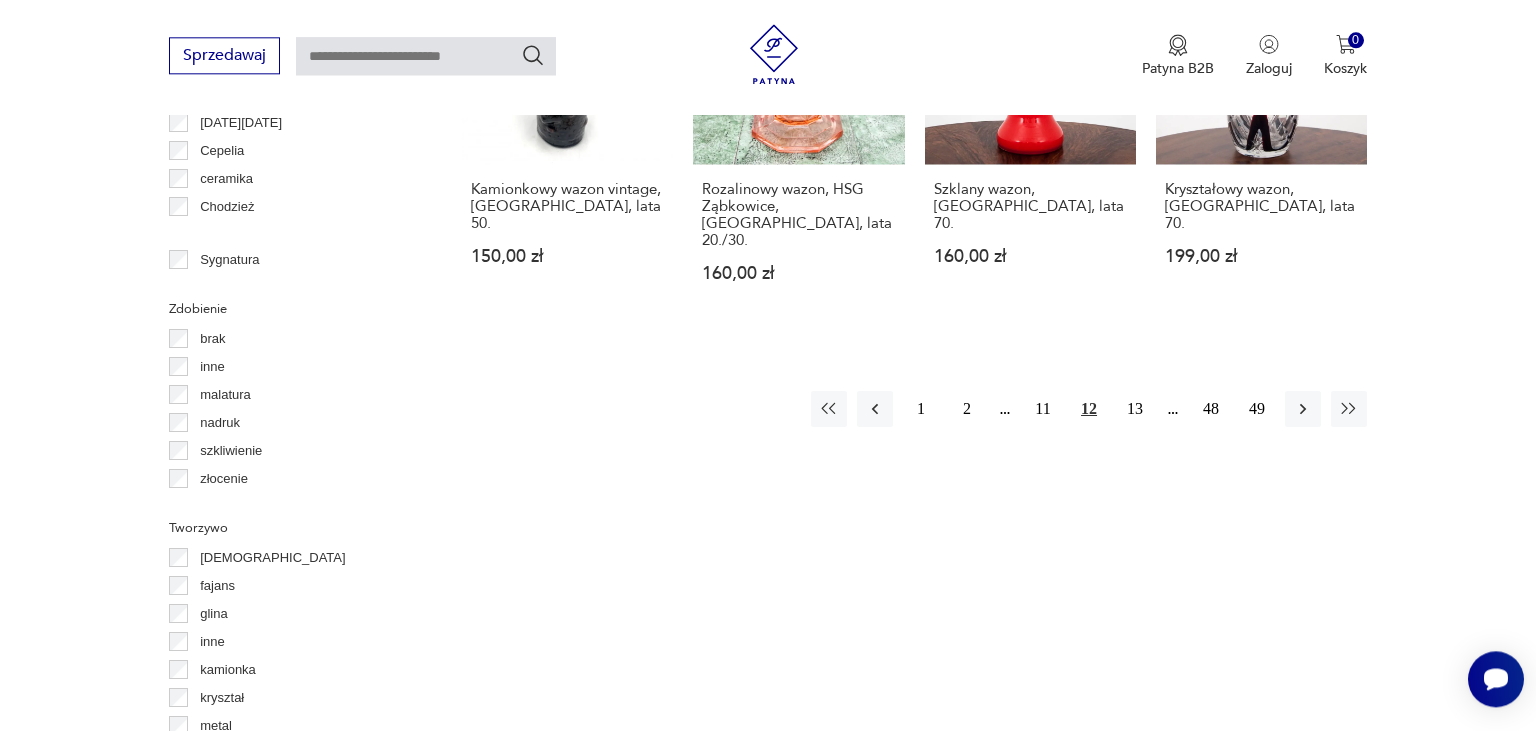 scroll, scrollTop: 2220, scrollLeft: 0, axis: vertical 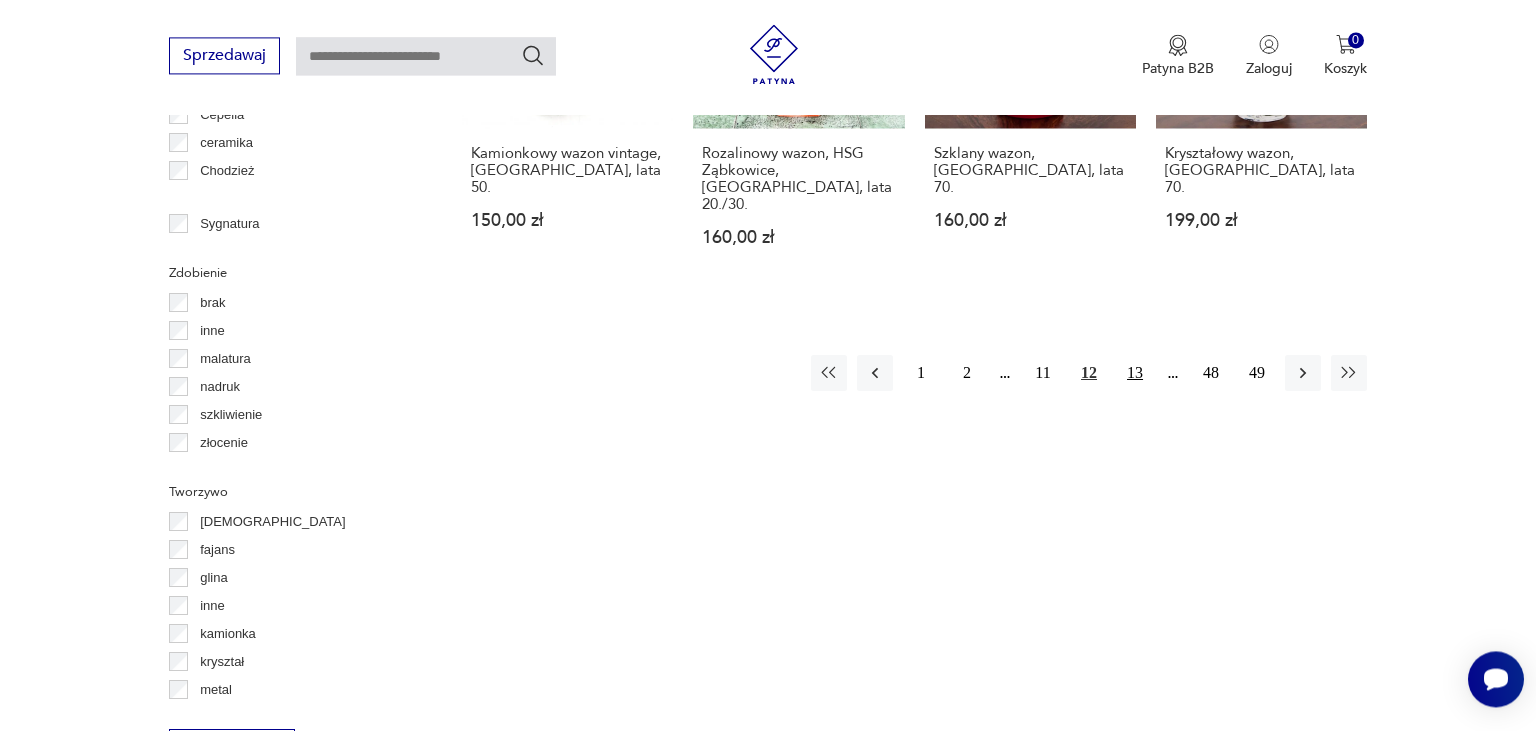 click on "13" at bounding box center (1135, 373) 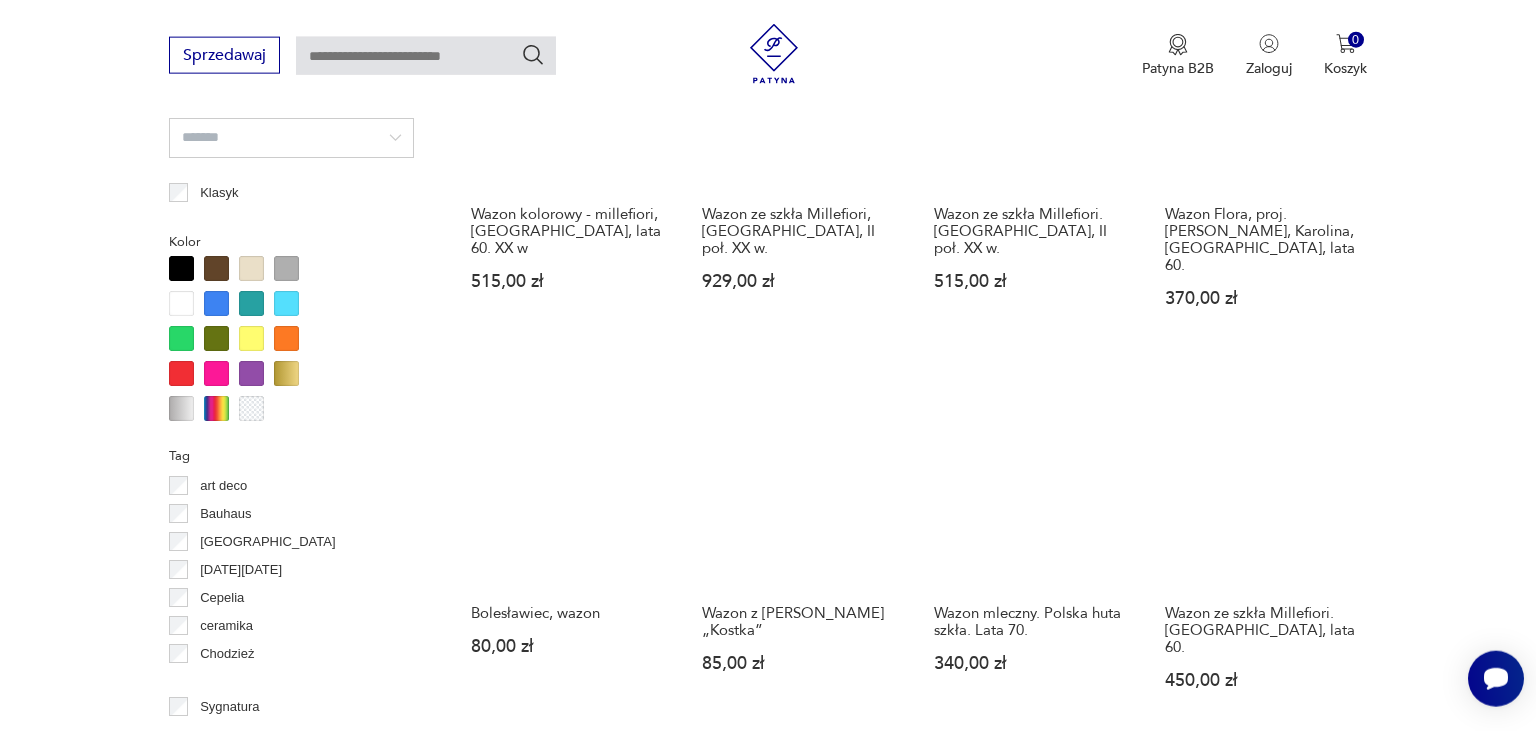 scroll, scrollTop: 1903, scrollLeft: 0, axis: vertical 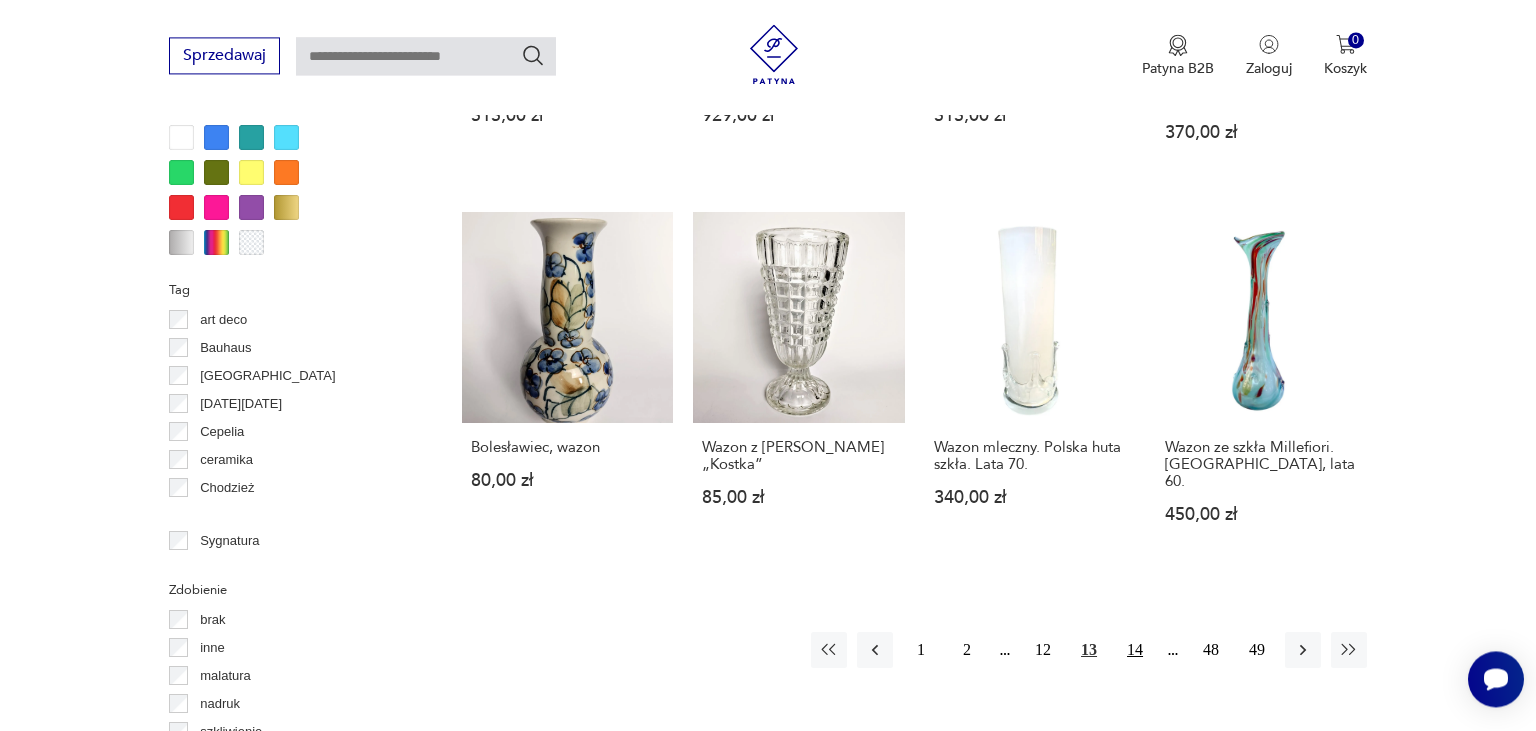 click on "14" at bounding box center (1135, 650) 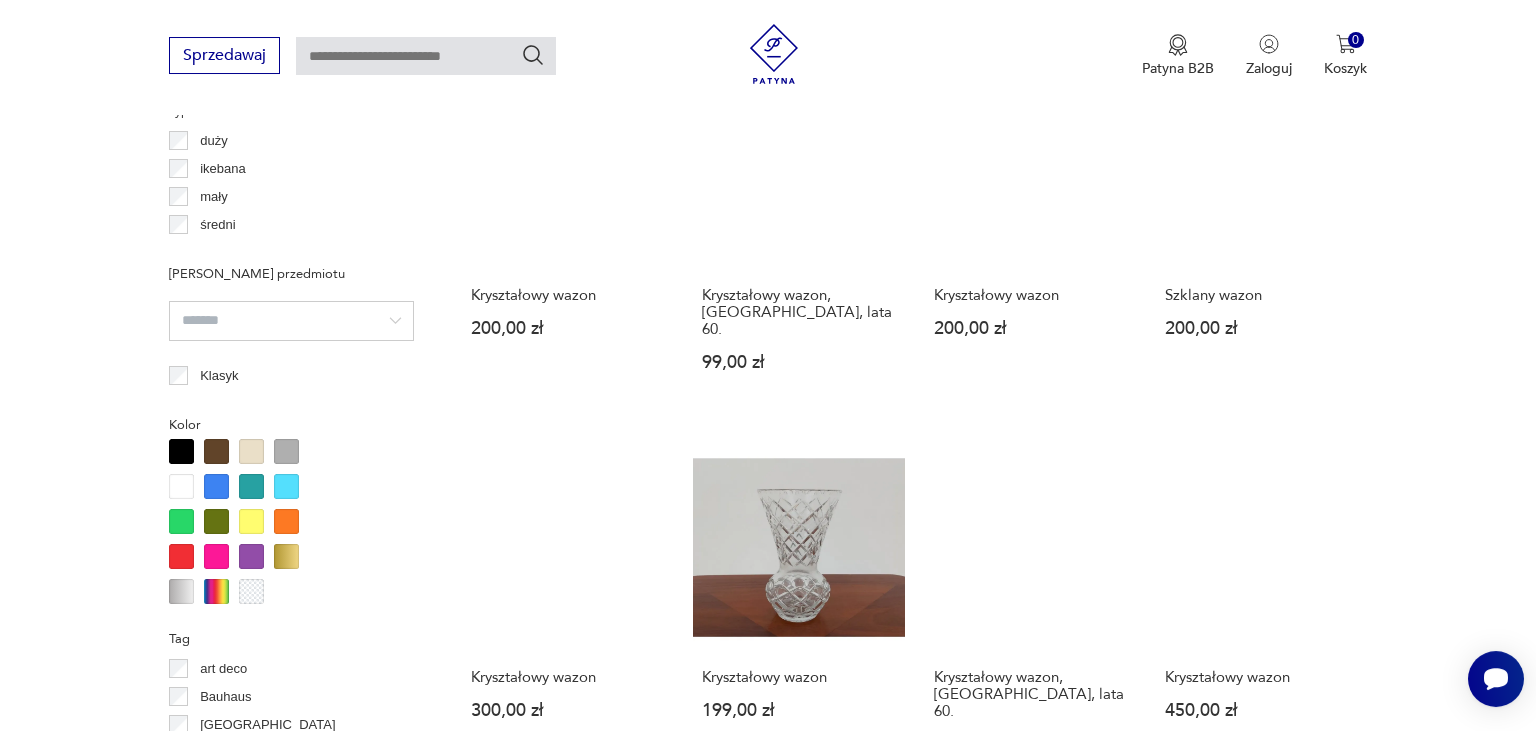 scroll, scrollTop: 1797, scrollLeft: 0, axis: vertical 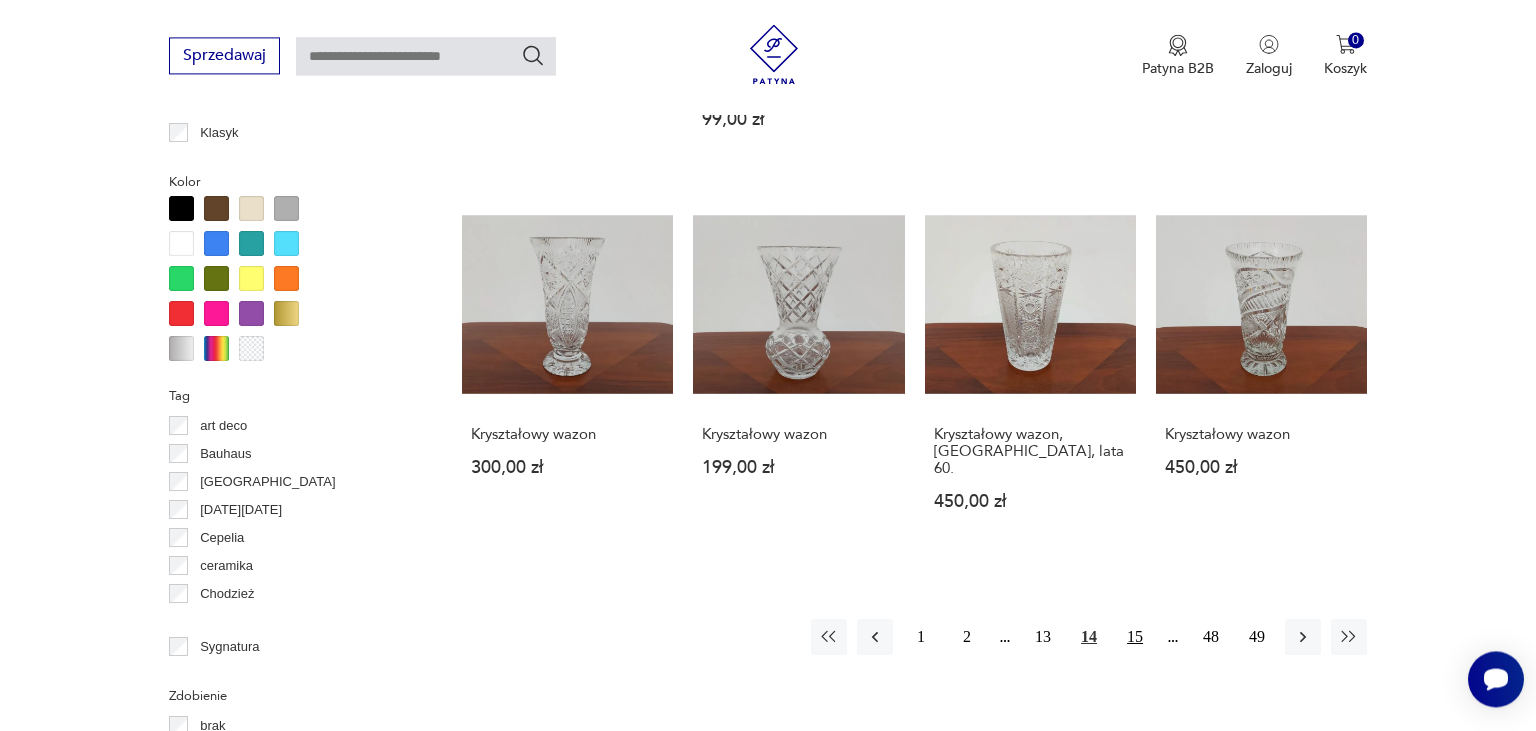 click on "15" at bounding box center [1135, 637] 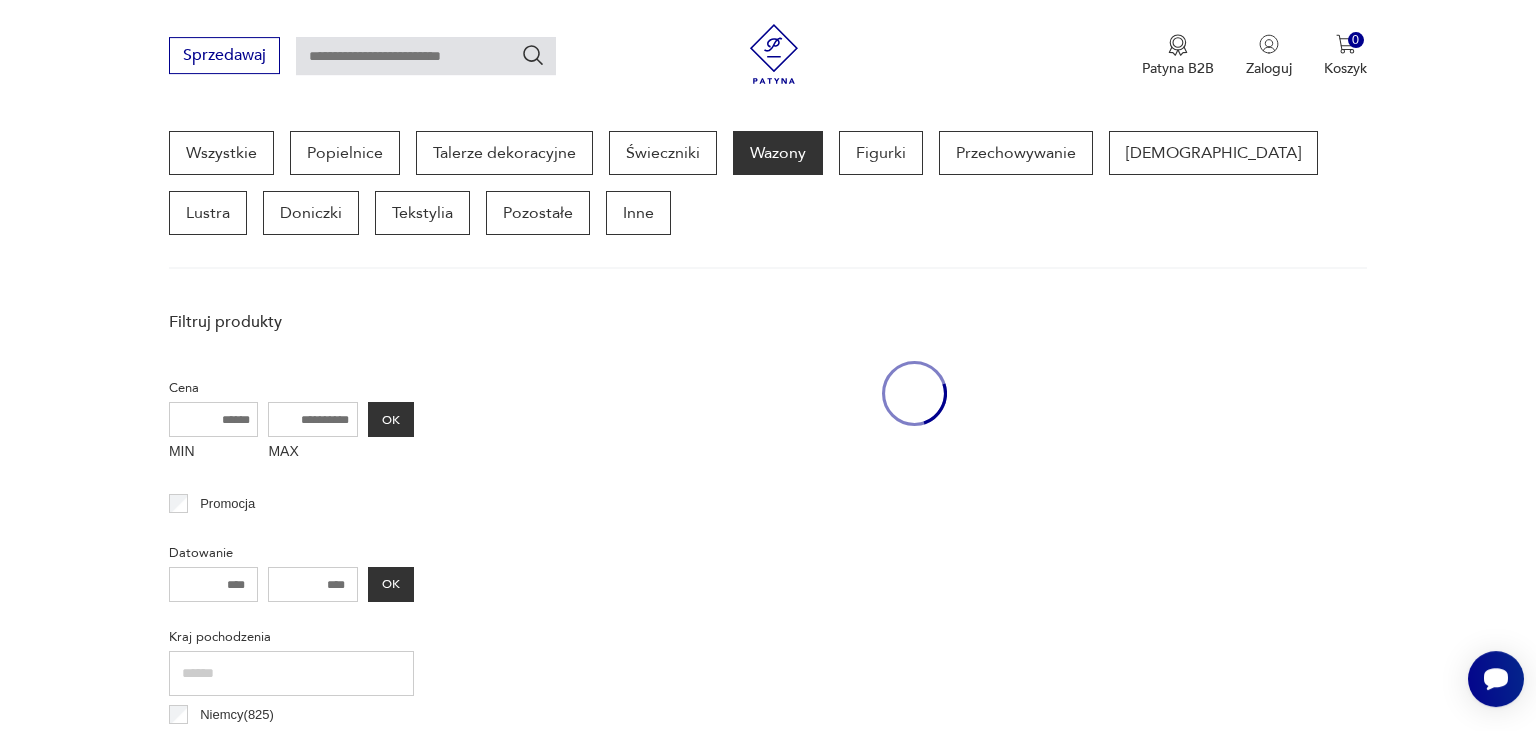 scroll, scrollTop: 530, scrollLeft: 0, axis: vertical 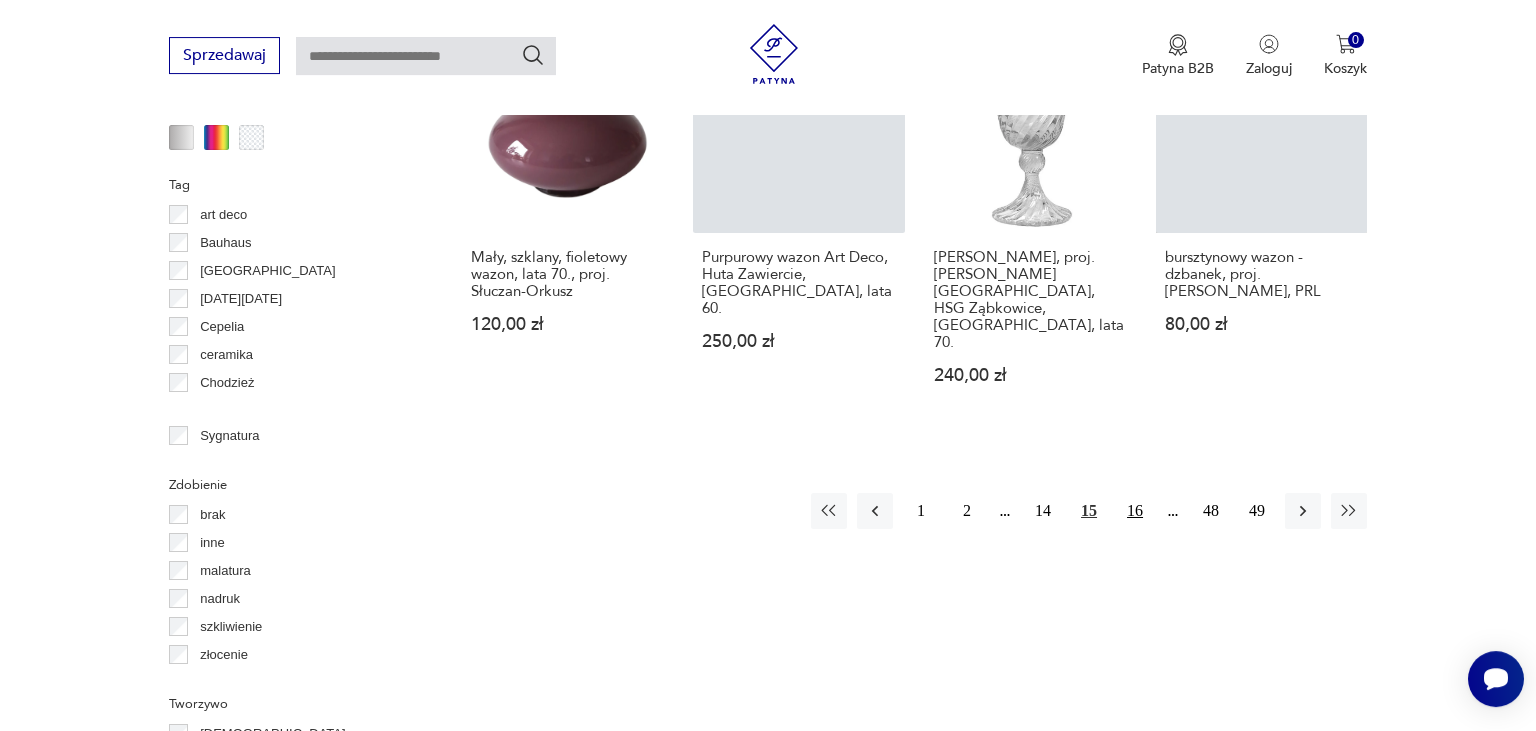 click on "16" at bounding box center (1135, 511) 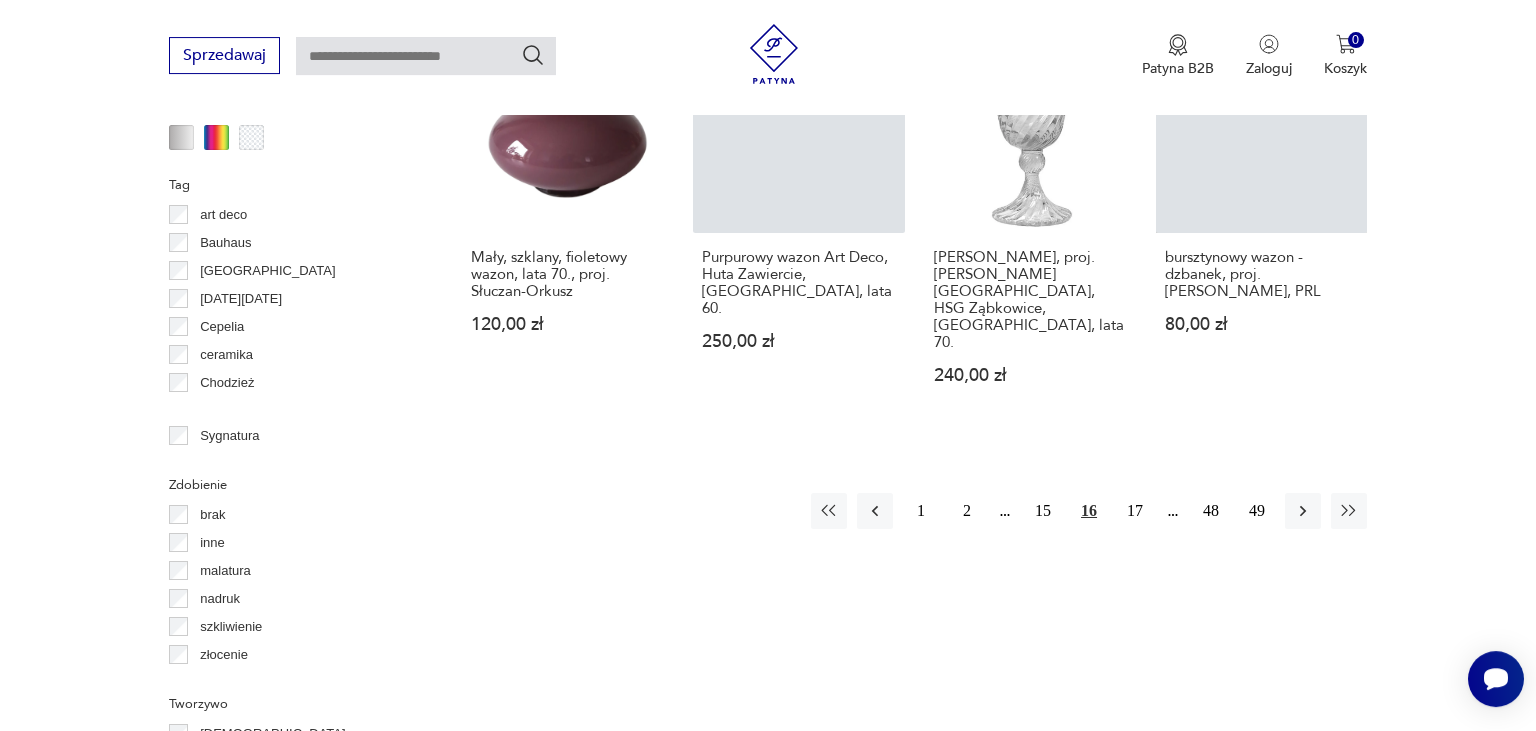 scroll, scrollTop: 1516, scrollLeft: 0, axis: vertical 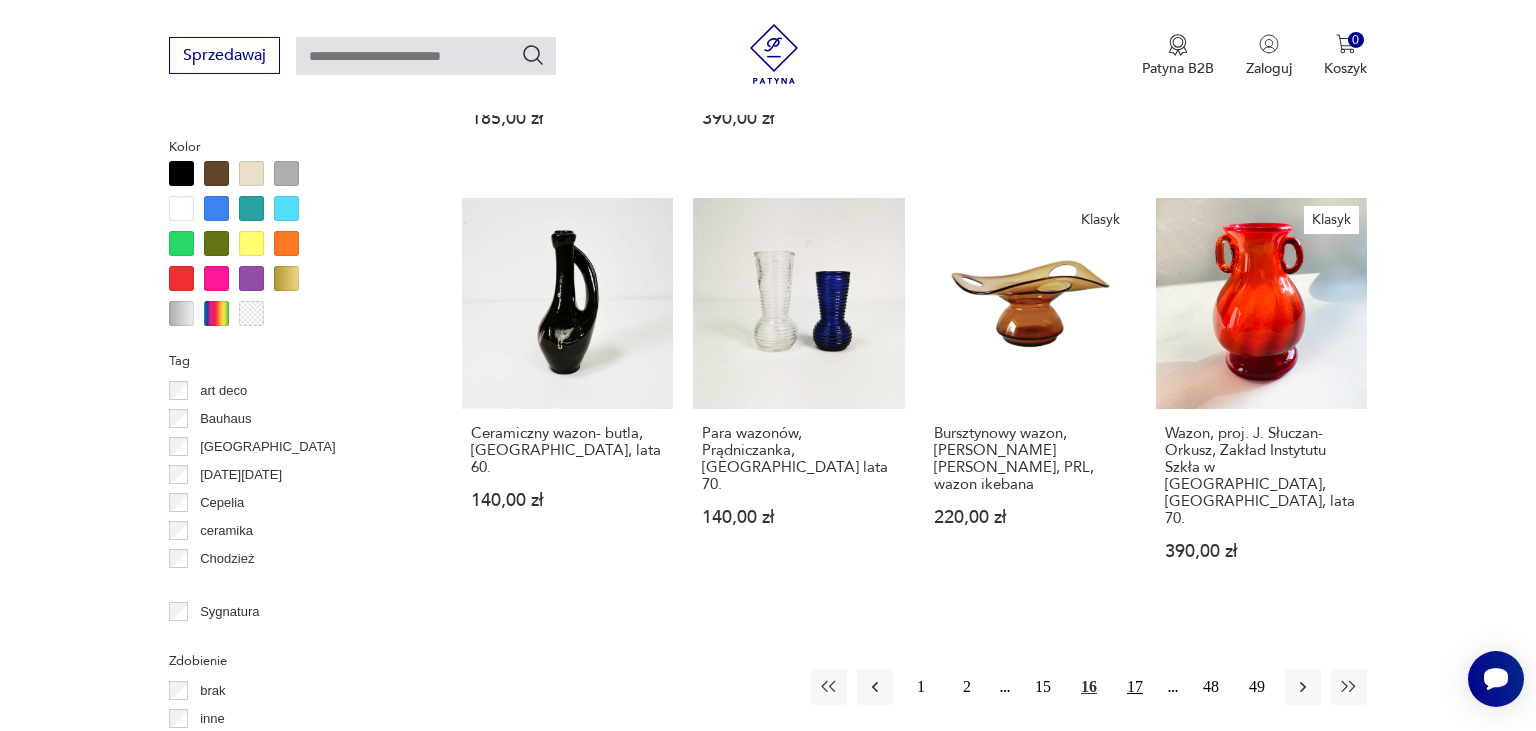 click on "17" at bounding box center (1135, 687) 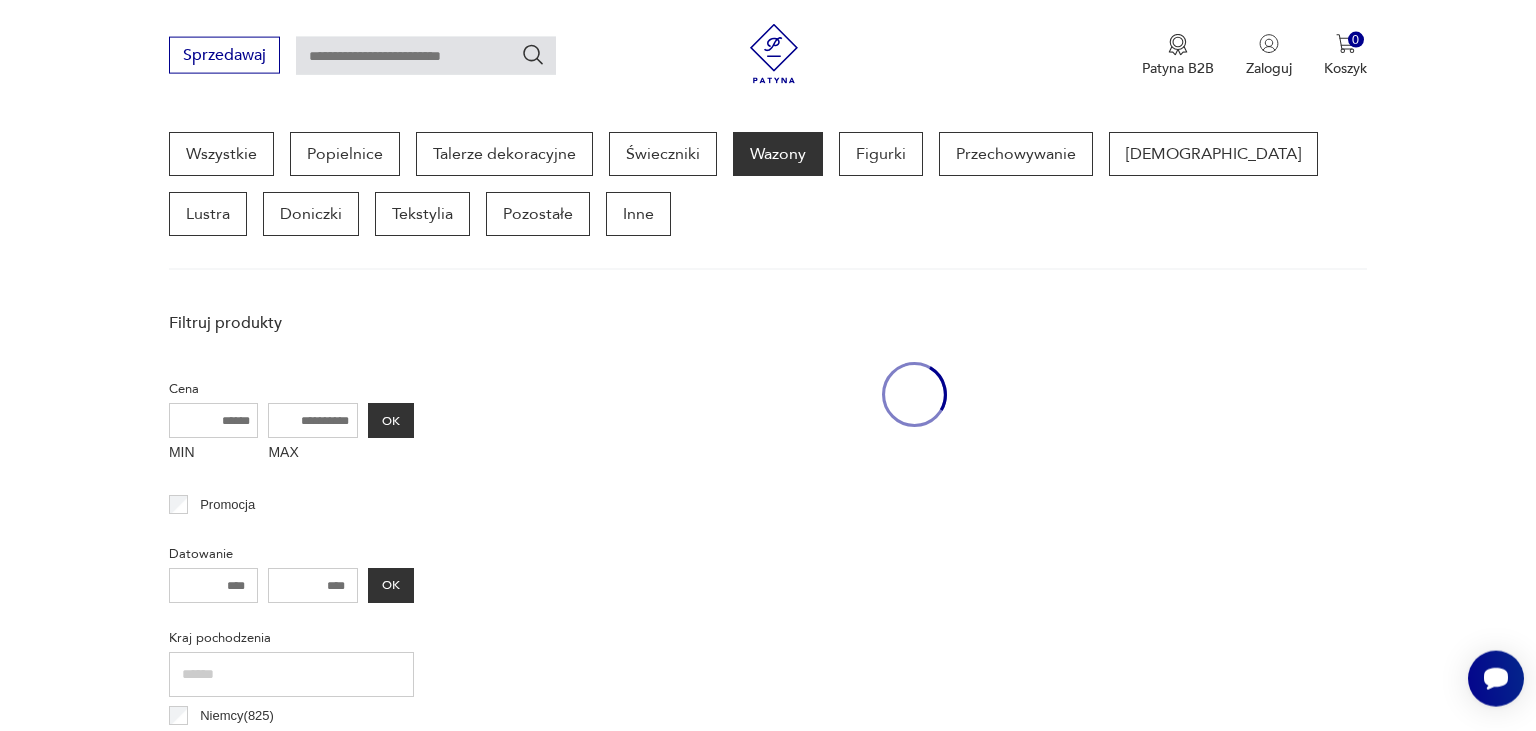 scroll, scrollTop: 529, scrollLeft: 0, axis: vertical 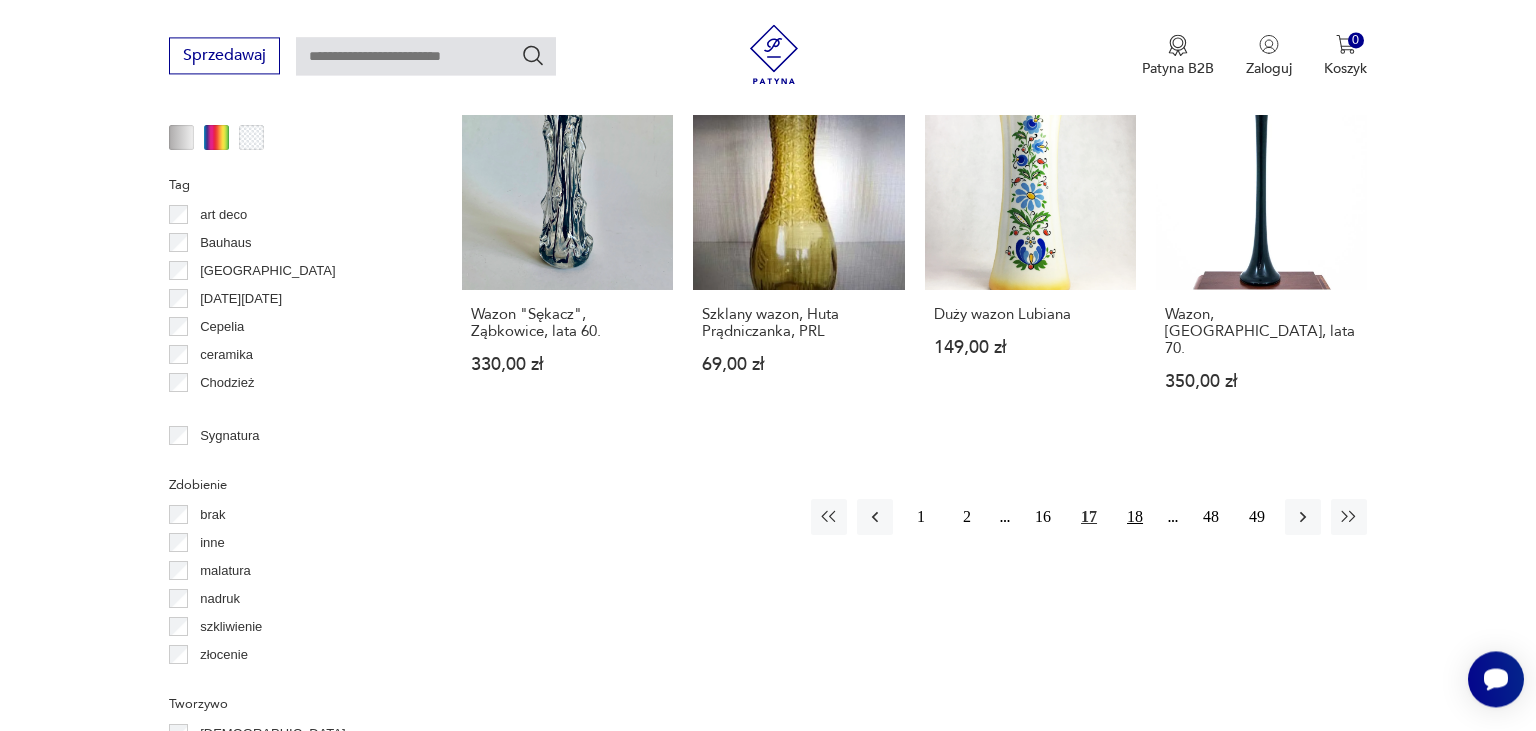 click on "18" at bounding box center [1135, 517] 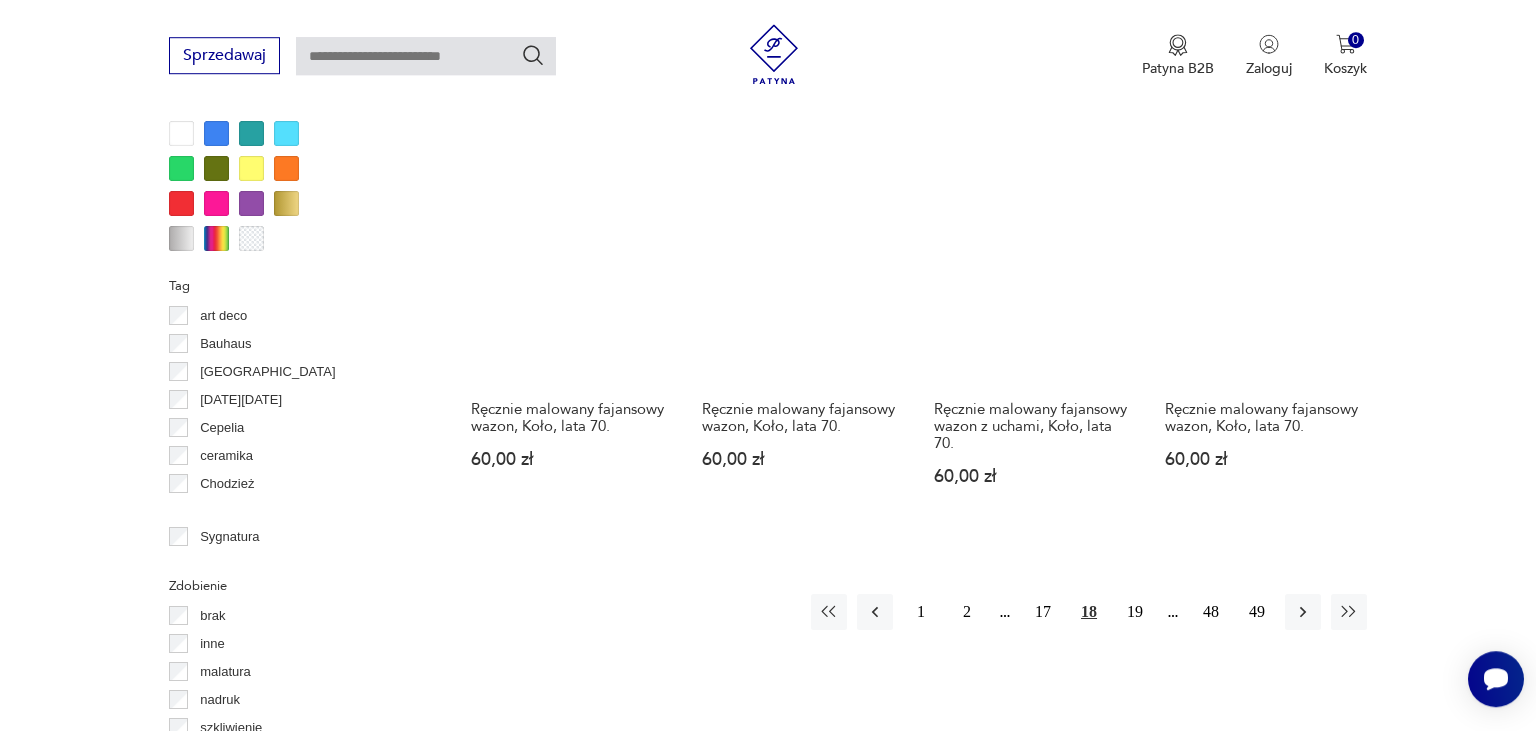 scroll, scrollTop: 2008, scrollLeft: 0, axis: vertical 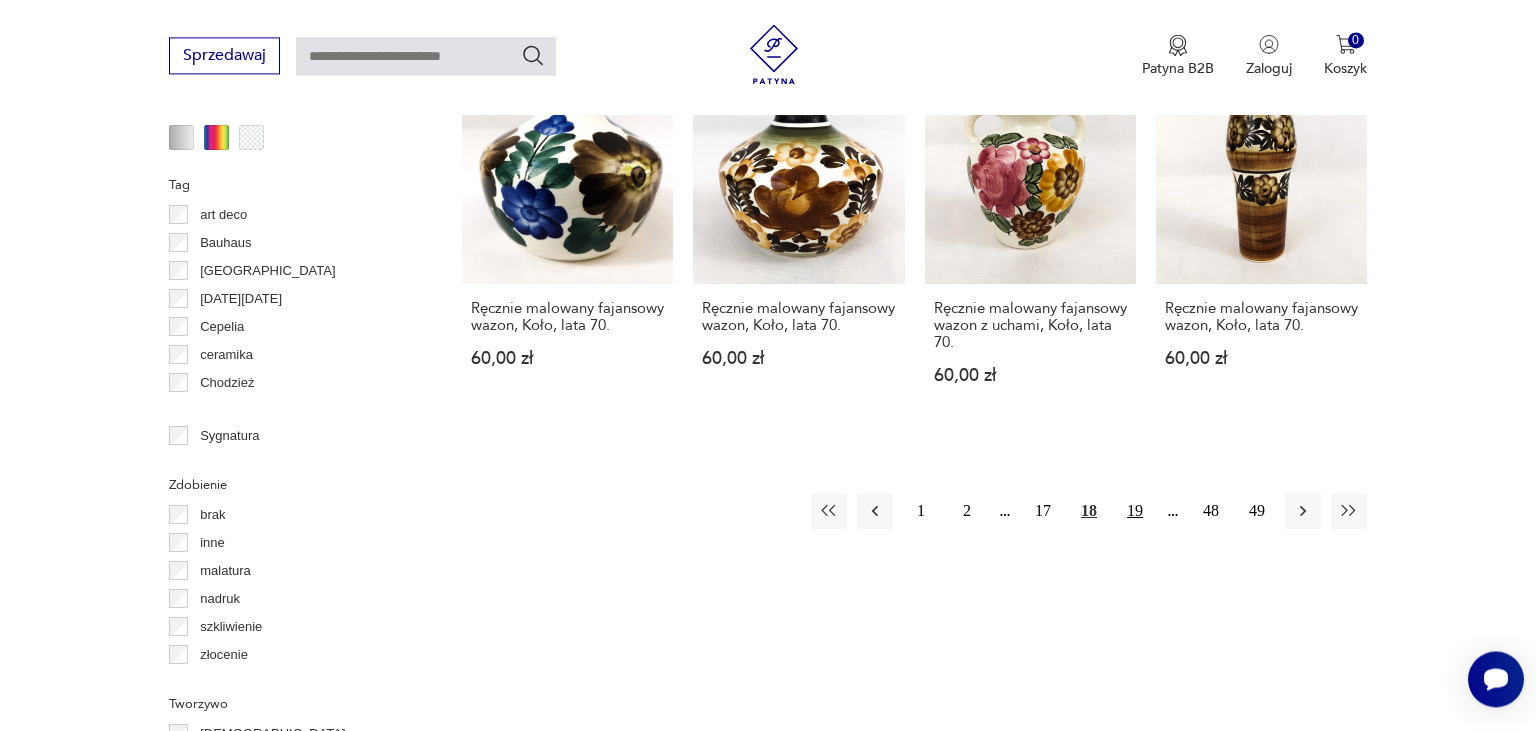 click on "19" at bounding box center [1135, 511] 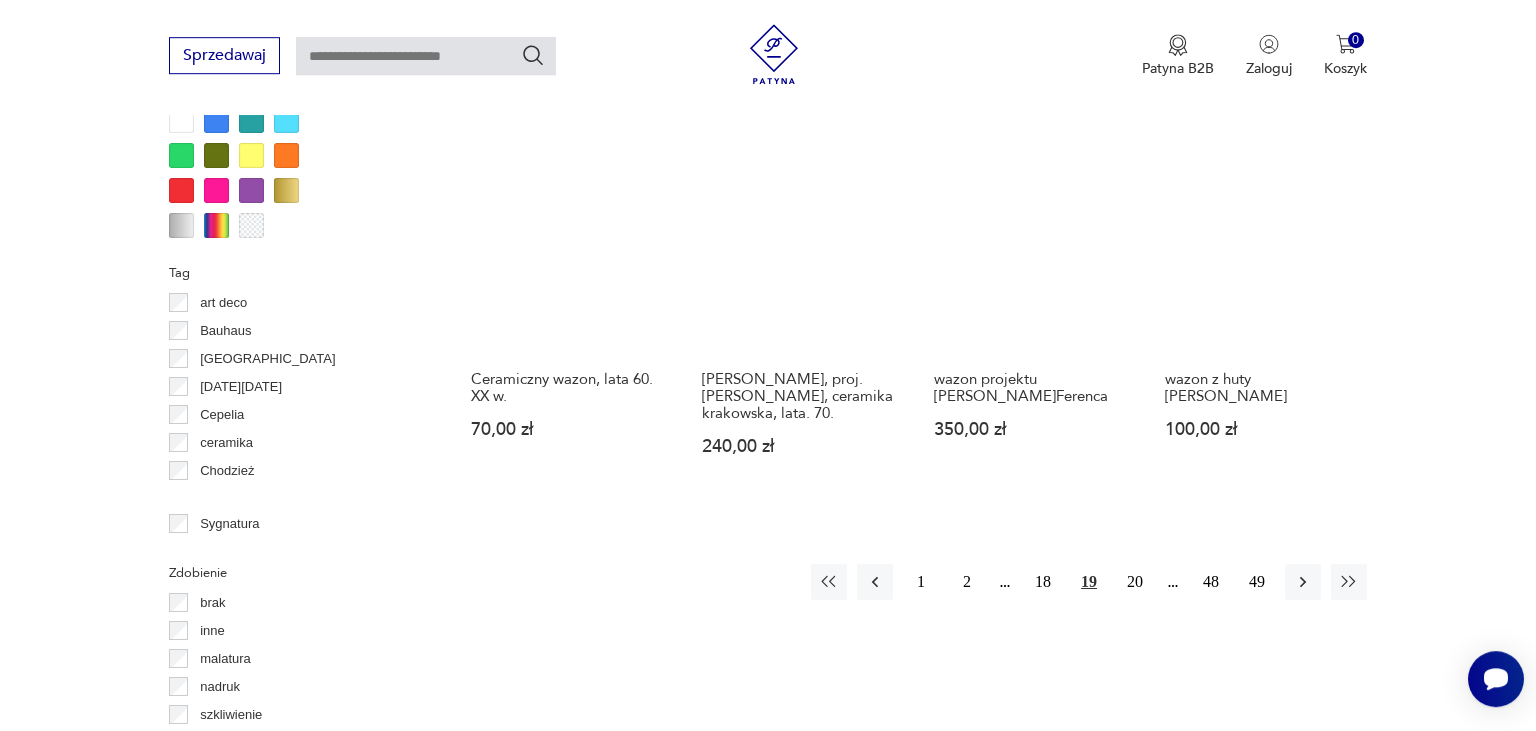 scroll, scrollTop: 2008, scrollLeft: 0, axis: vertical 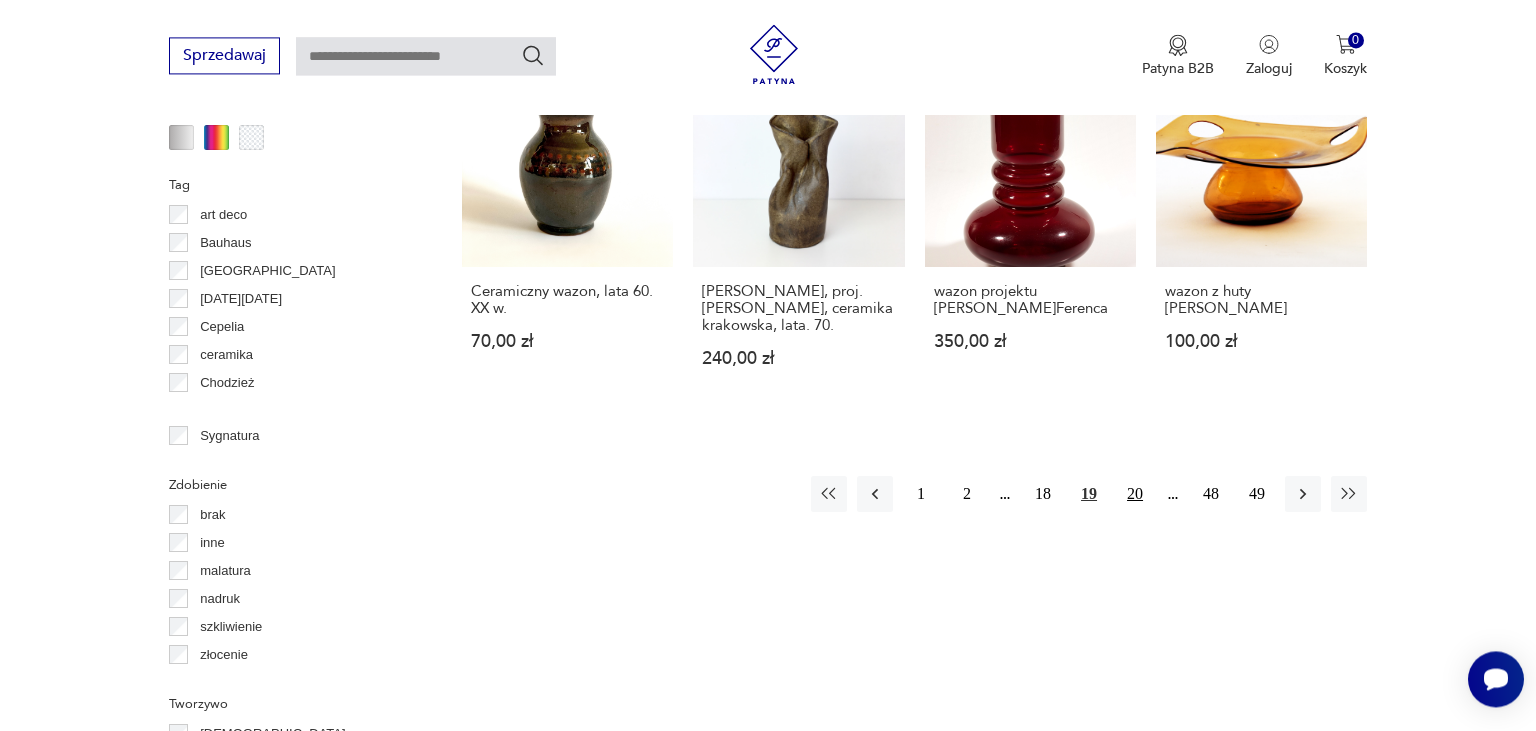 click on "20" at bounding box center [1135, 494] 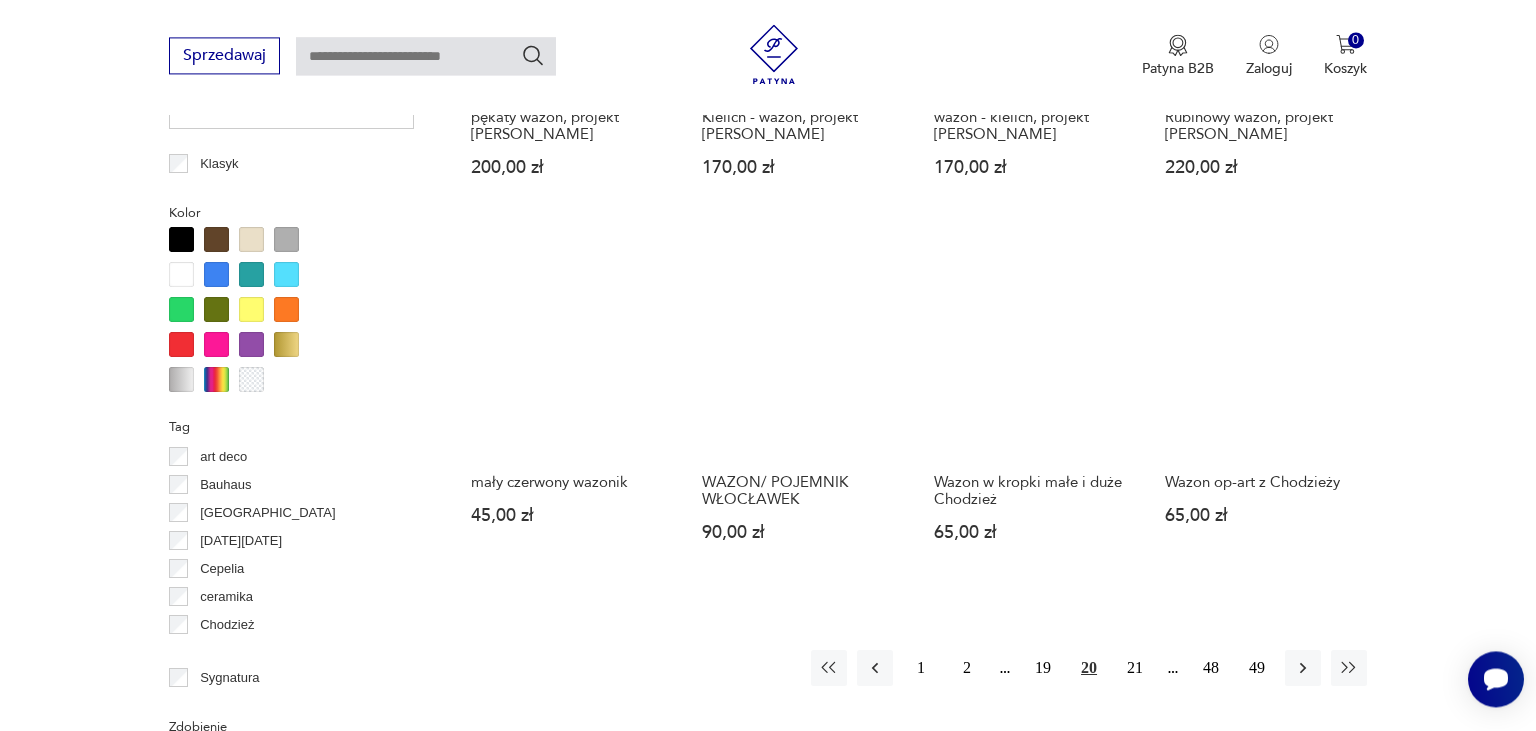 scroll, scrollTop: 1903, scrollLeft: 0, axis: vertical 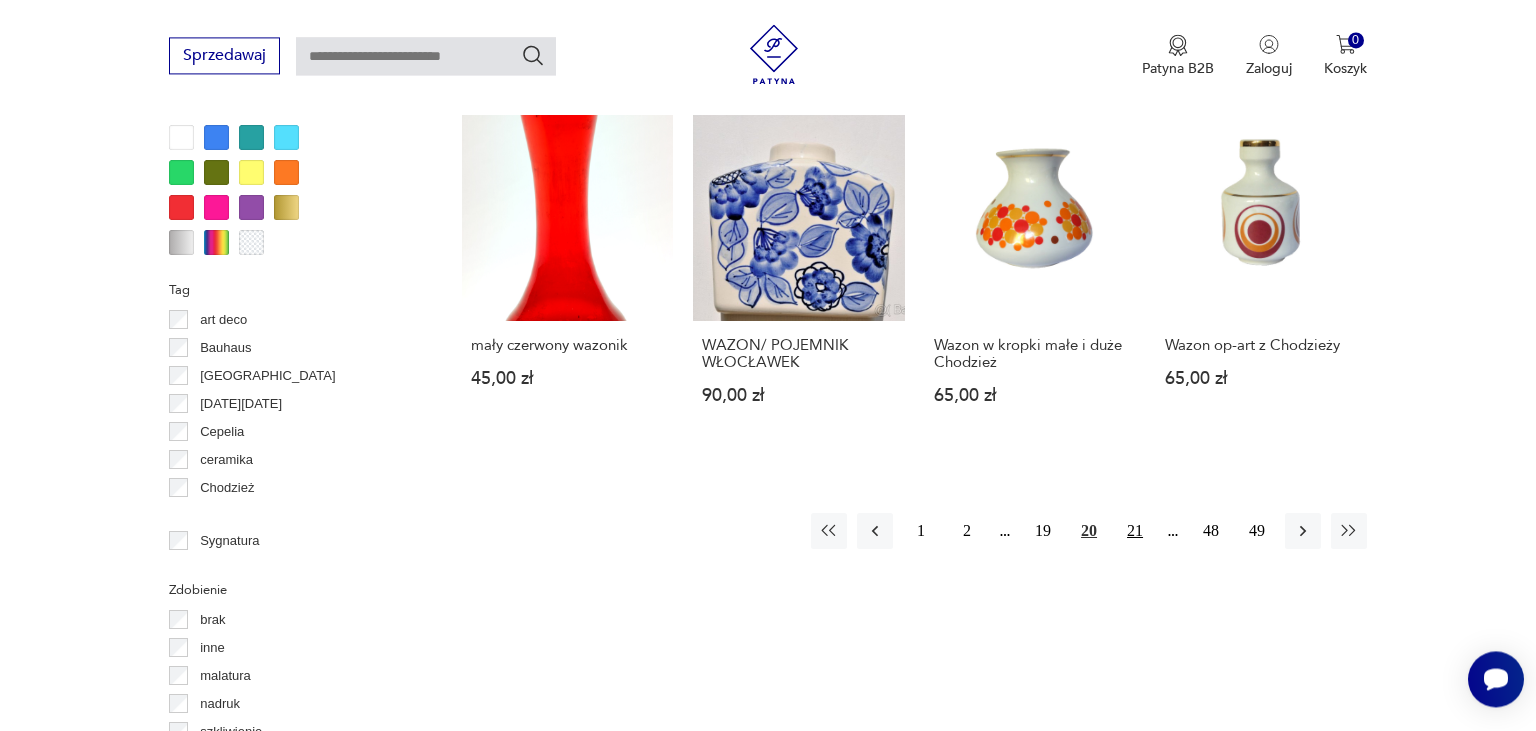 click on "21" at bounding box center [1135, 531] 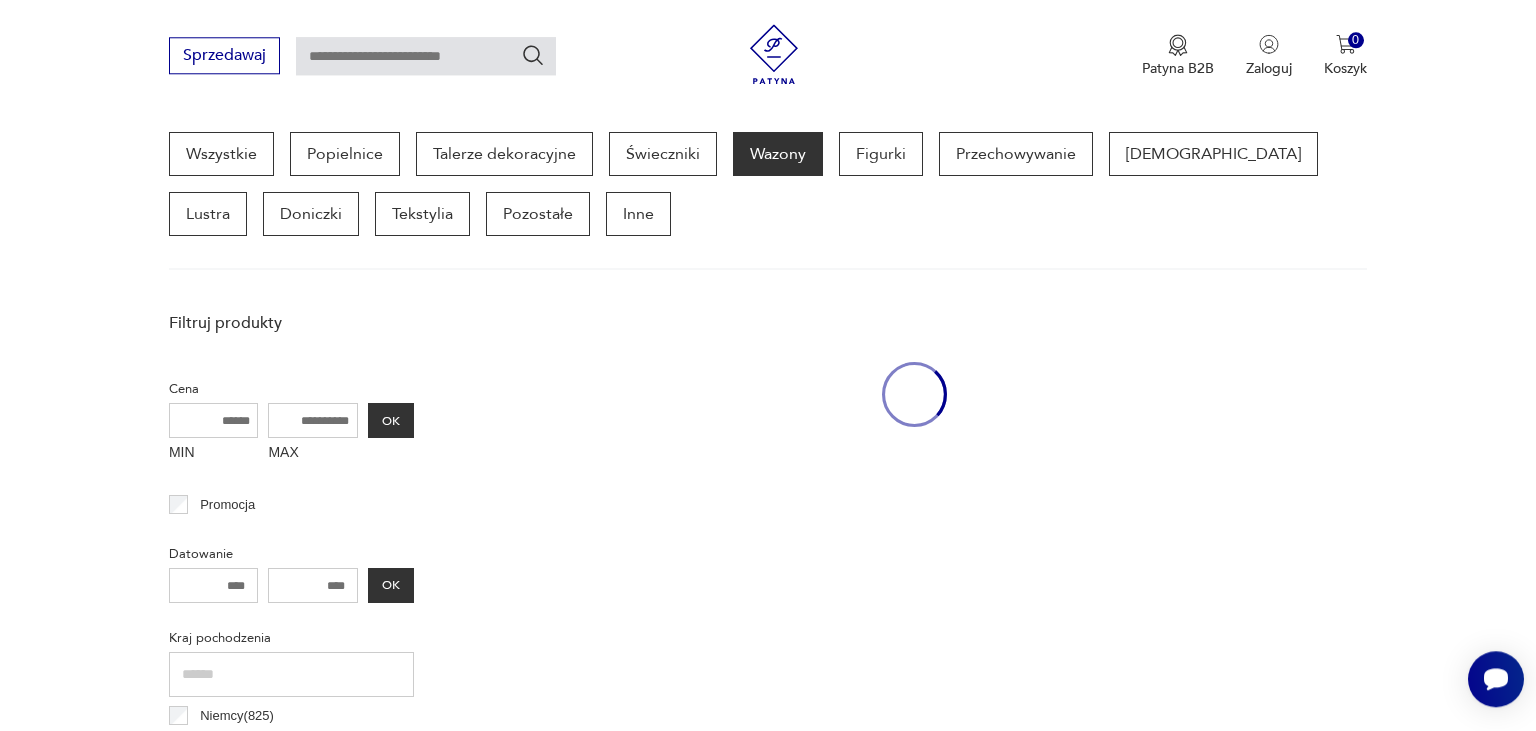 scroll, scrollTop: 529, scrollLeft: 0, axis: vertical 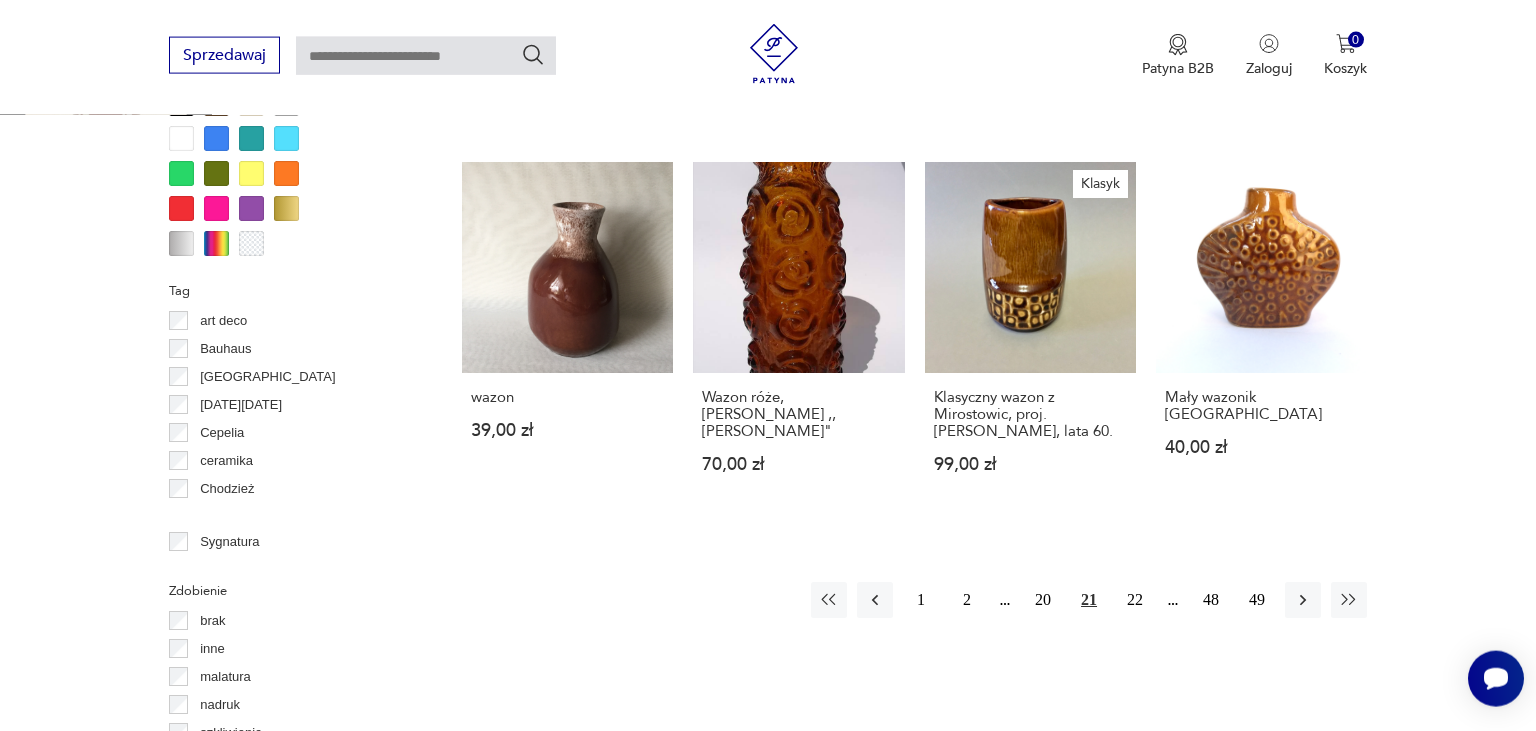 click on "Klasyk Wazon porcelanowy Steatyt 900,00 zł WAZON CHODZIEŻ 65,00 zł Wazon lata 70. 70,00 zł Wazon ze szkła prasowanego, Ząbkowice, Polska, lata 70. 150,00 zł Wazon Reflex Warszawa lata 70. Oryginalna naklejka. 170,00 zł Wazon, Ikebana, Spółdzielnia Kamionka, Łysa Góra, lata 60., 70. 200,00 zł Wazon, Spółdzielnia Pracy Milenium, Kraków, lata 60. 300,00 zł Wazon, Spółdzielnia Pracy Milenium, Kraków, lata 60. 350,00 zł Klasyk Wazon Steatyt F-7 570,00 zł WAZON WAWEL PICASSO 250,00 zł Duży wazon - Huta Laura - lata 70. 450,00 zł Wazonik Mirostowice 40,00 zł wazon 39,00 zł Wazon róże, Huta Szkła ,,Laura" 70,00 zł Klasyk Klasyczny wazon z Mirostowic, proj. Adama Sadulskiego, lata 60. 99,00 zł Mały wazonik Mirostowice 40,00 zł" at bounding box center (914, -245) 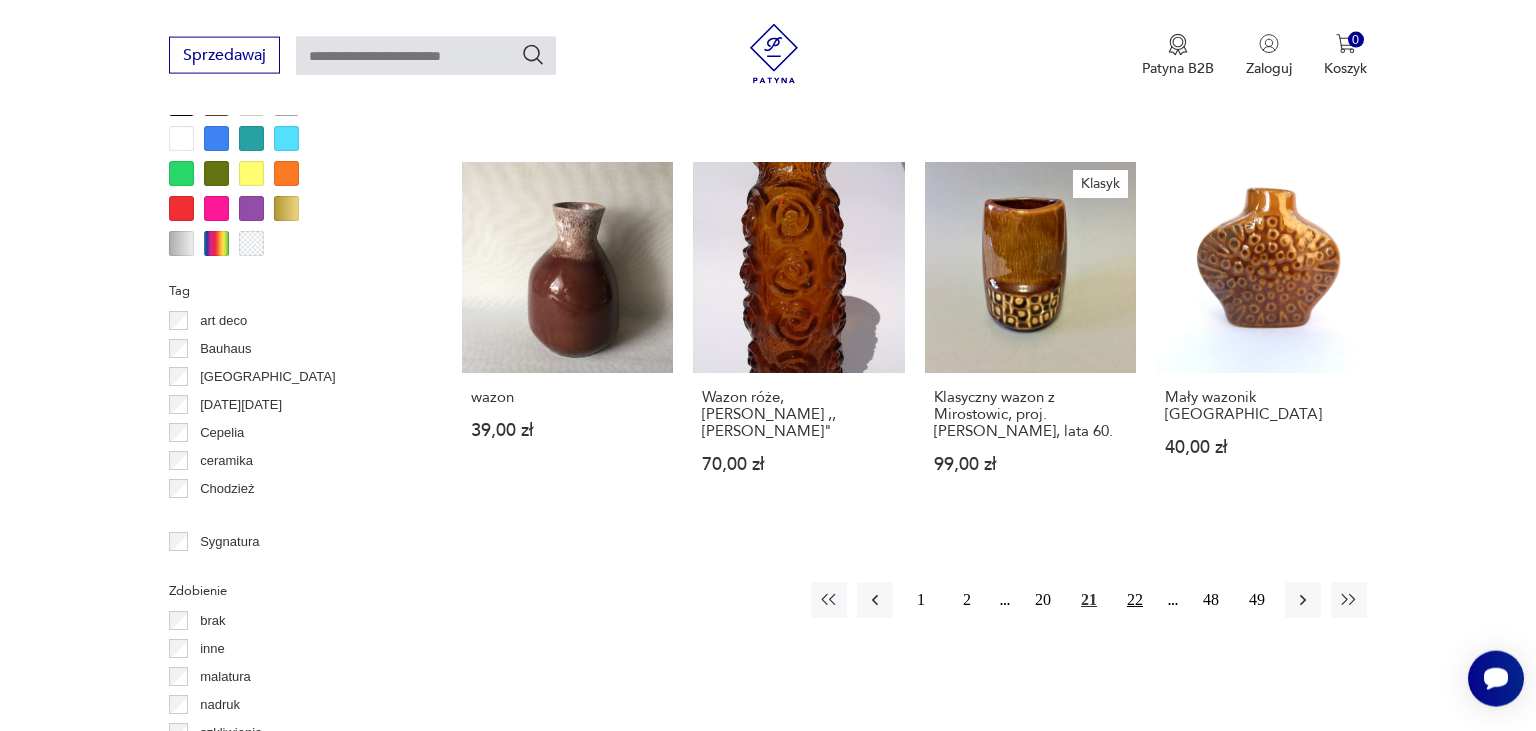 click on "22" at bounding box center (1135, 600) 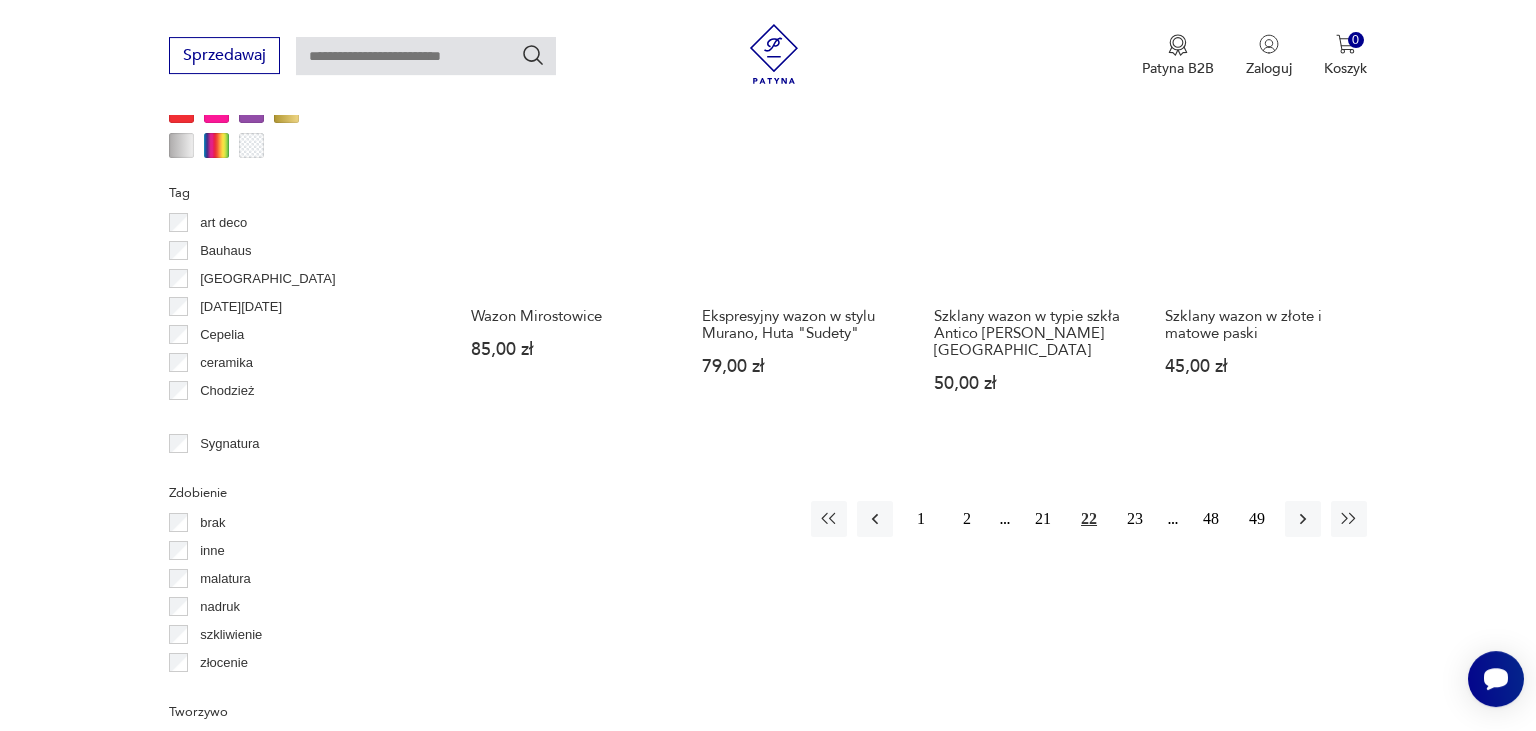 scroll, scrollTop: 2008, scrollLeft: 0, axis: vertical 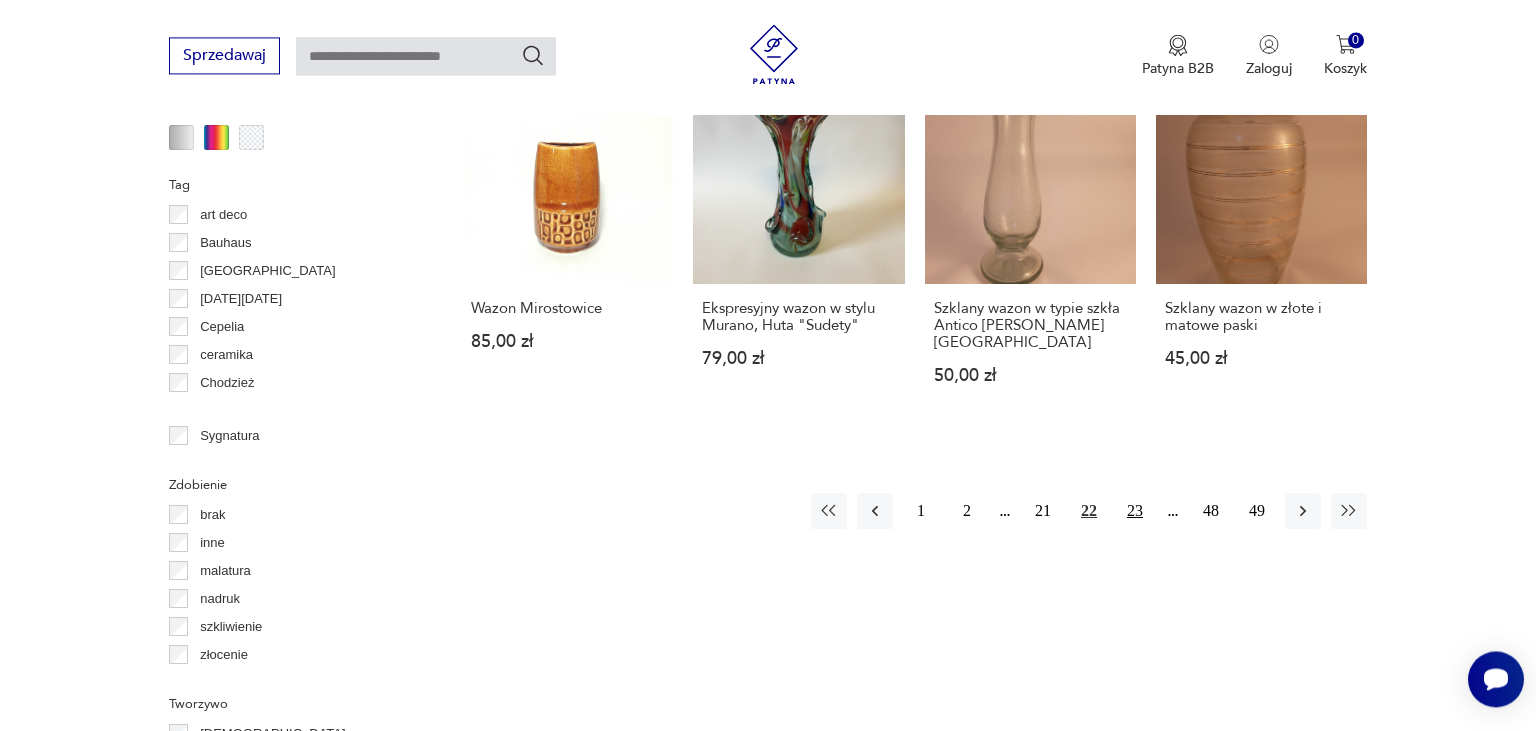 click on "23" at bounding box center (1135, 511) 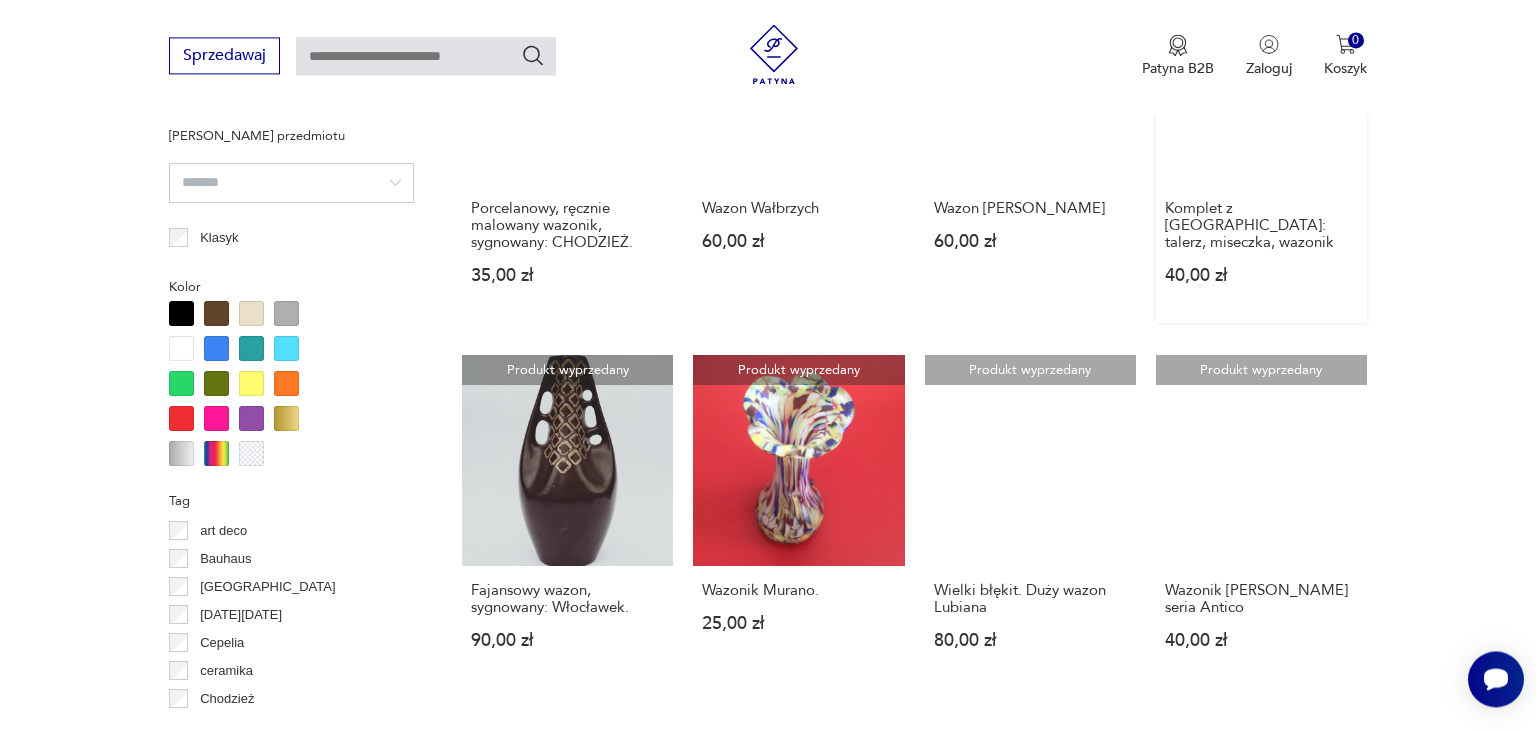 scroll, scrollTop: 2008, scrollLeft: 0, axis: vertical 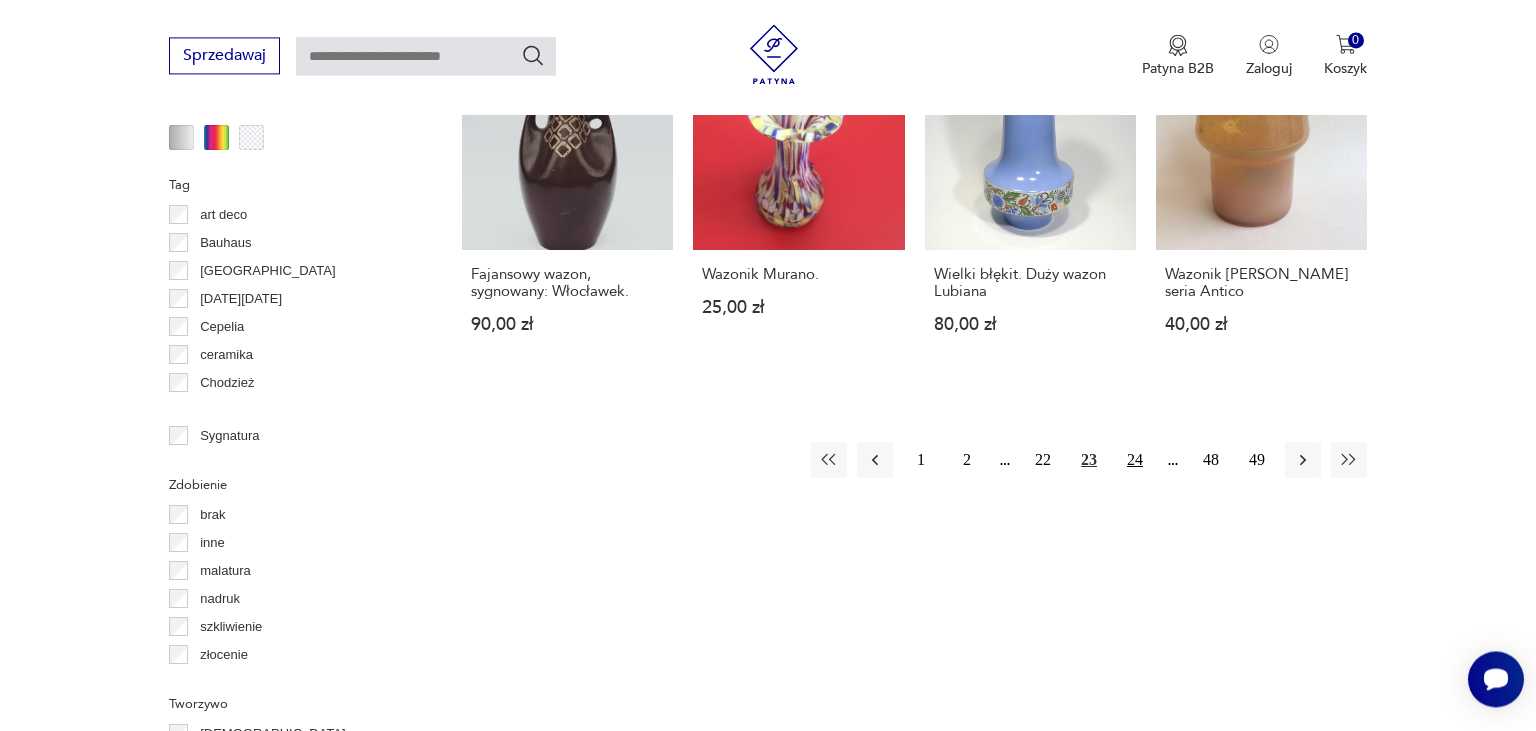 click on "24" at bounding box center (1135, 460) 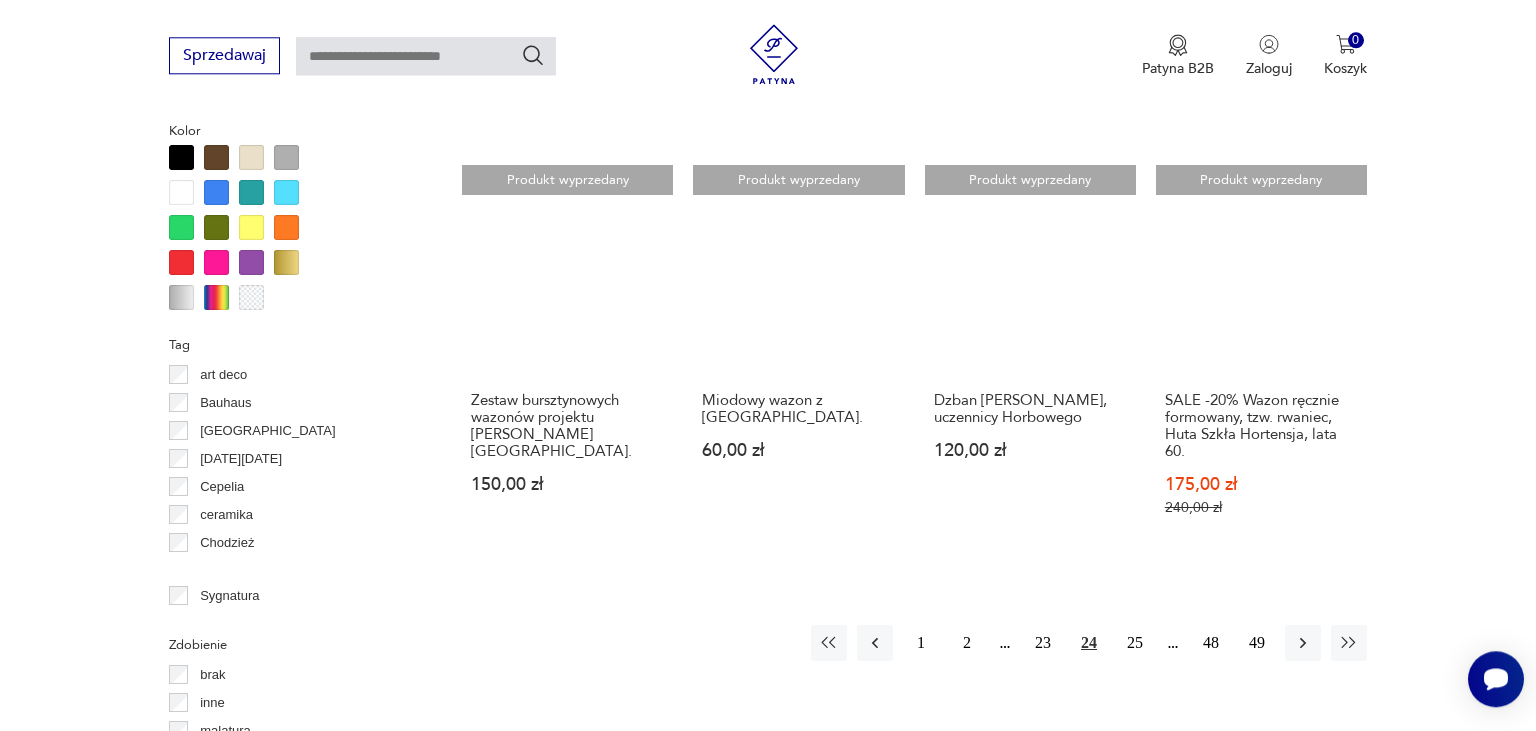 scroll, scrollTop: 1903, scrollLeft: 0, axis: vertical 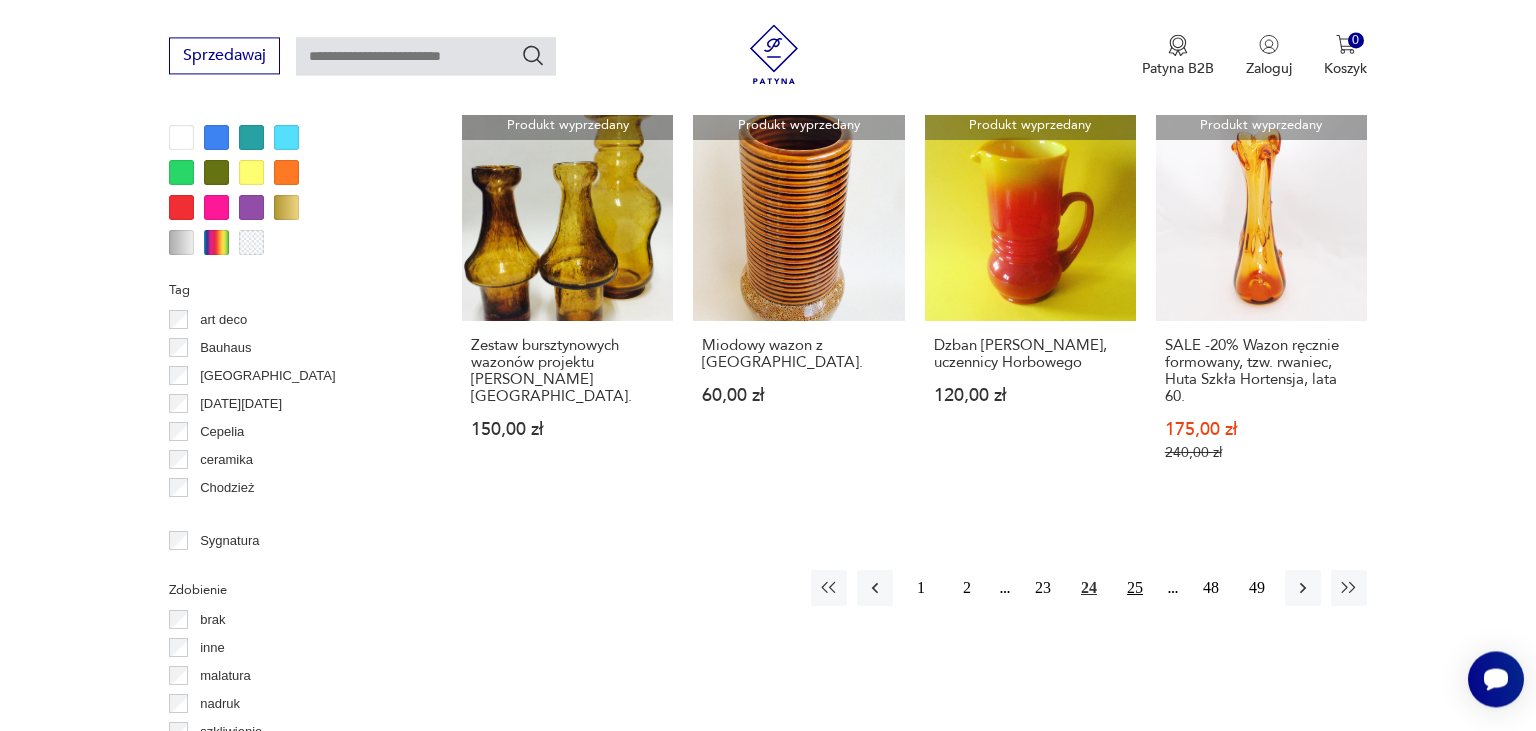 click on "25" at bounding box center [1135, 588] 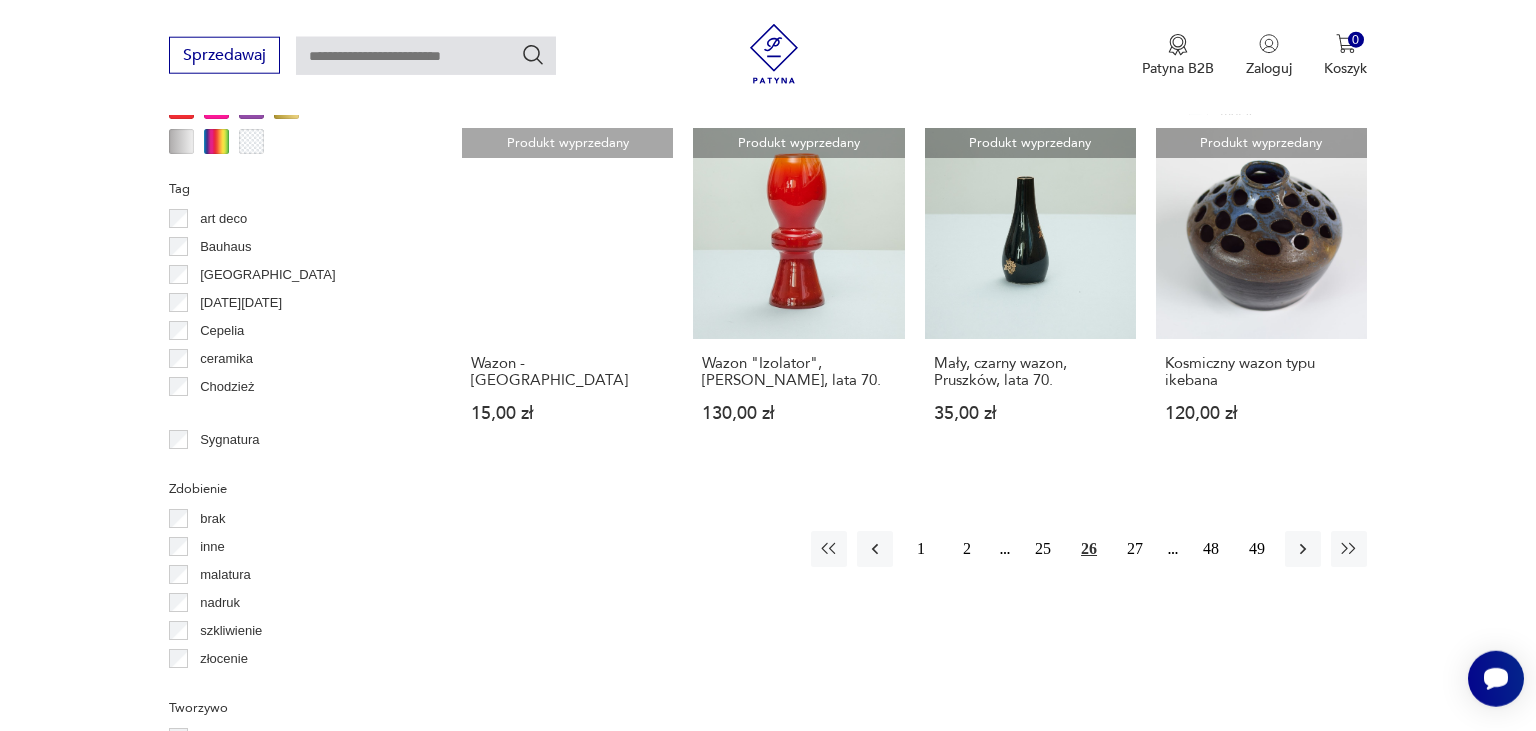scroll, scrollTop: 2008, scrollLeft: 0, axis: vertical 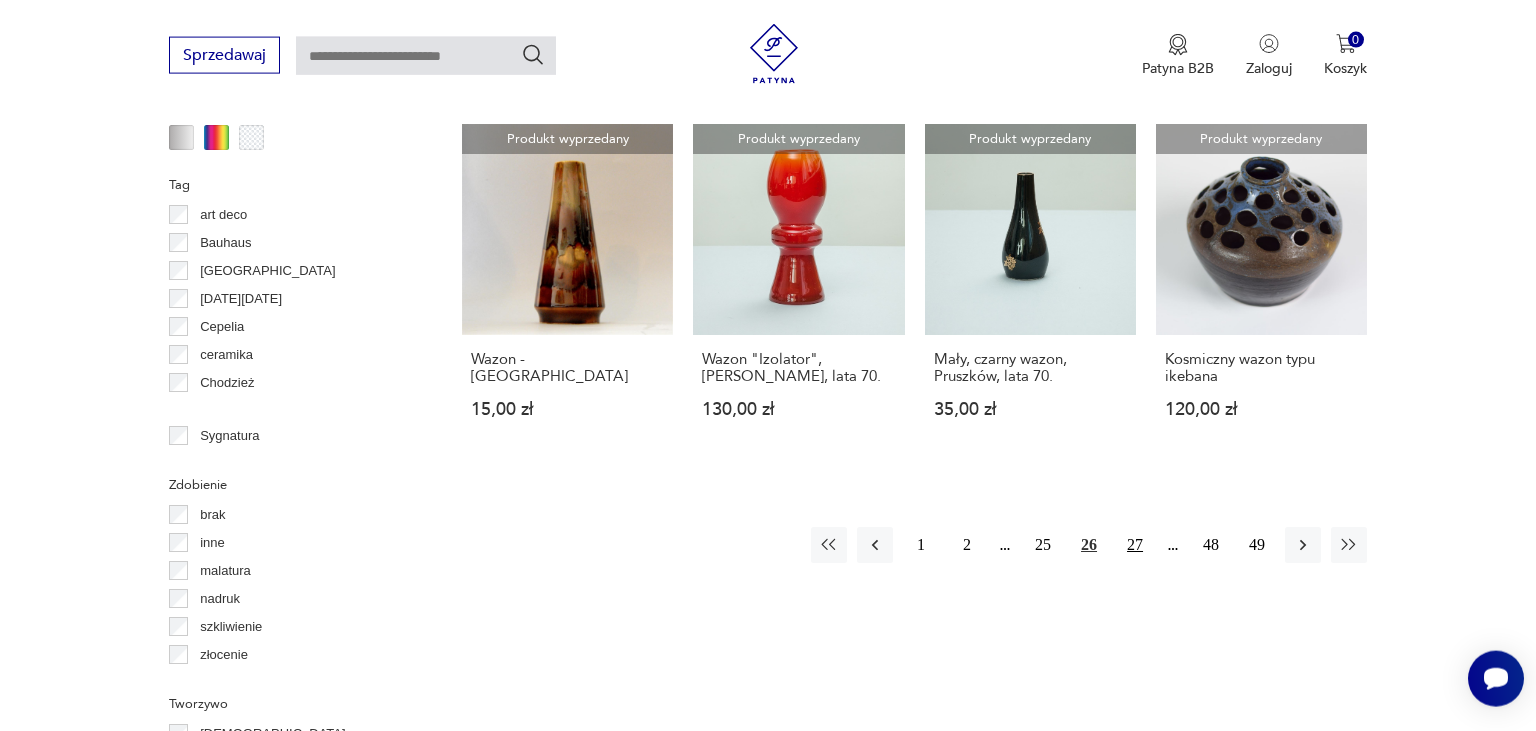 click on "27" at bounding box center (1135, 545) 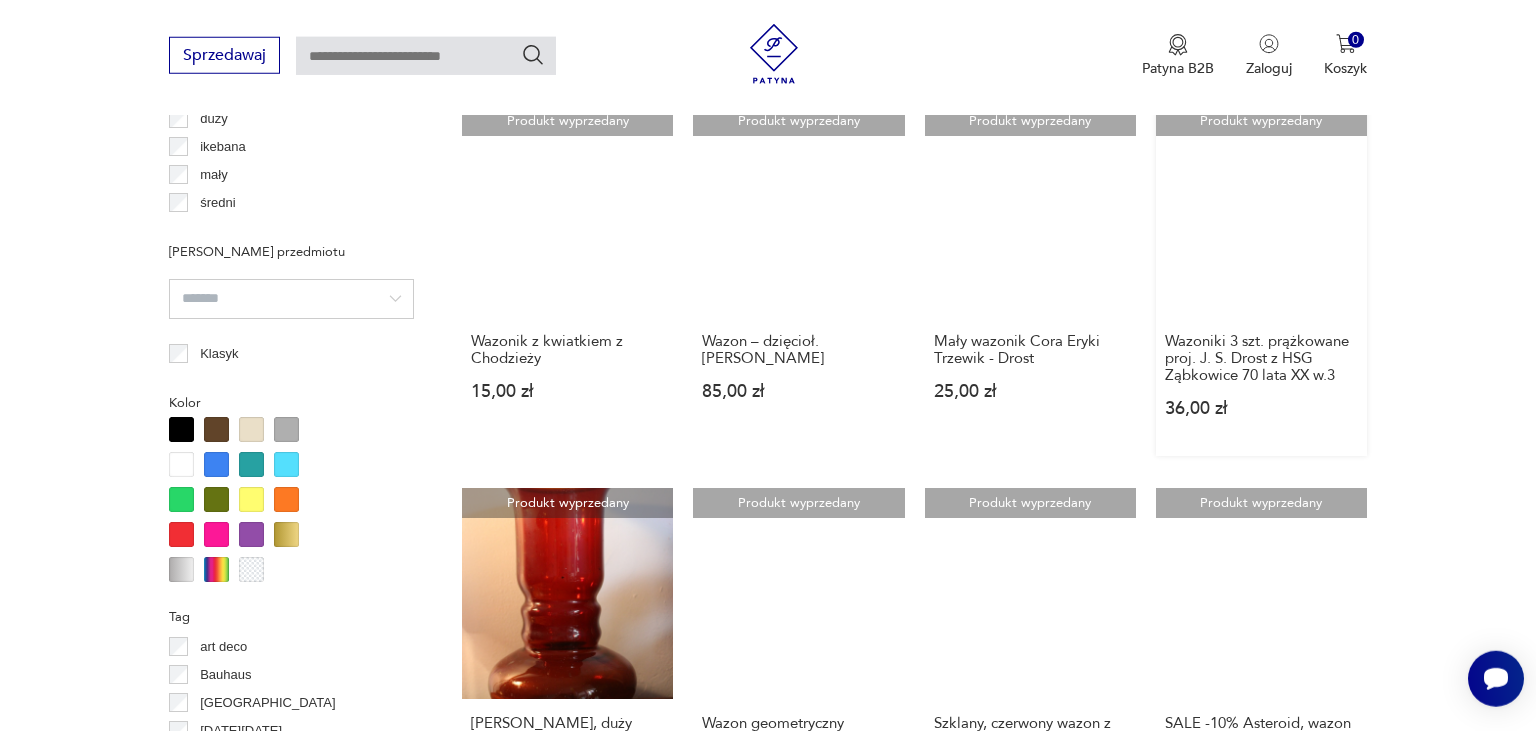 scroll, scrollTop: 1797, scrollLeft: 0, axis: vertical 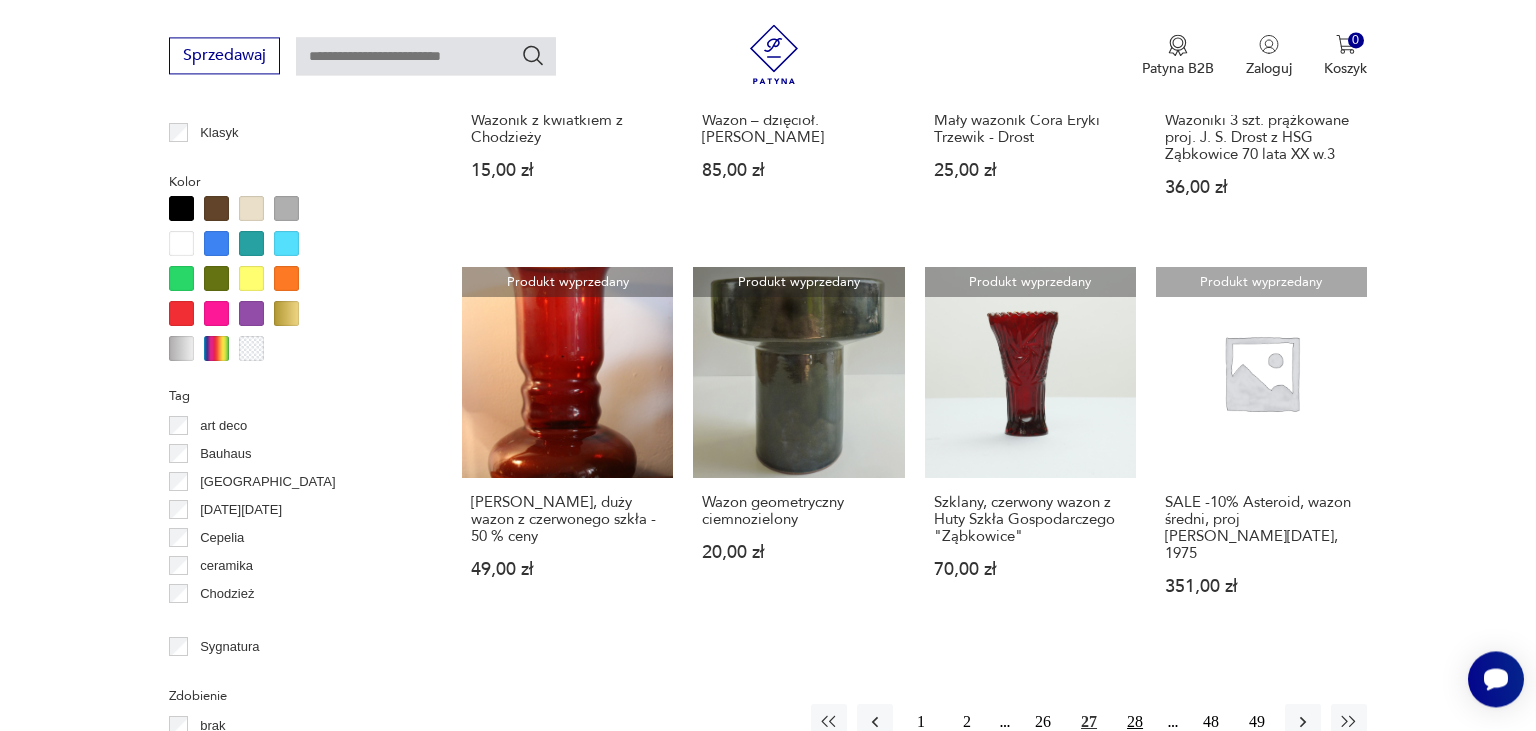 click on "28" at bounding box center [1135, 722] 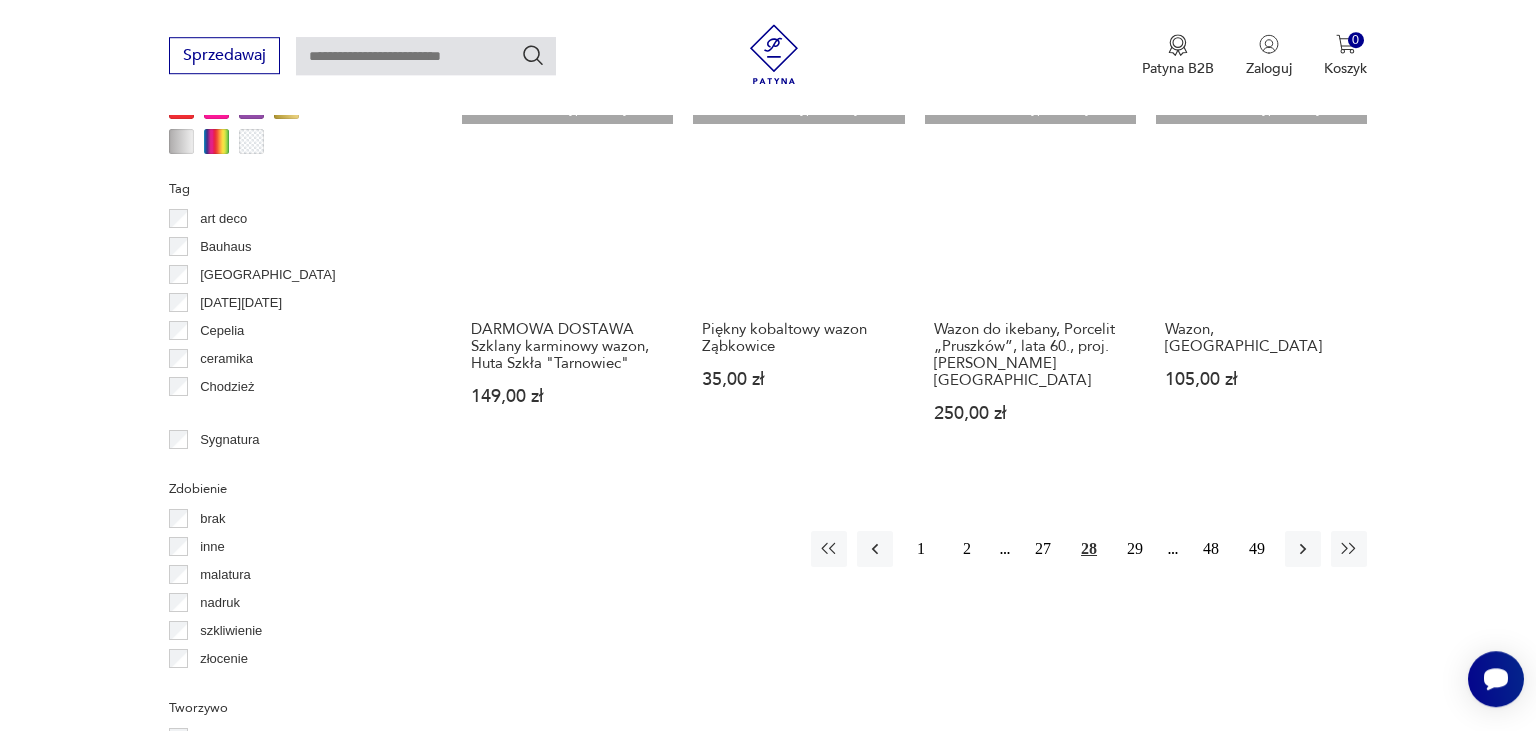 scroll, scrollTop: 2008, scrollLeft: 0, axis: vertical 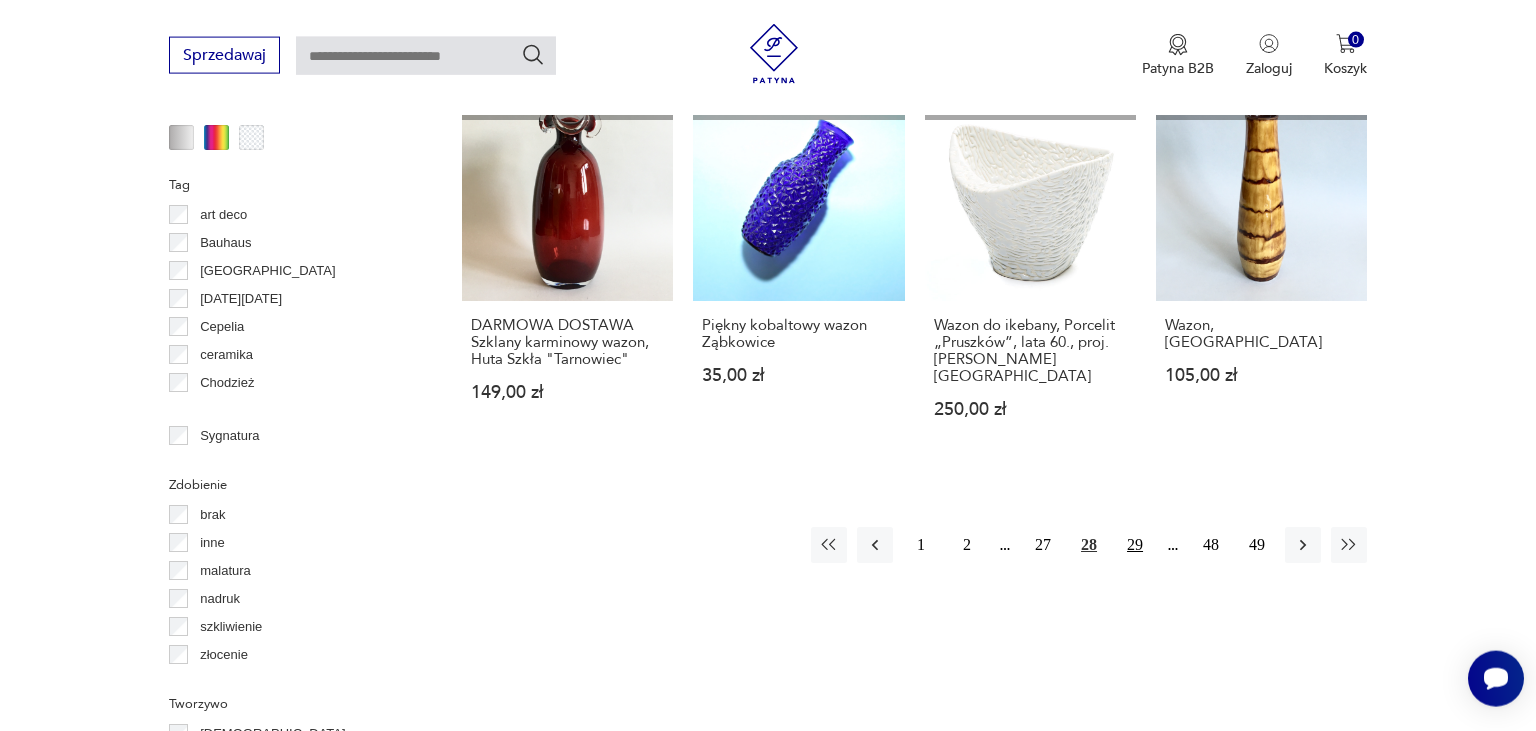 click on "29" at bounding box center (1135, 545) 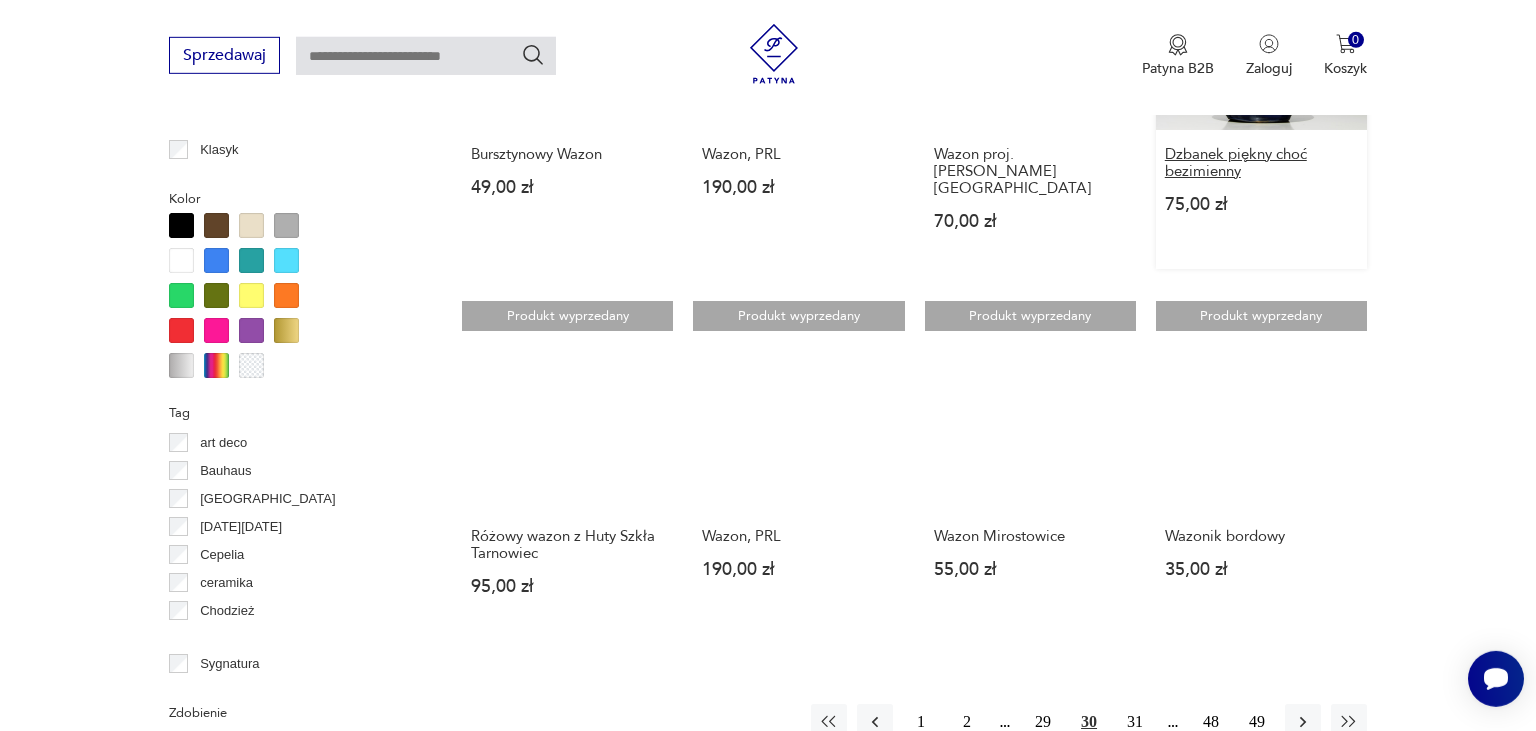 scroll, scrollTop: 1903, scrollLeft: 0, axis: vertical 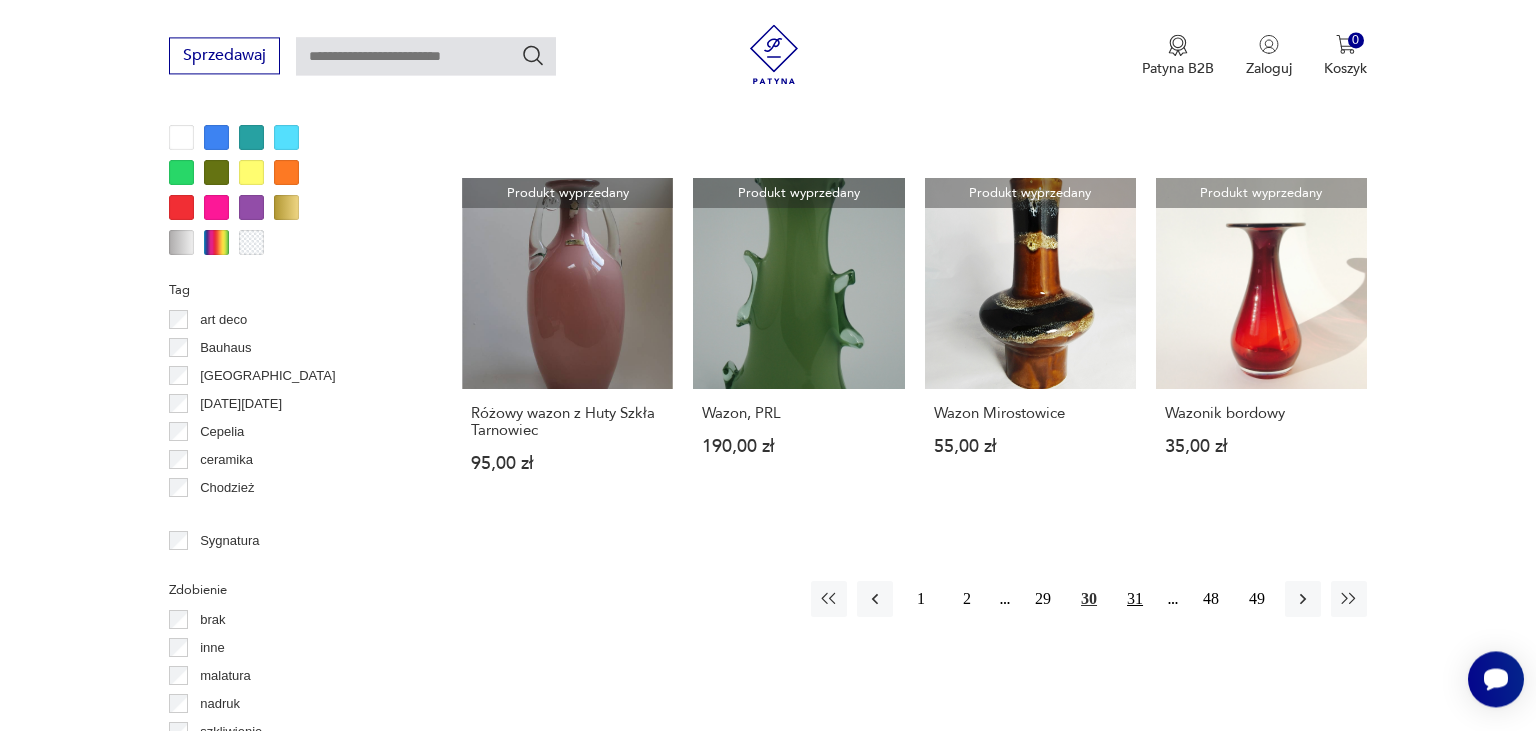 click on "31" at bounding box center [1135, 599] 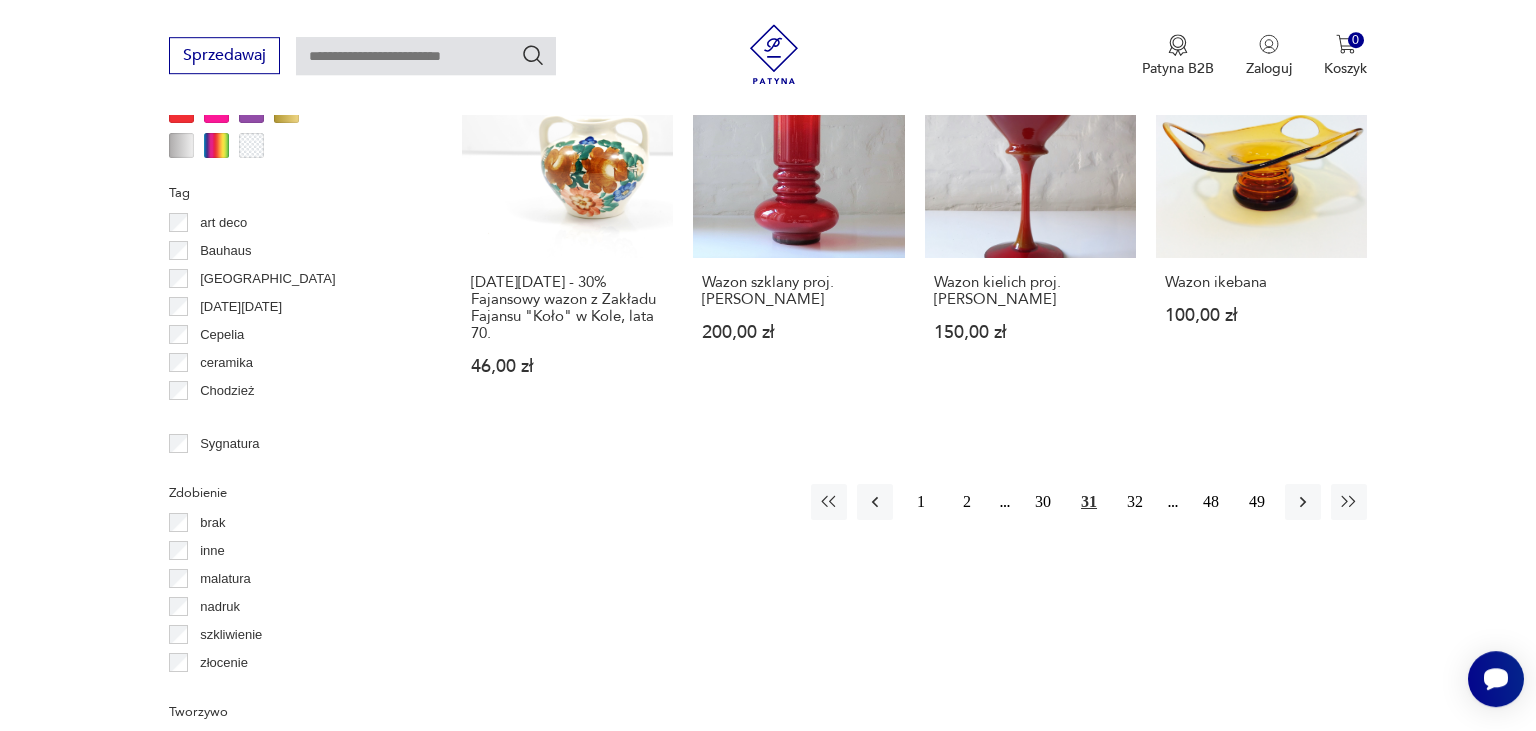 scroll, scrollTop: 2008, scrollLeft: 0, axis: vertical 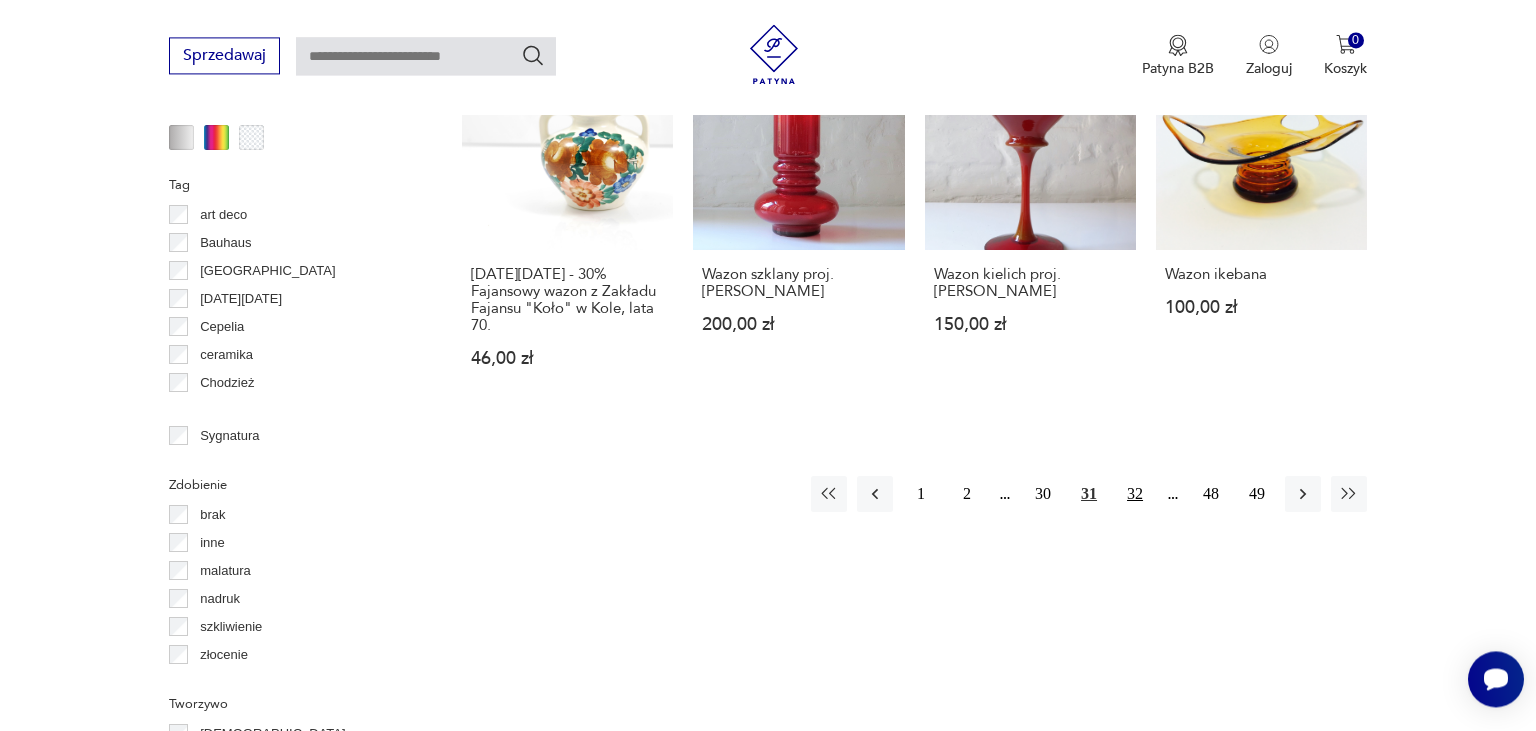 click on "32" at bounding box center [1135, 494] 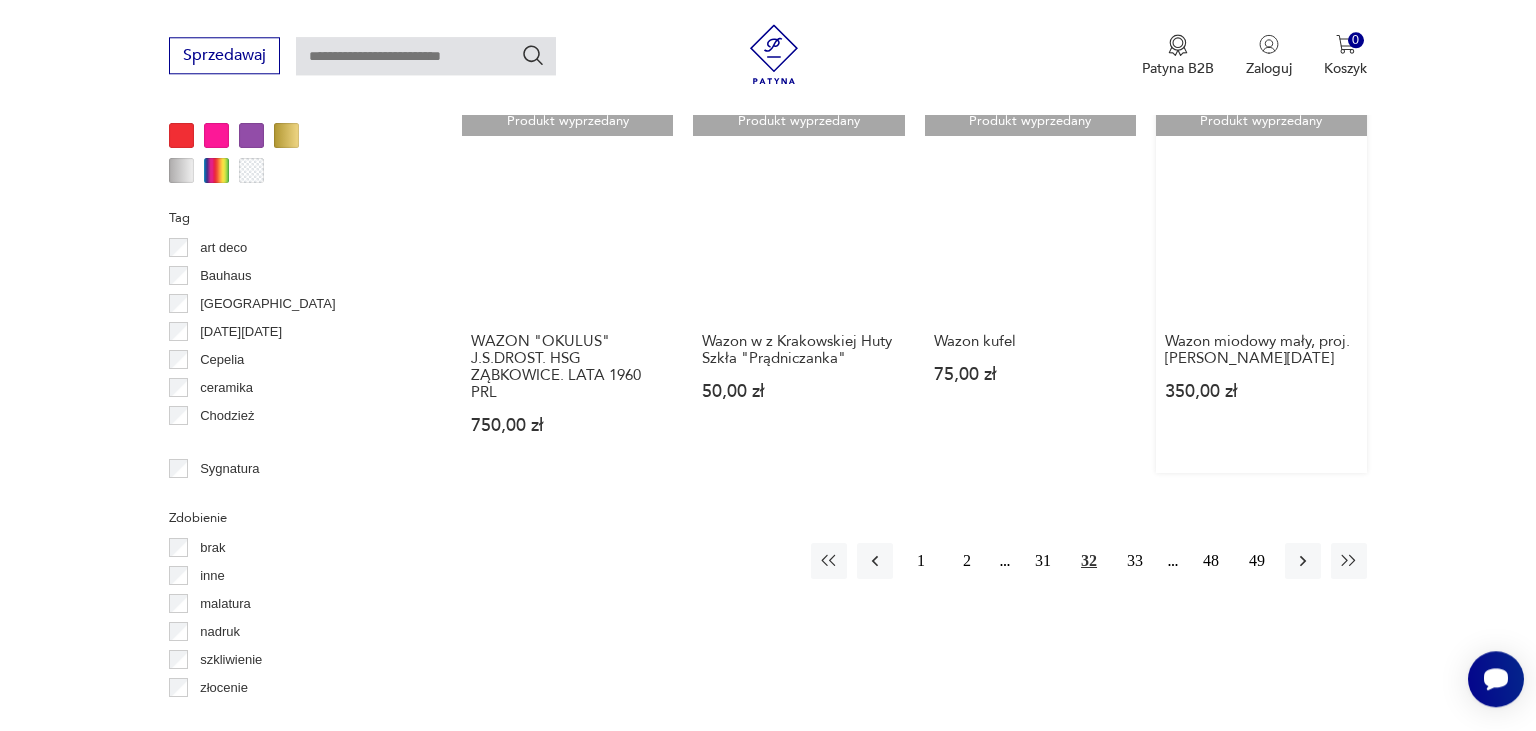 scroll, scrollTop: 2114, scrollLeft: 0, axis: vertical 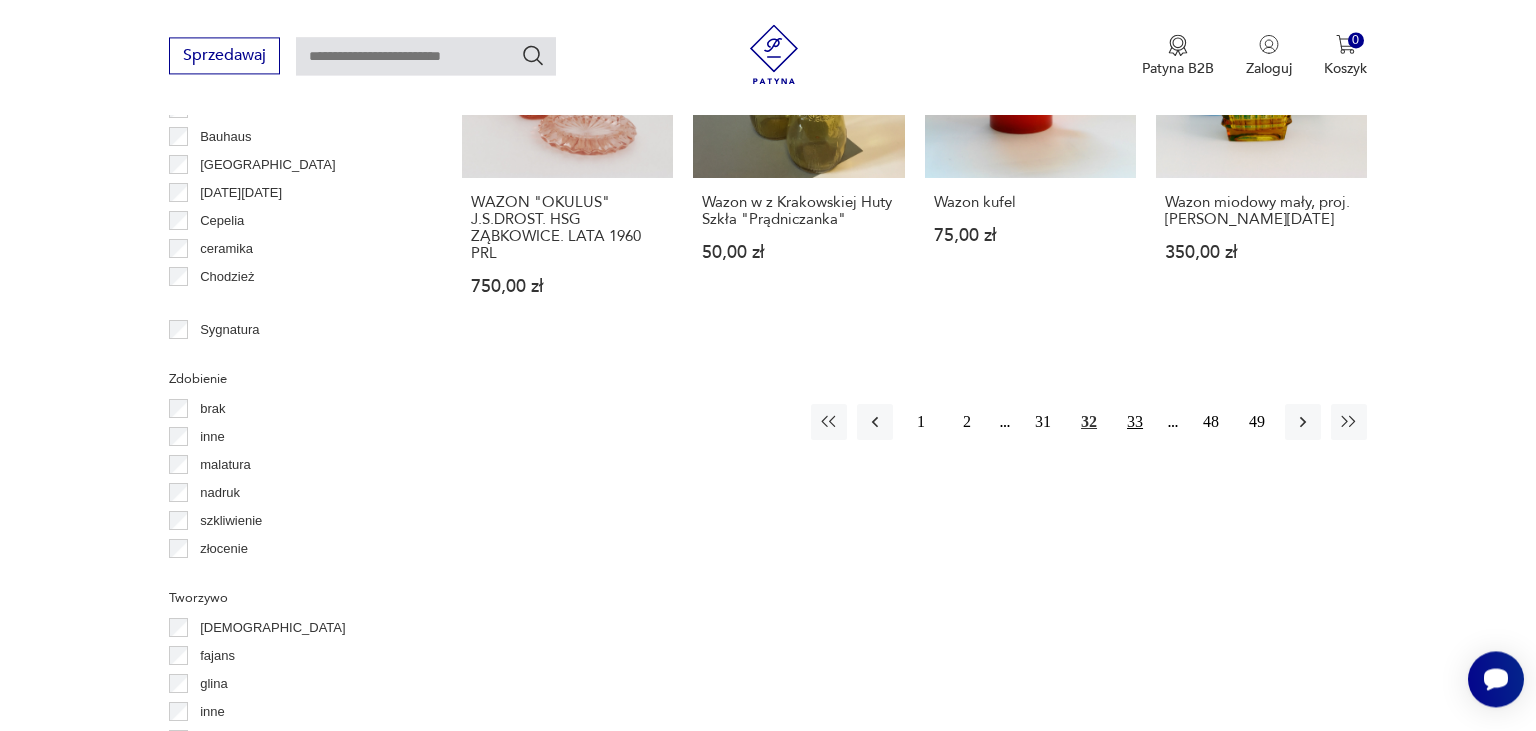 click on "33" at bounding box center (1135, 422) 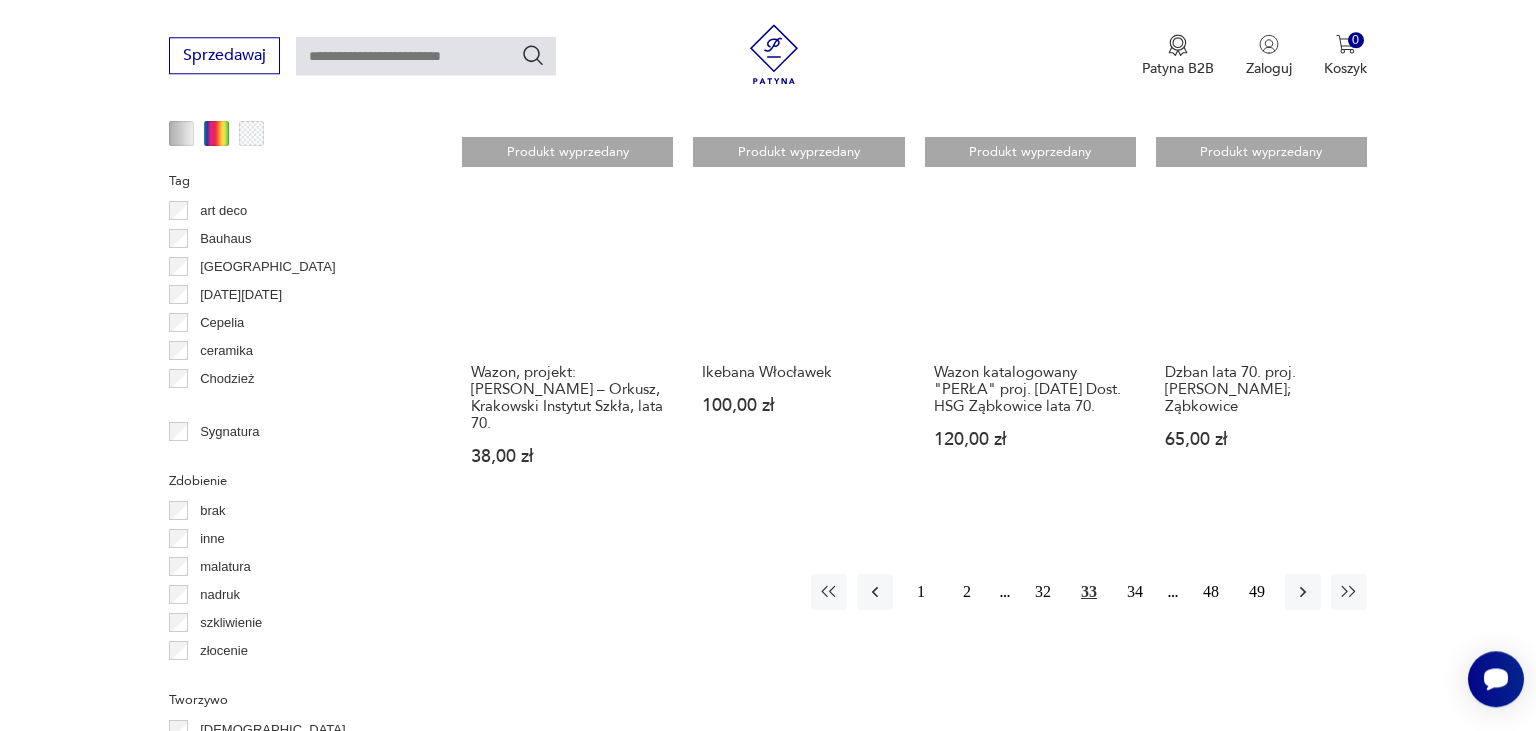 scroll, scrollTop: 2112, scrollLeft: 0, axis: vertical 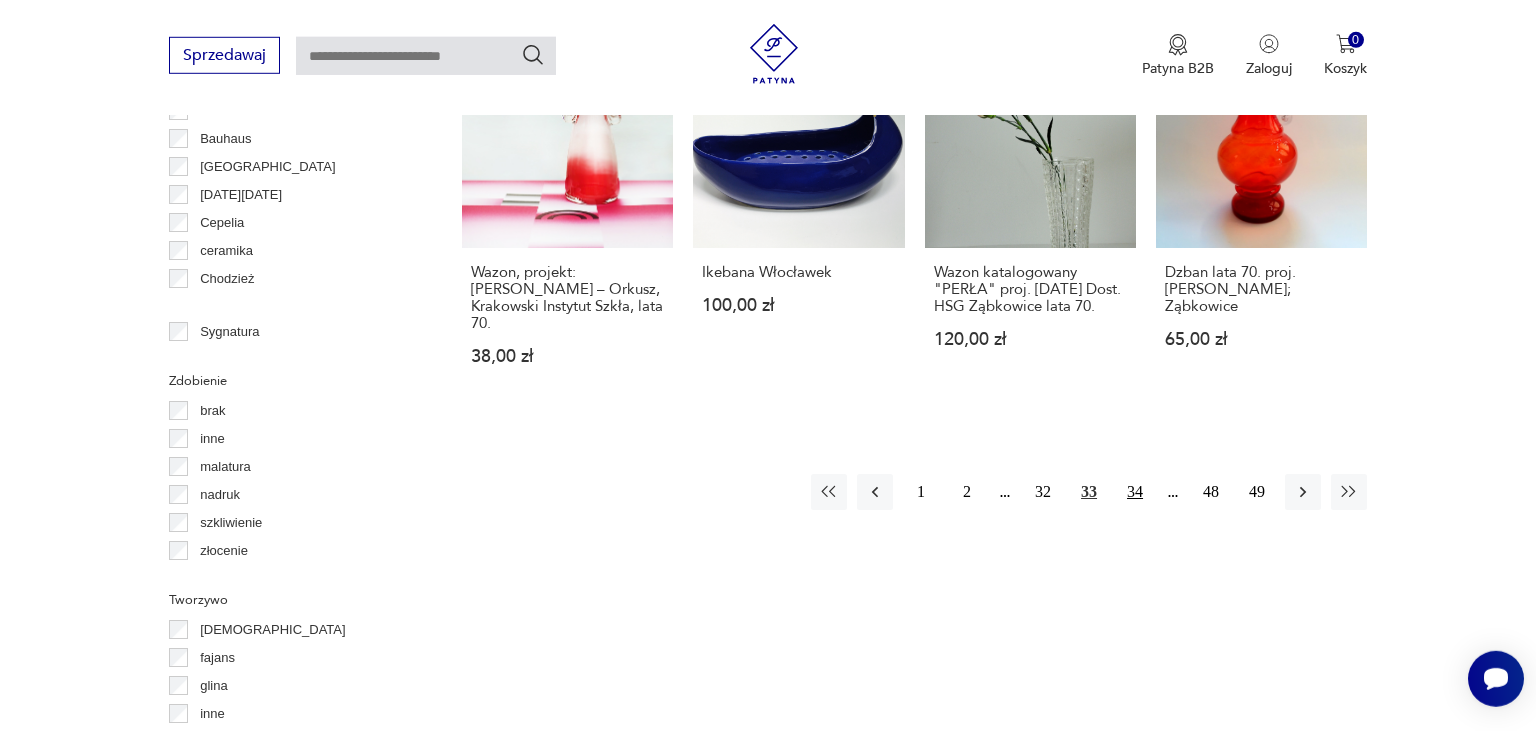 click on "34" at bounding box center (1135, 492) 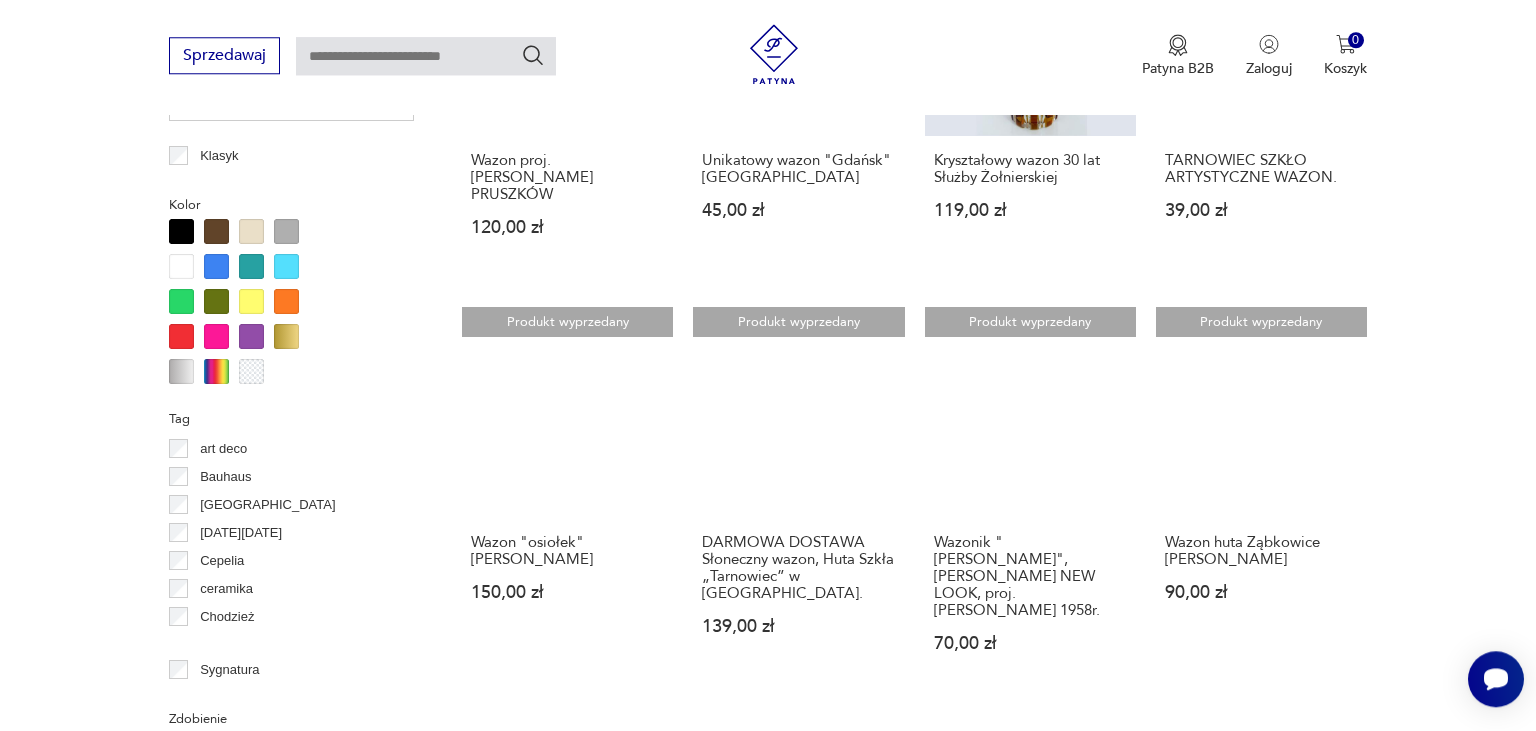 scroll, scrollTop: 1903, scrollLeft: 0, axis: vertical 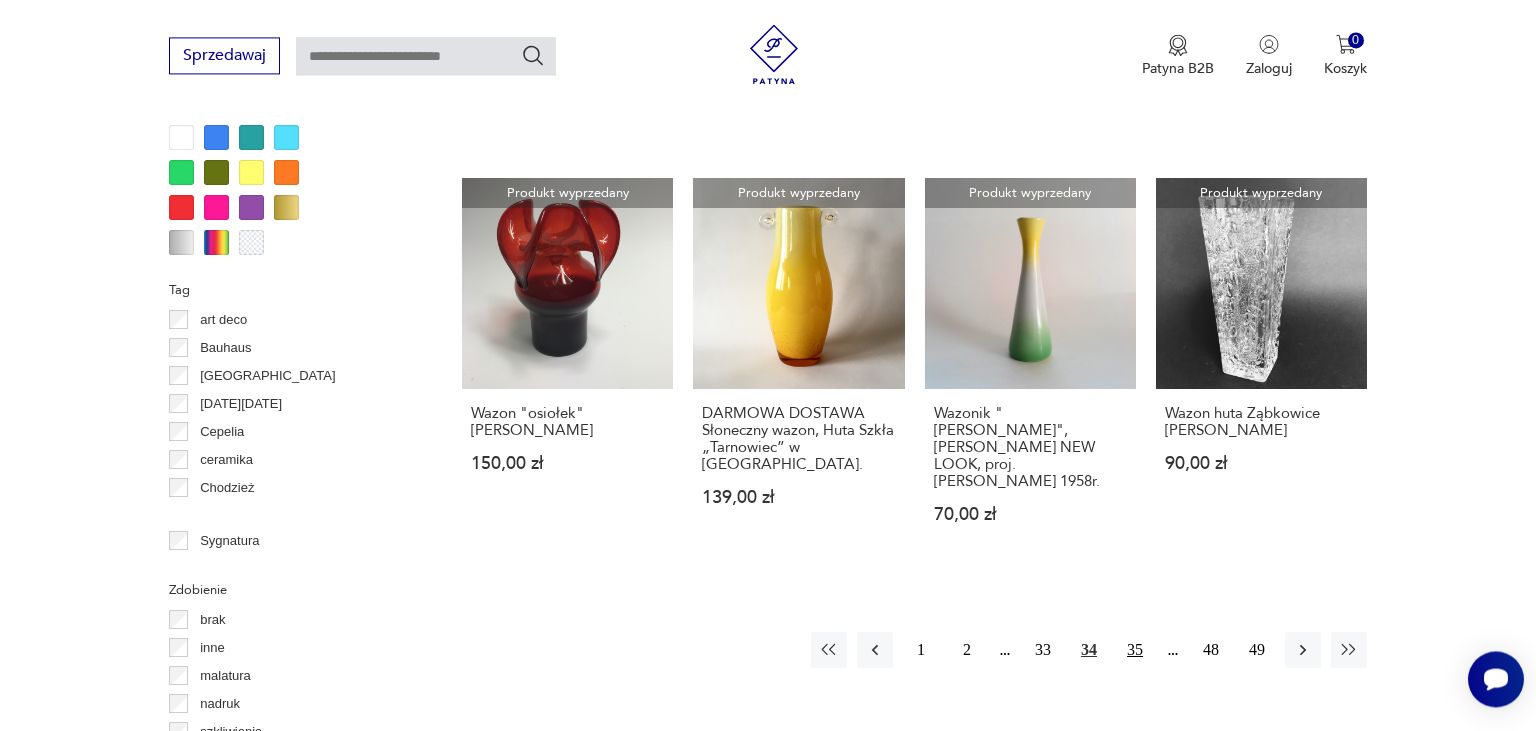 click on "35" at bounding box center (1135, 650) 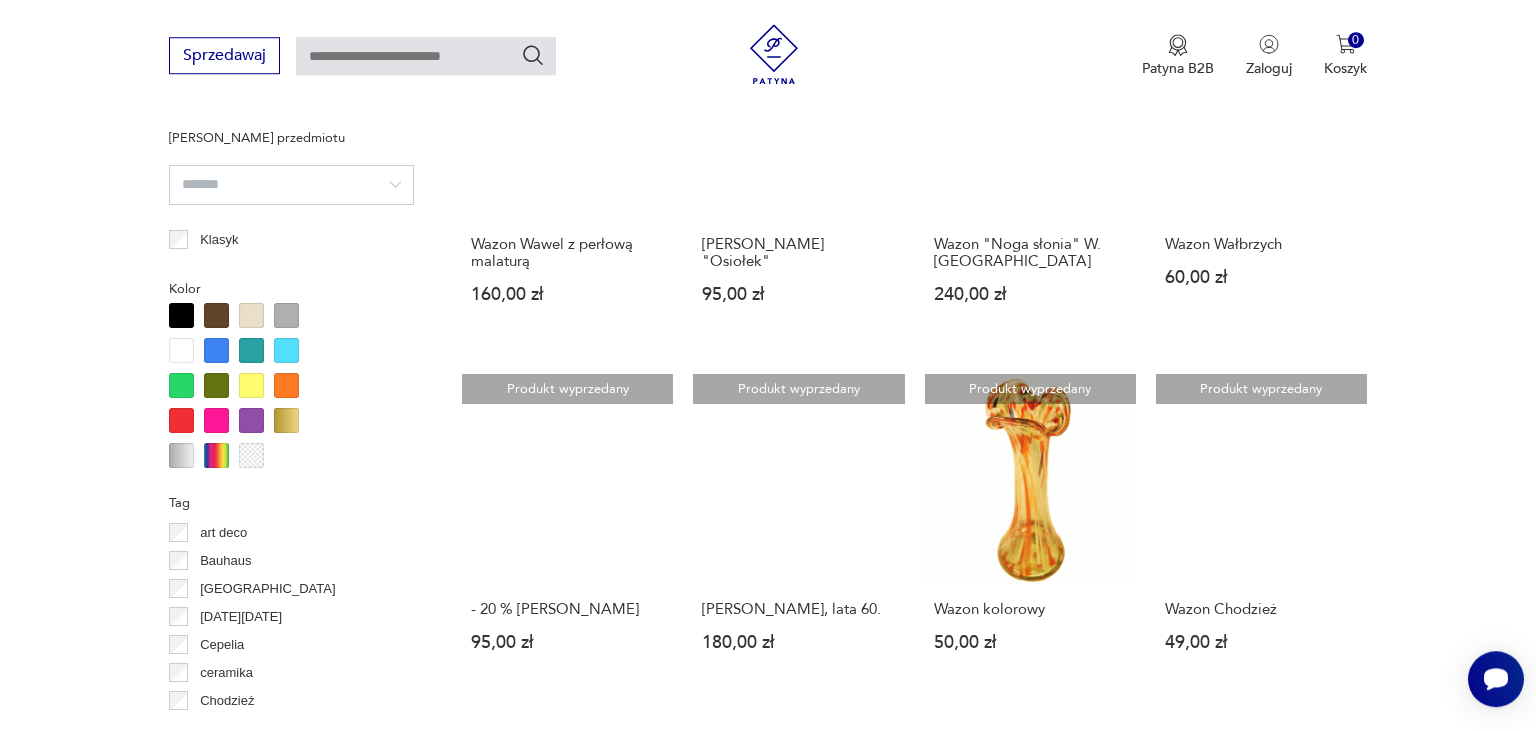 scroll, scrollTop: 1692, scrollLeft: 0, axis: vertical 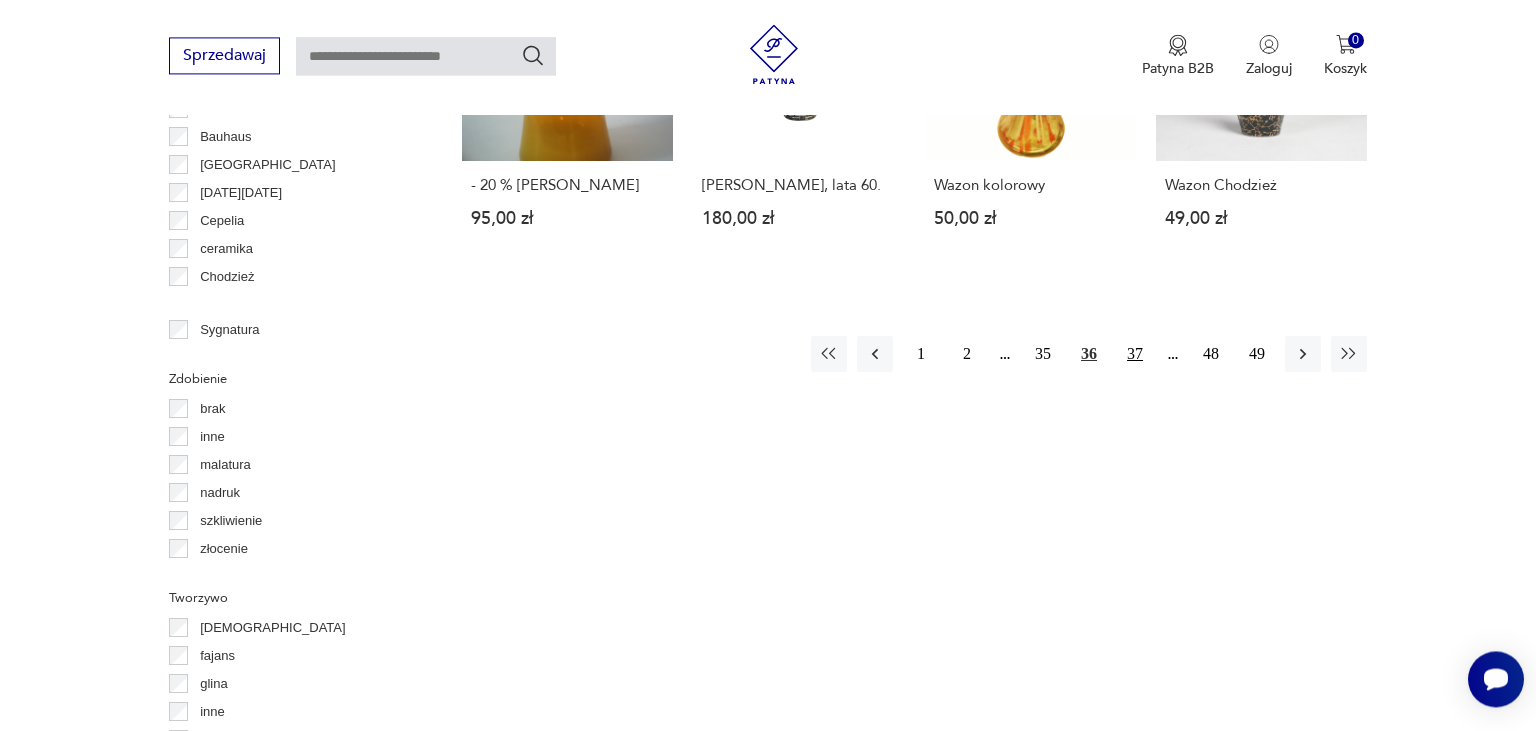 click on "37" at bounding box center [1135, 354] 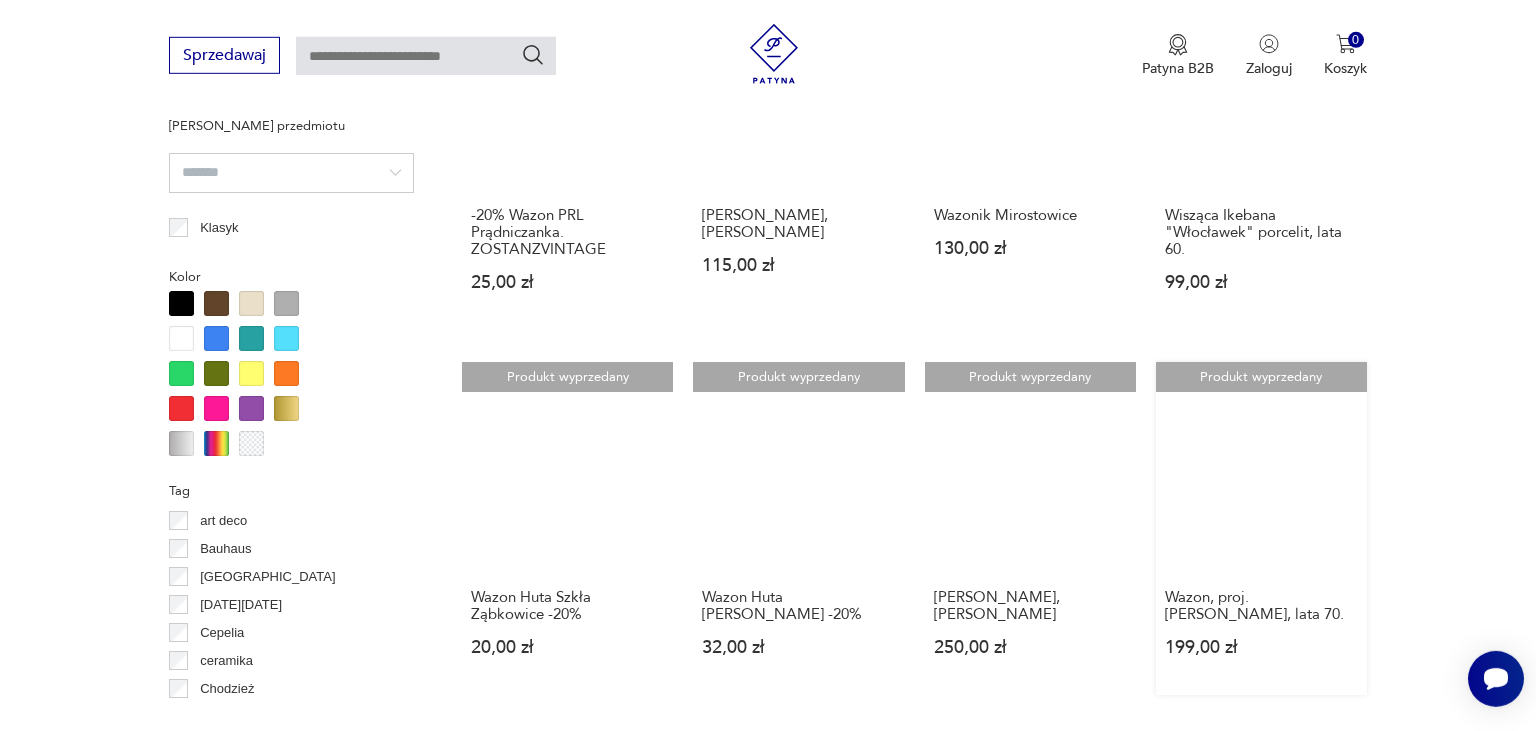 scroll, scrollTop: 1796, scrollLeft: 0, axis: vertical 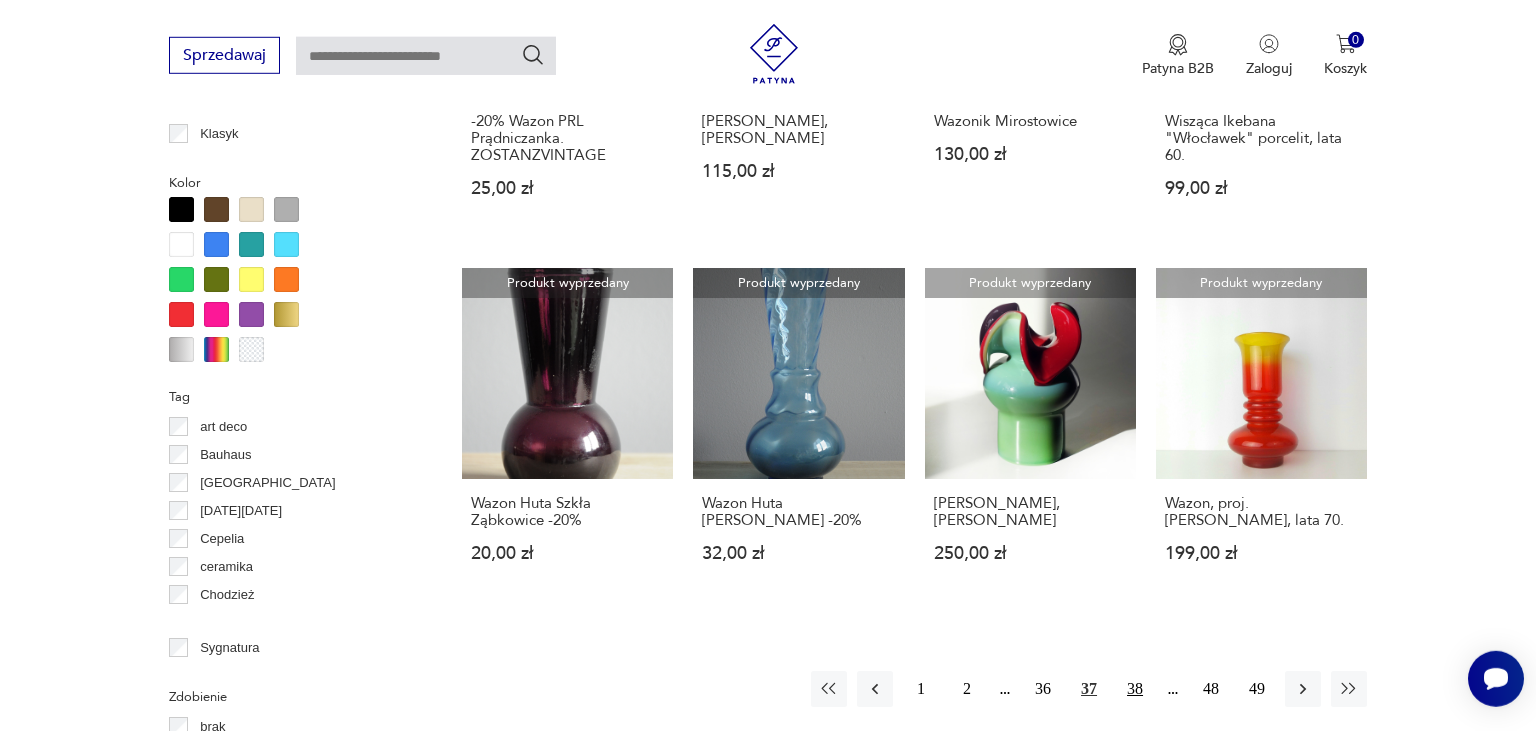 click on "38" at bounding box center (1135, 689) 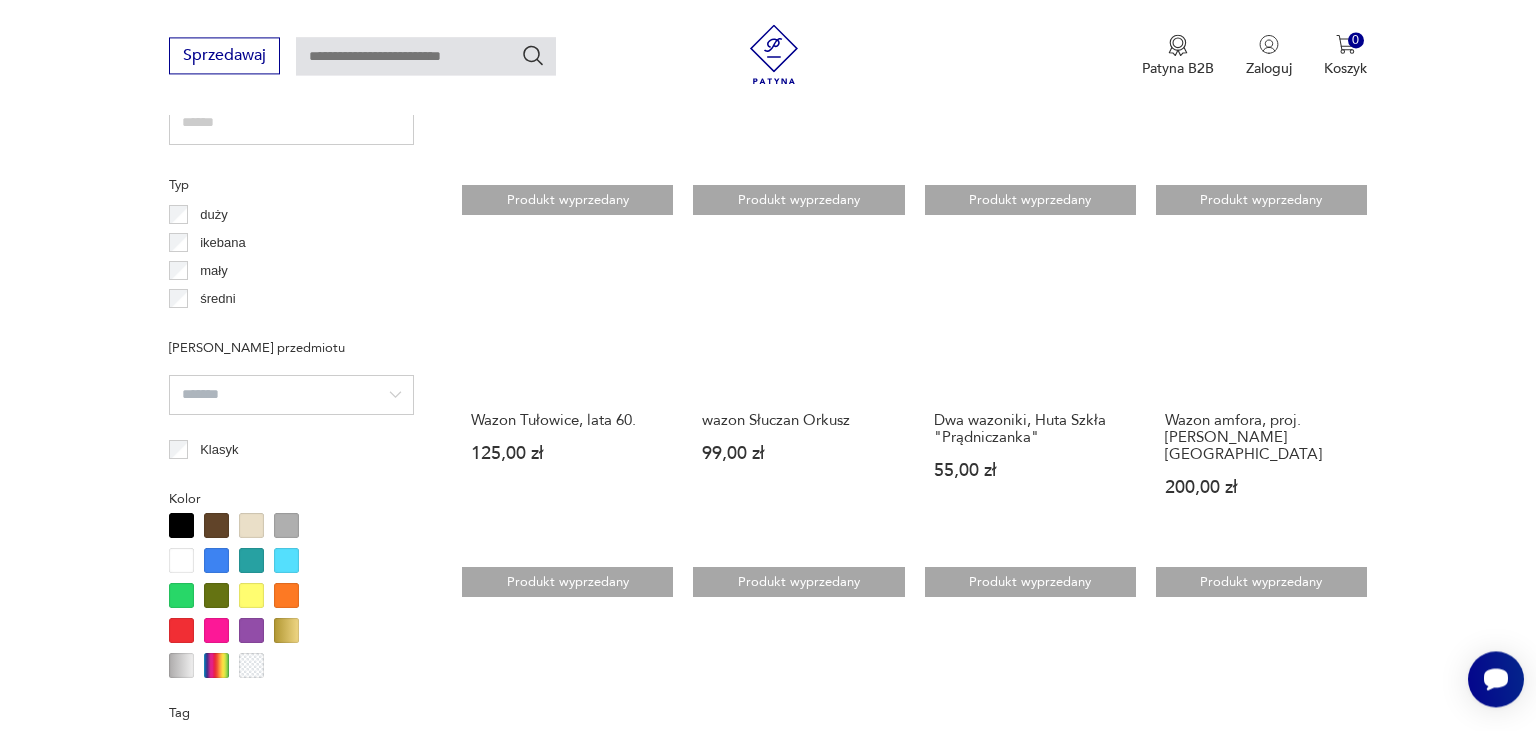 scroll, scrollTop: 1903, scrollLeft: 0, axis: vertical 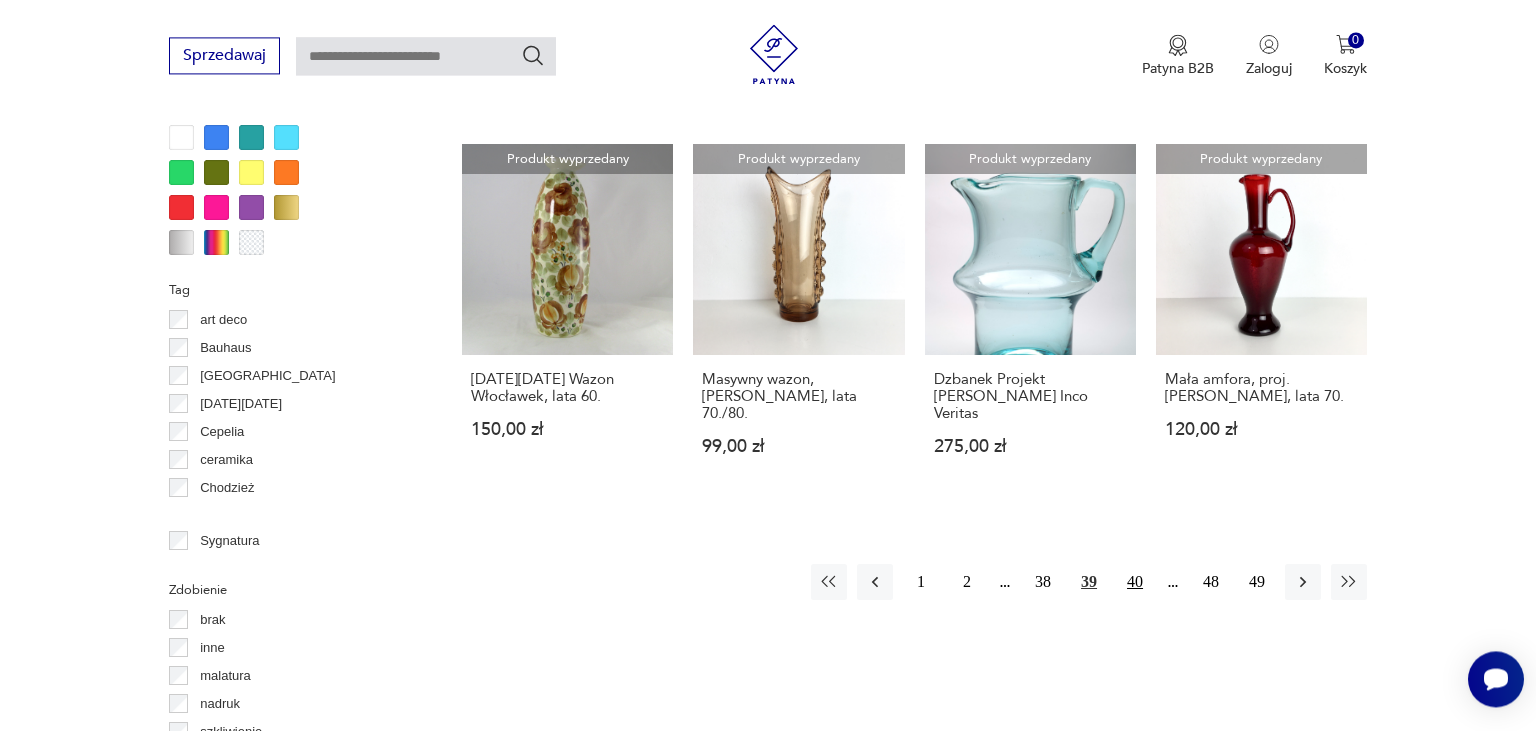 click on "40" at bounding box center (1135, 582) 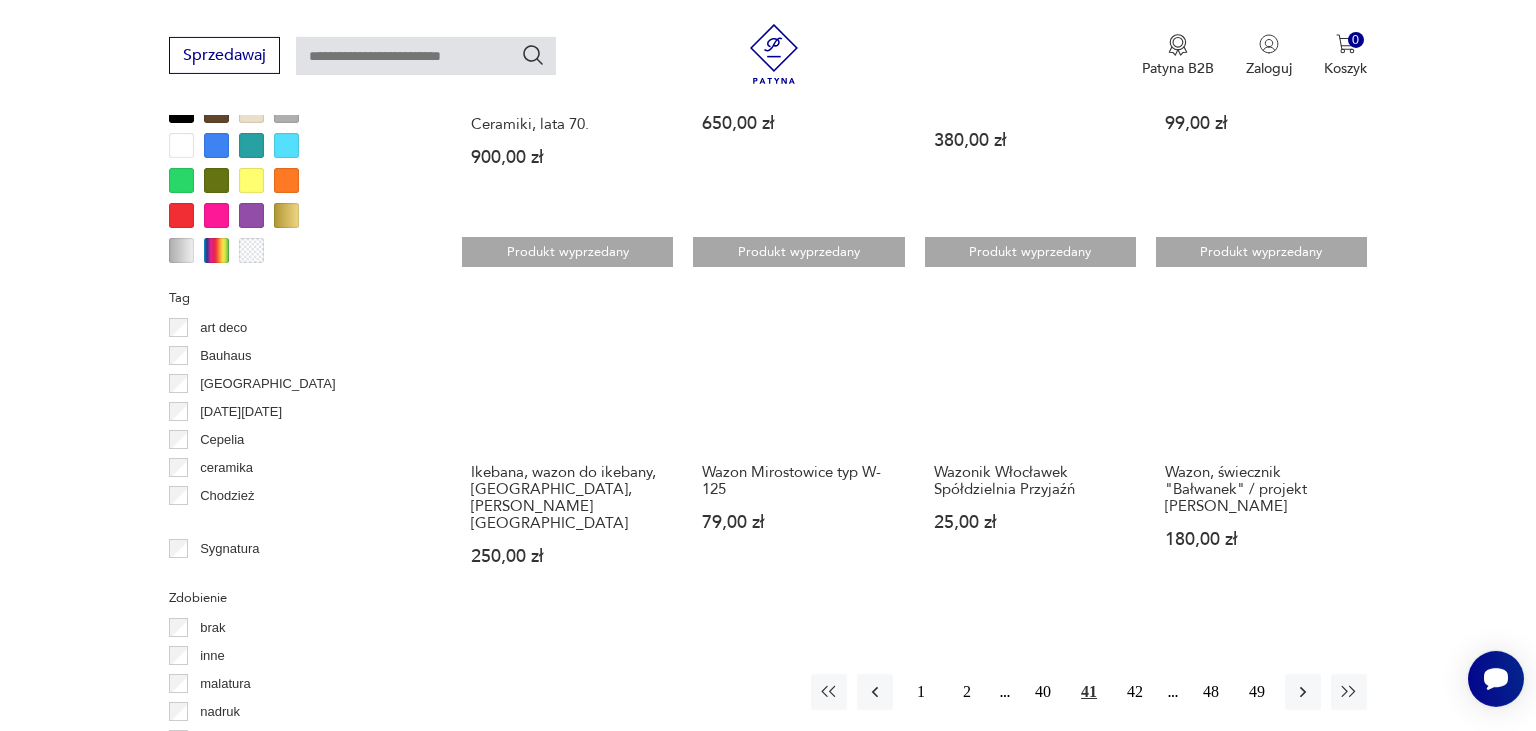 scroll, scrollTop: 1903, scrollLeft: 0, axis: vertical 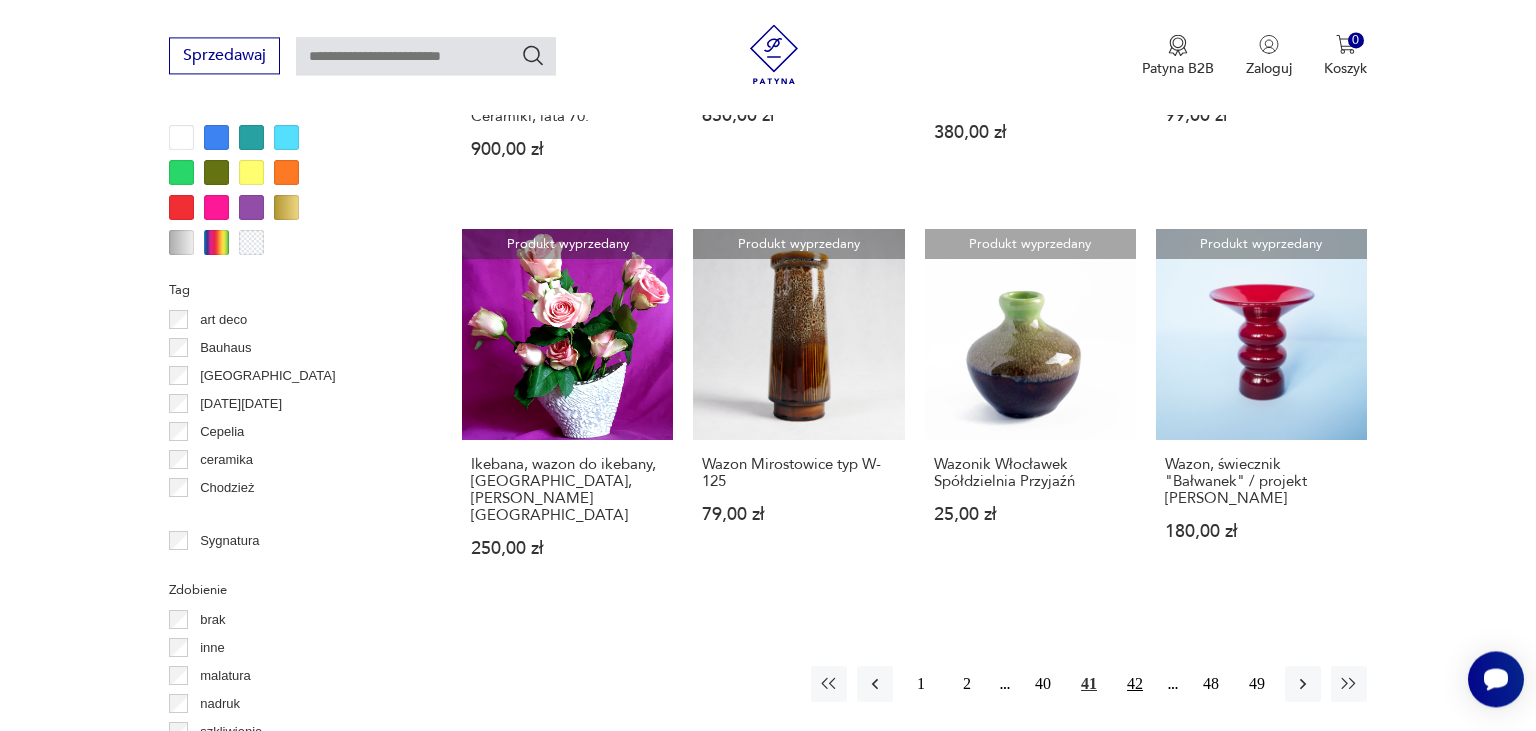 click on "42" at bounding box center [1135, 684] 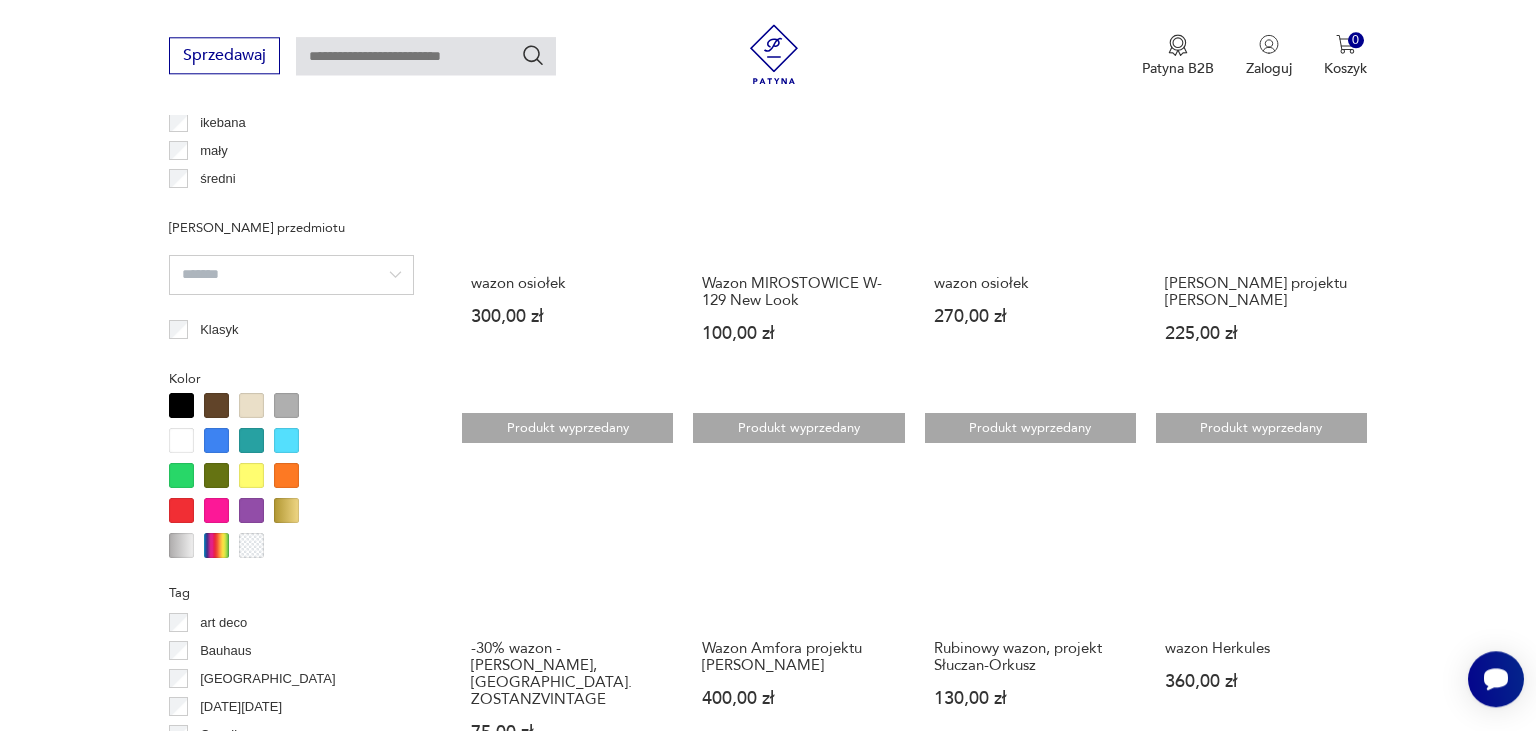 scroll, scrollTop: 1797, scrollLeft: 0, axis: vertical 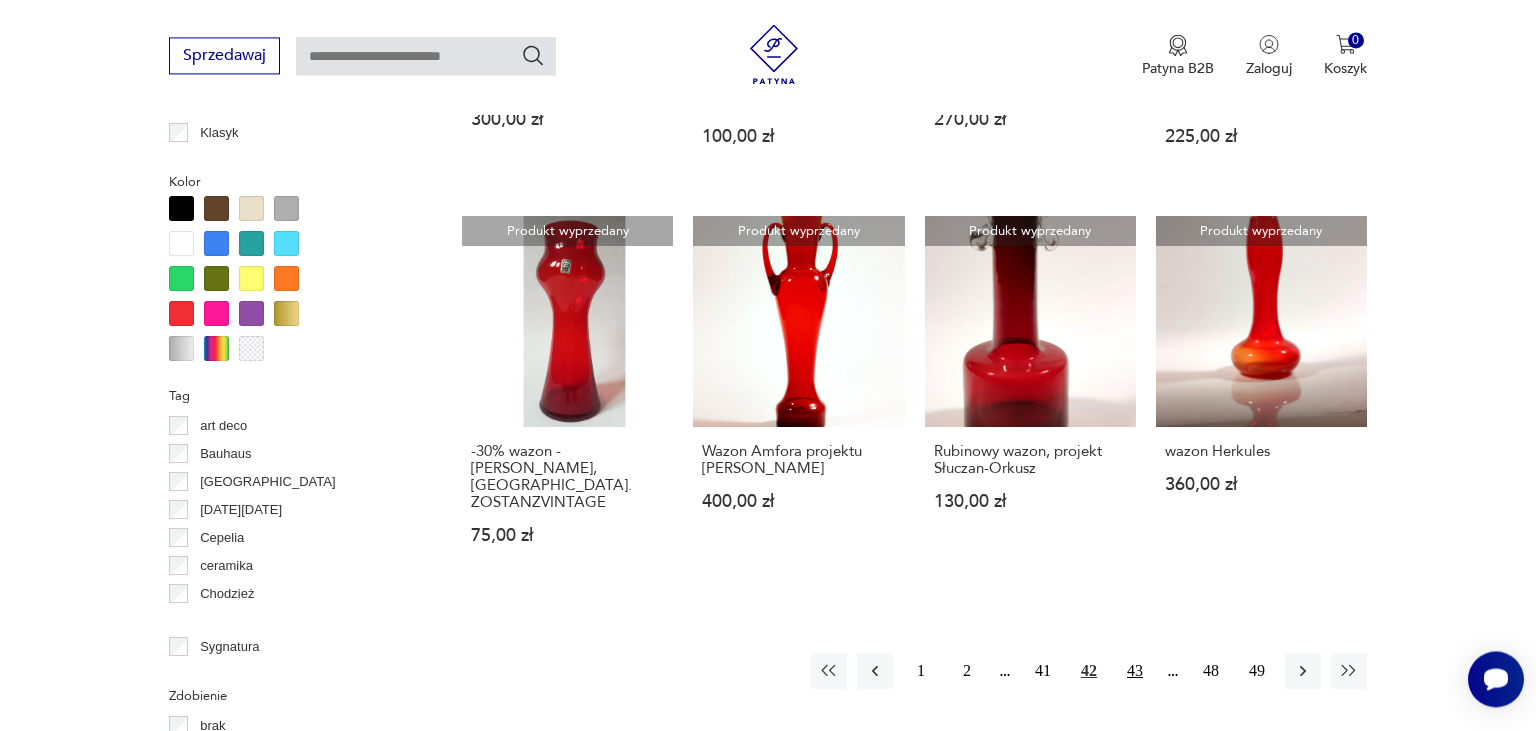 click on "43" at bounding box center (1135, 671) 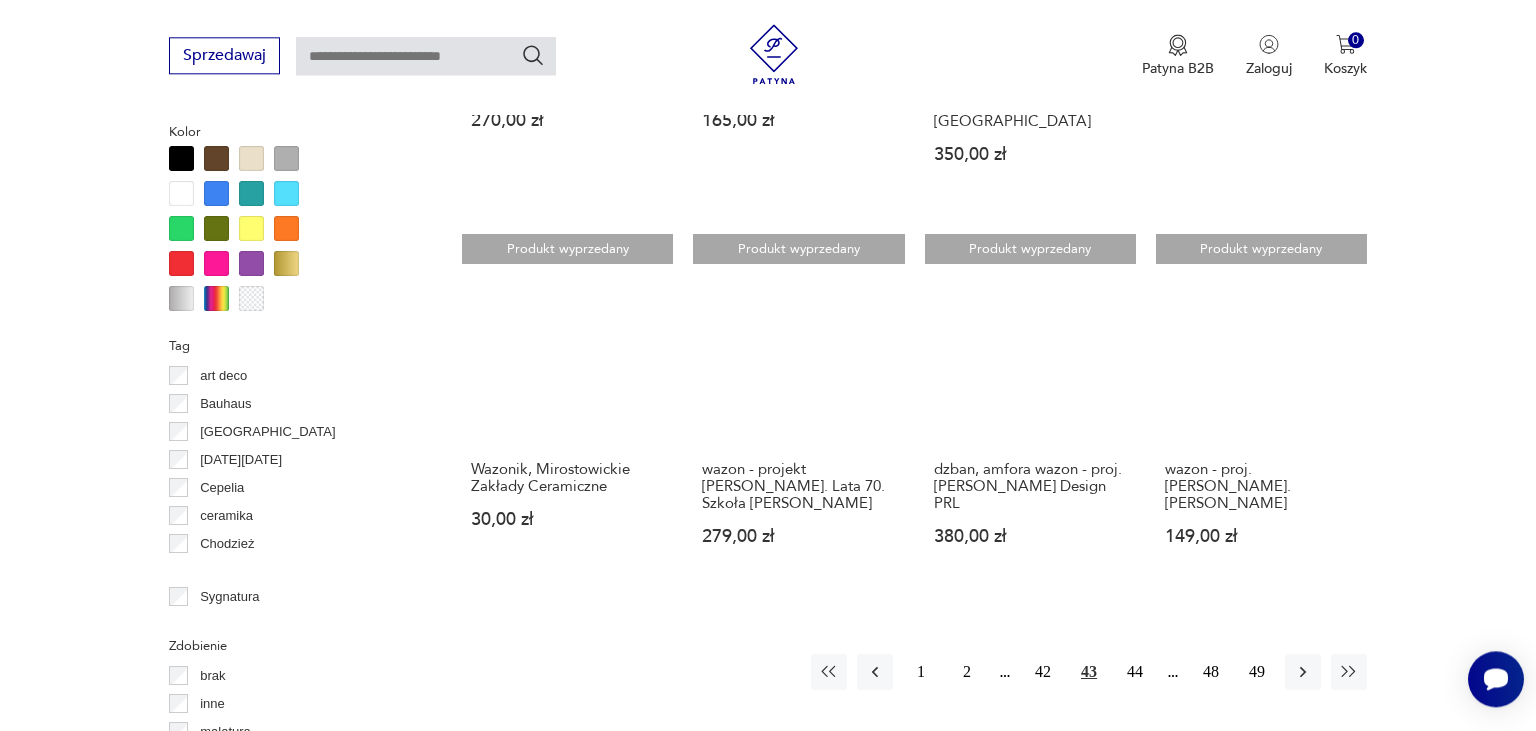 scroll, scrollTop: 1903, scrollLeft: 0, axis: vertical 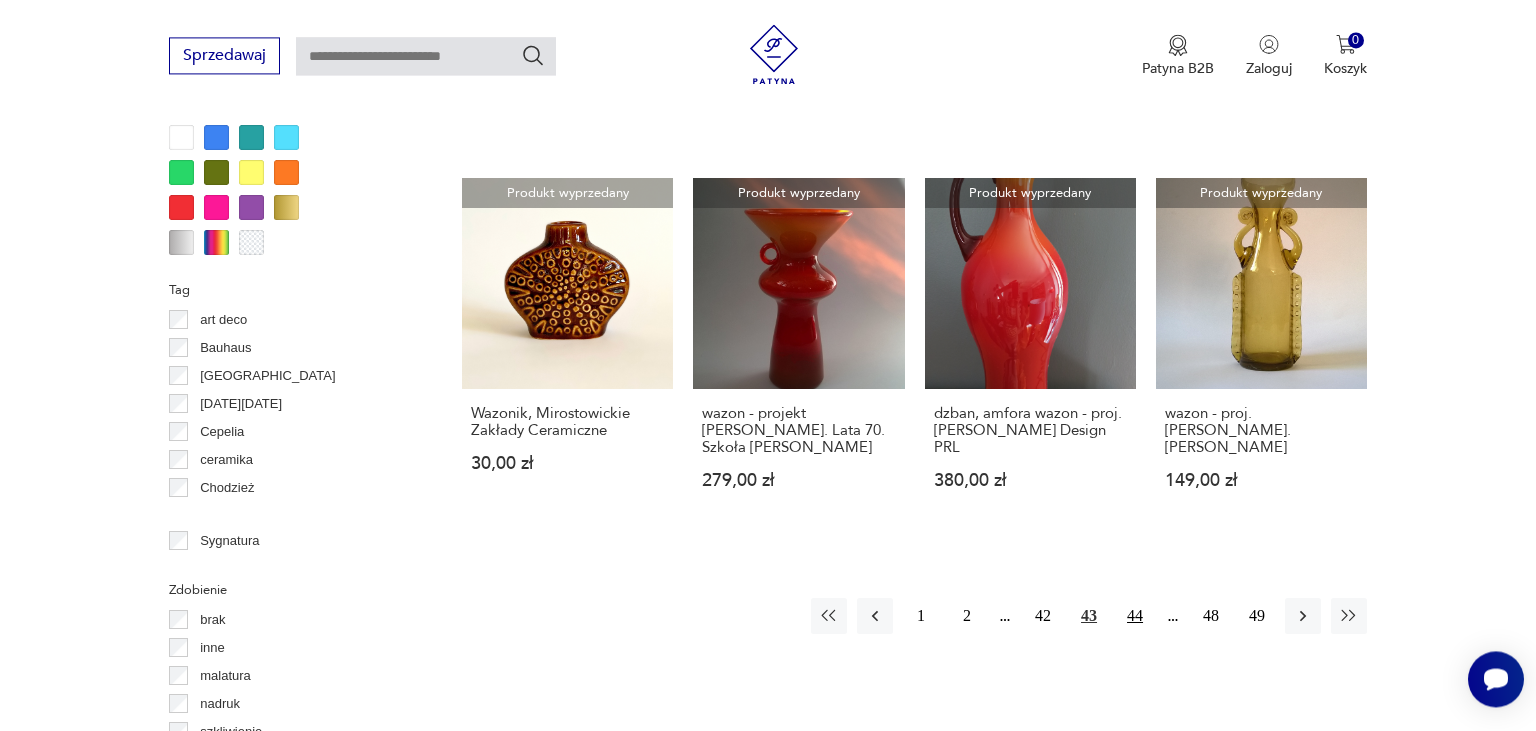 click on "44" at bounding box center (1135, 616) 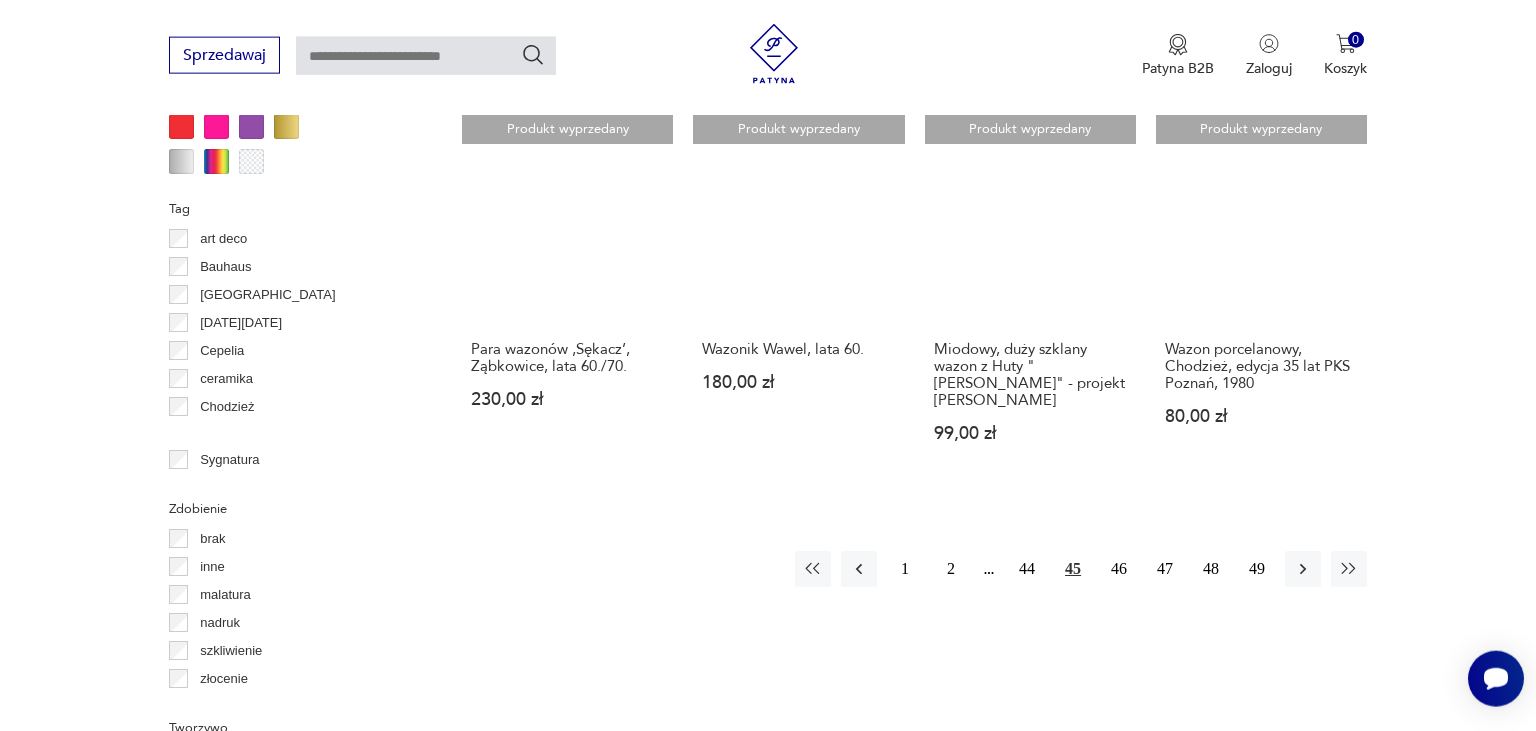 scroll, scrollTop: 2008, scrollLeft: 0, axis: vertical 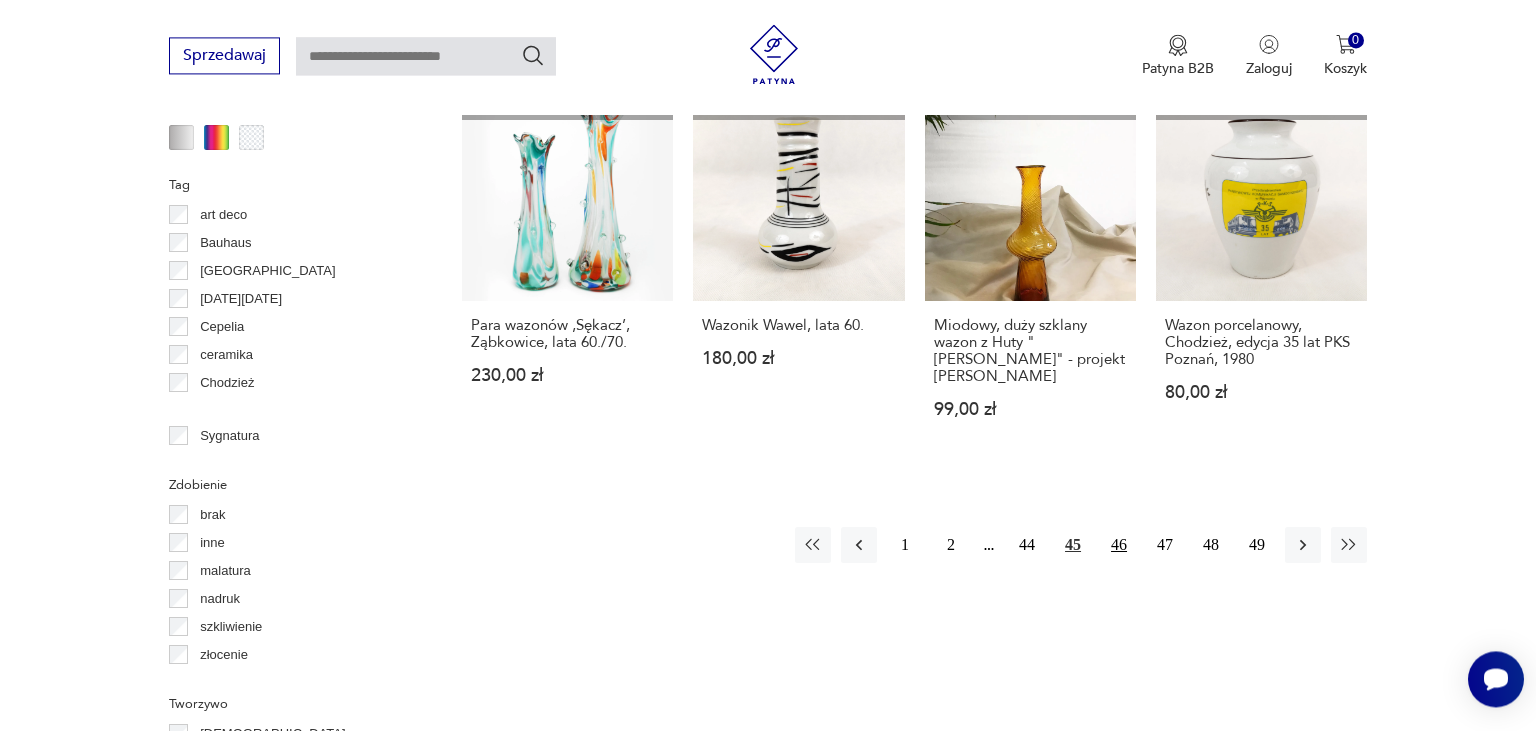 click on "46" at bounding box center (1119, 545) 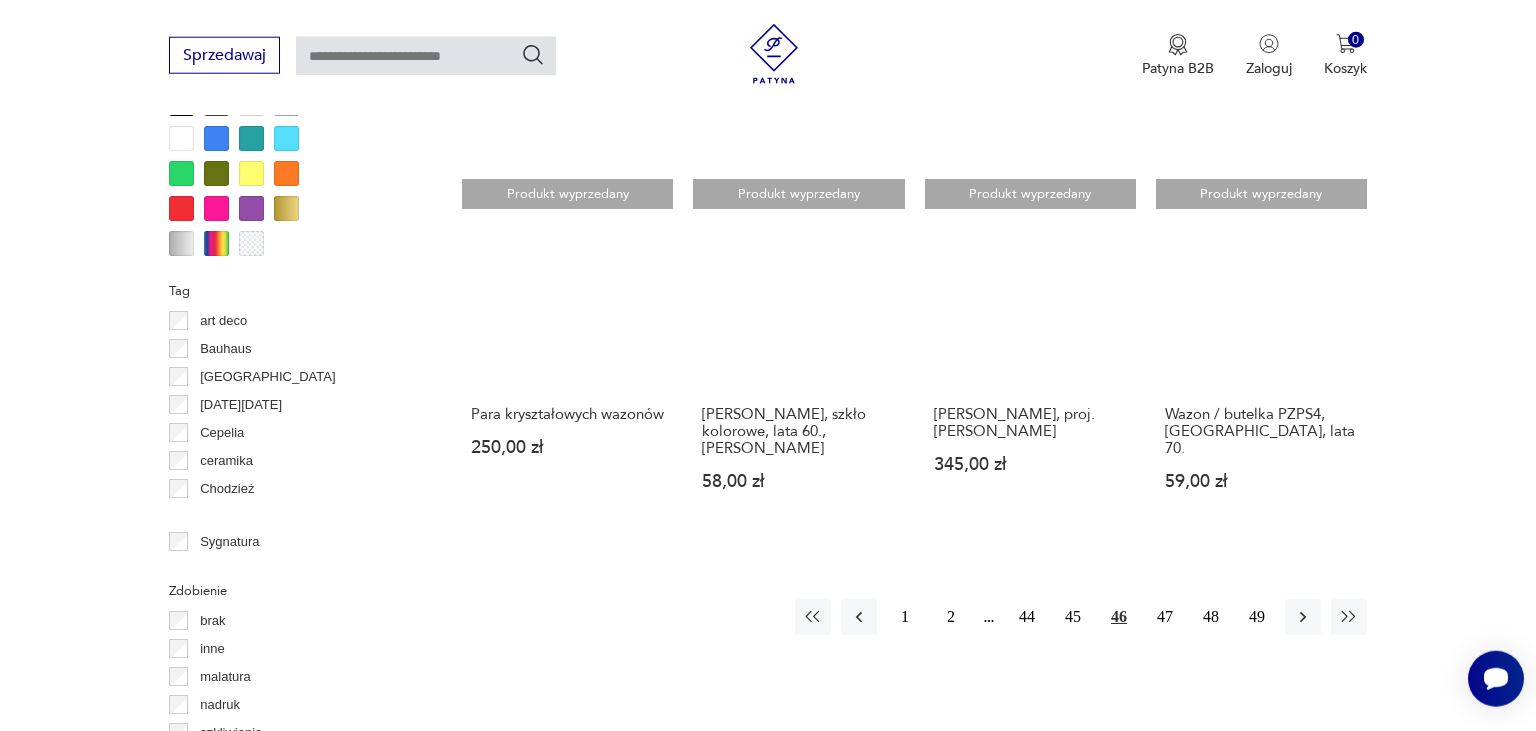 scroll, scrollTop: 1903, scrollLeft: 0, axis: vertical 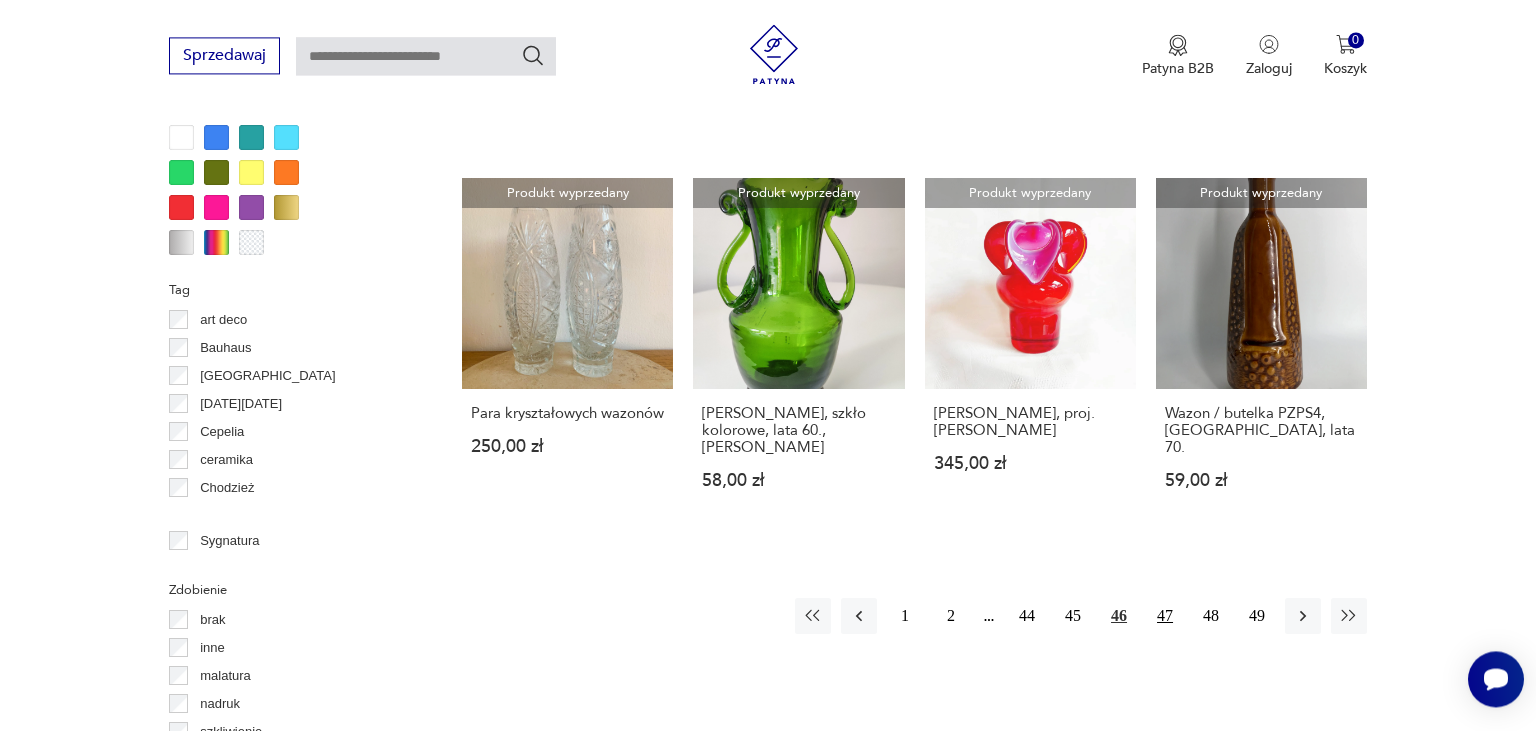 click on "47" at bounding box center (1165, 616) 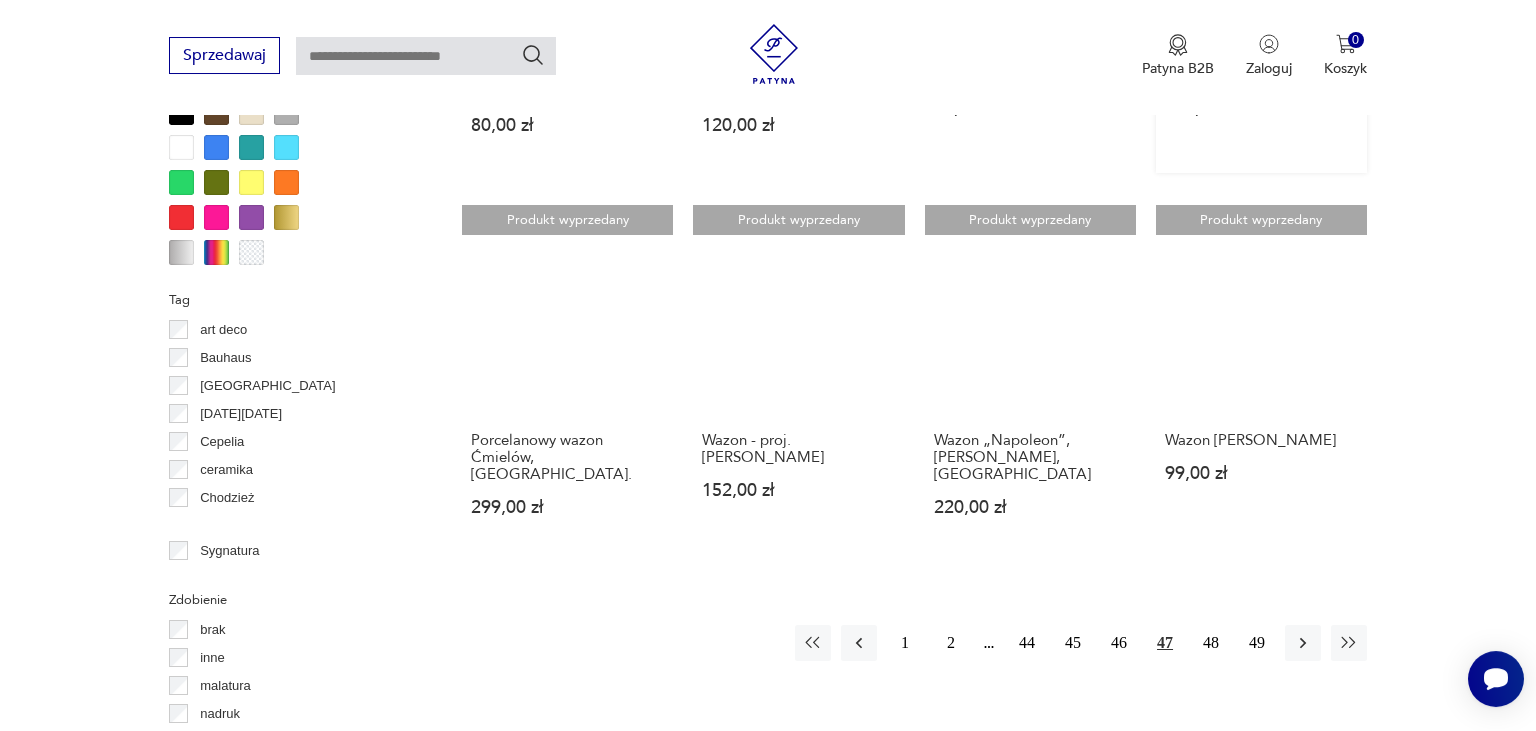 scroll, scrollTop: 1903, scrollLeft: 0, axis: vertical 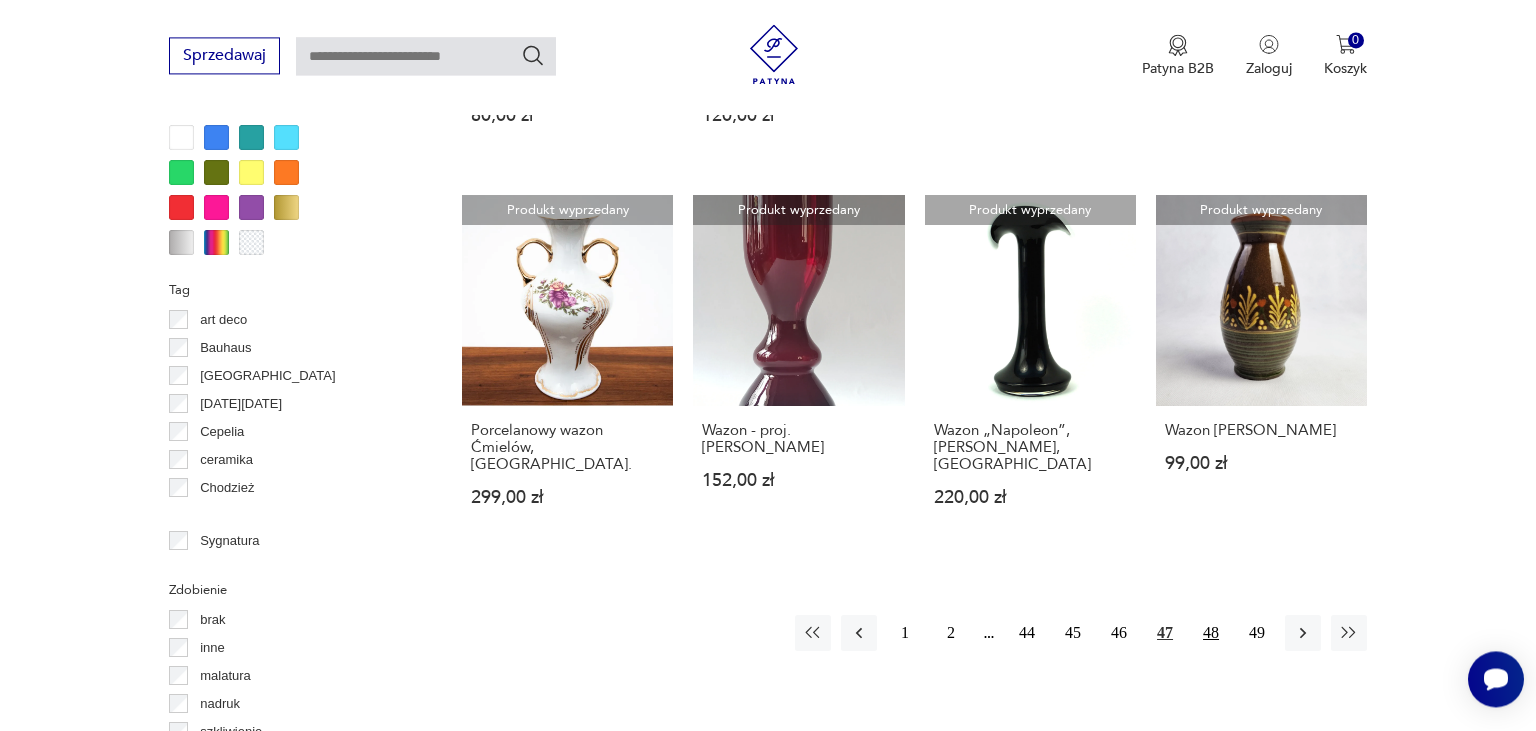 click on "48" at bounding box center (1211, 633) 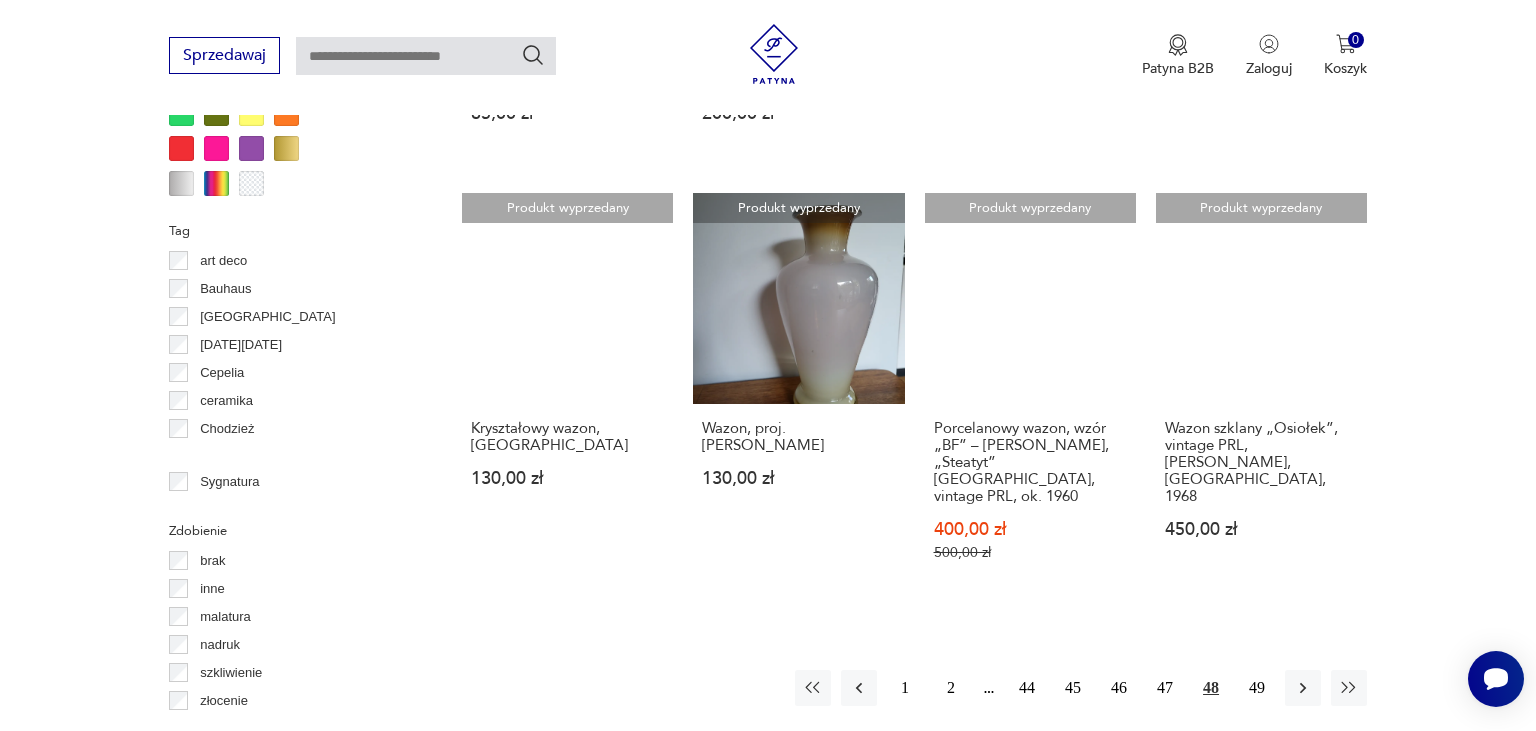 scroll, scrollTop: 2114, scrollLeft: 0, axis: vertical 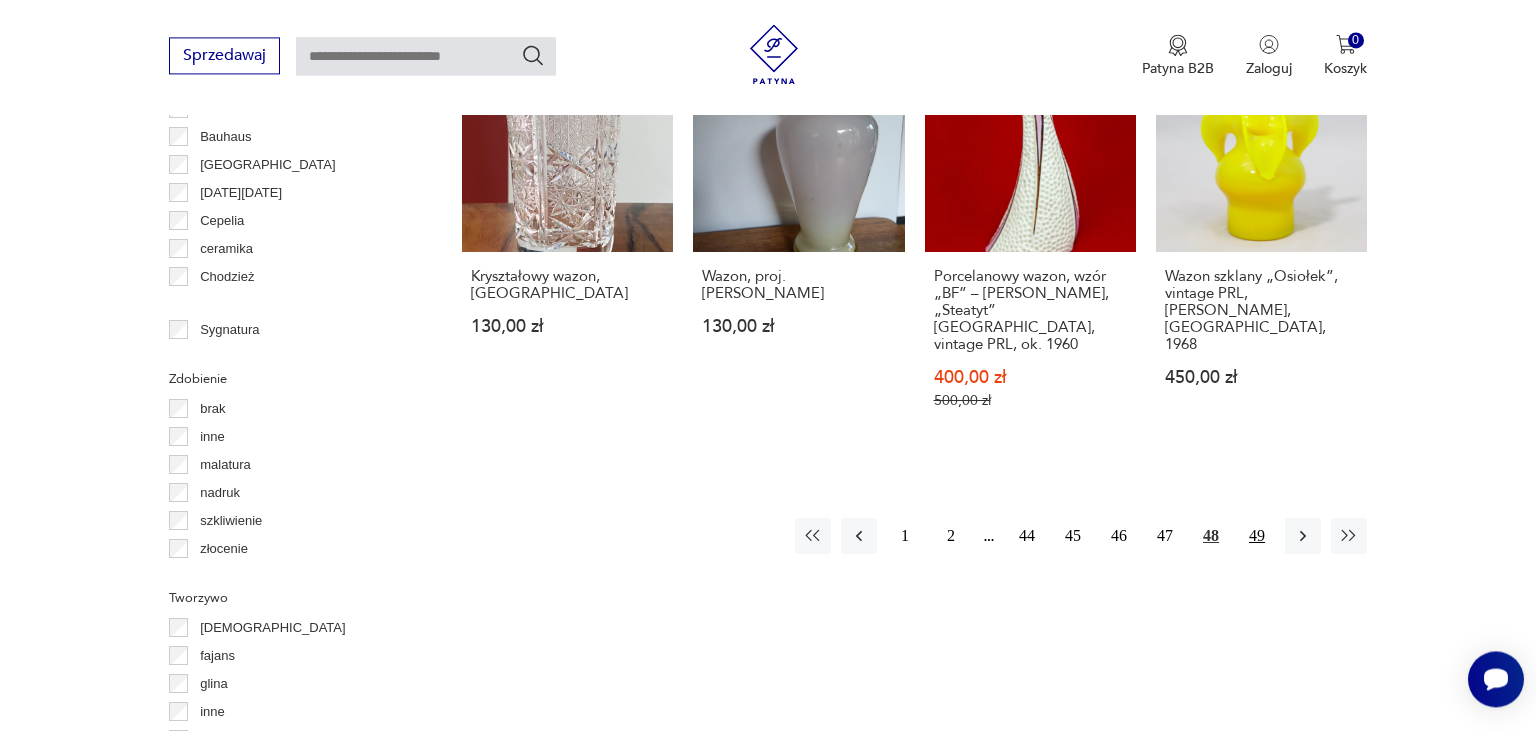 click on "49" at bounding box center (1257, 536) 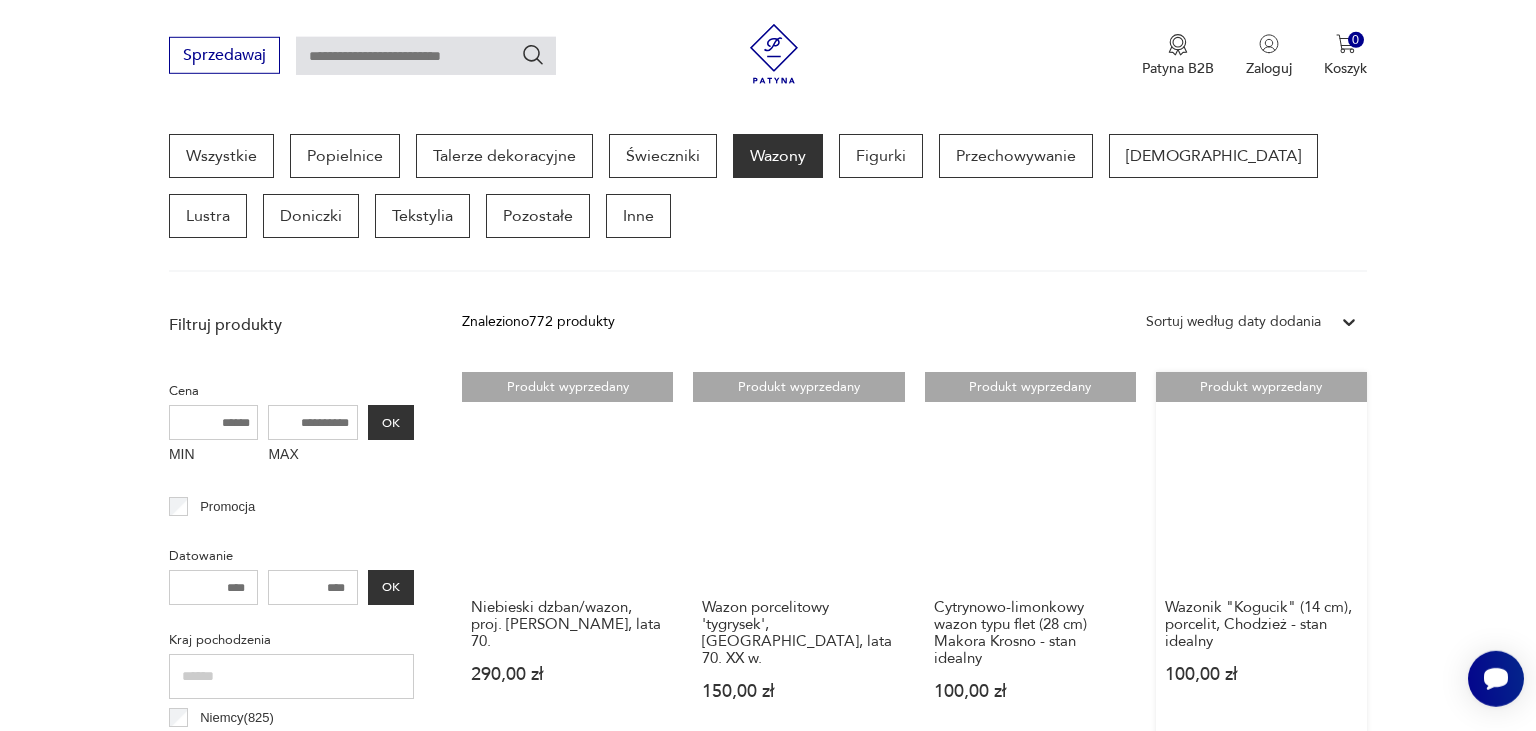 scroll, scrollTop: 634, scrollLeft: 0, axis: vertical 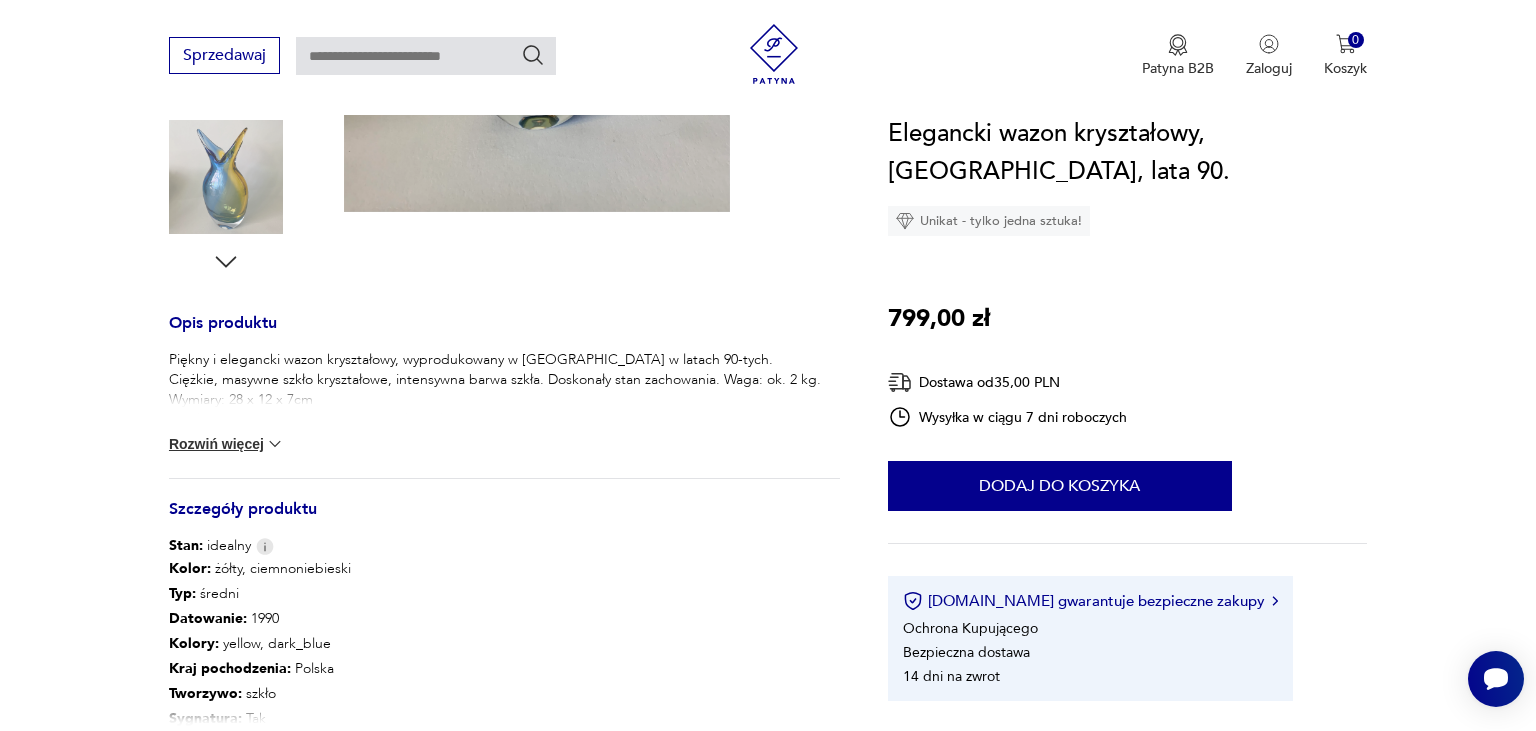 click on "Rozwiń więcej" at bounding box center [227, 444] 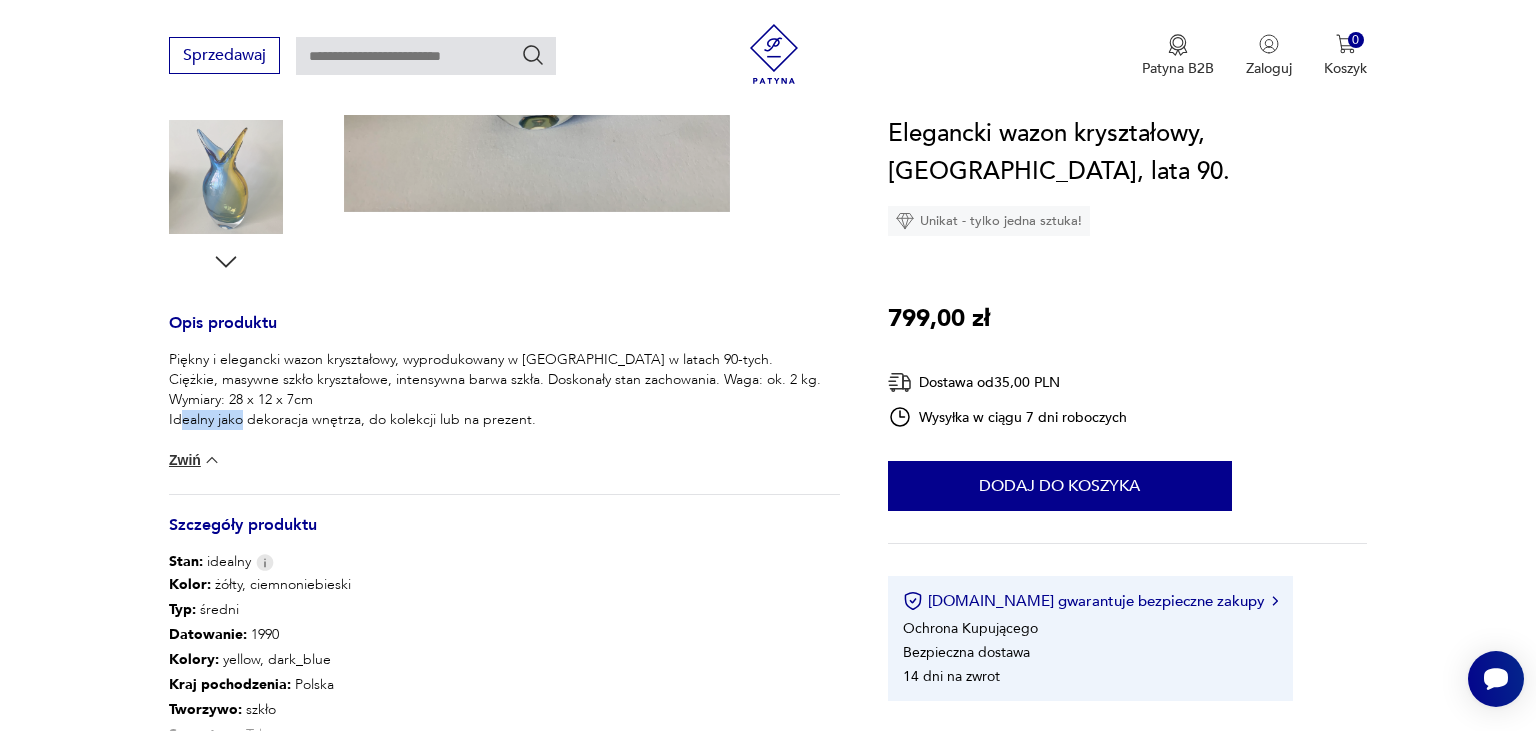 scroll, scrollTop: 950, scrollLeft: 0, axis: vertical 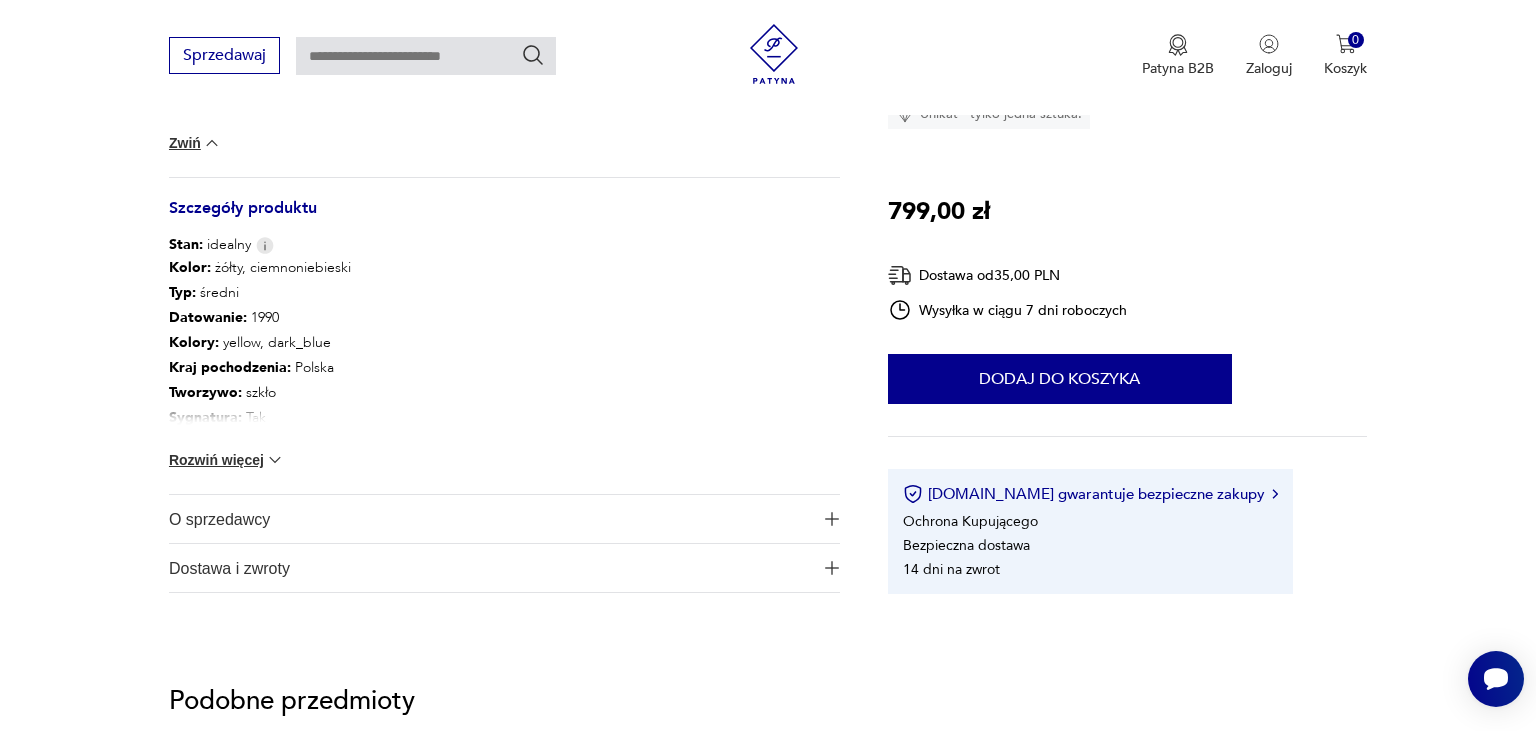 click on "Rozwiń więcej" at bounding box center [227, 460] 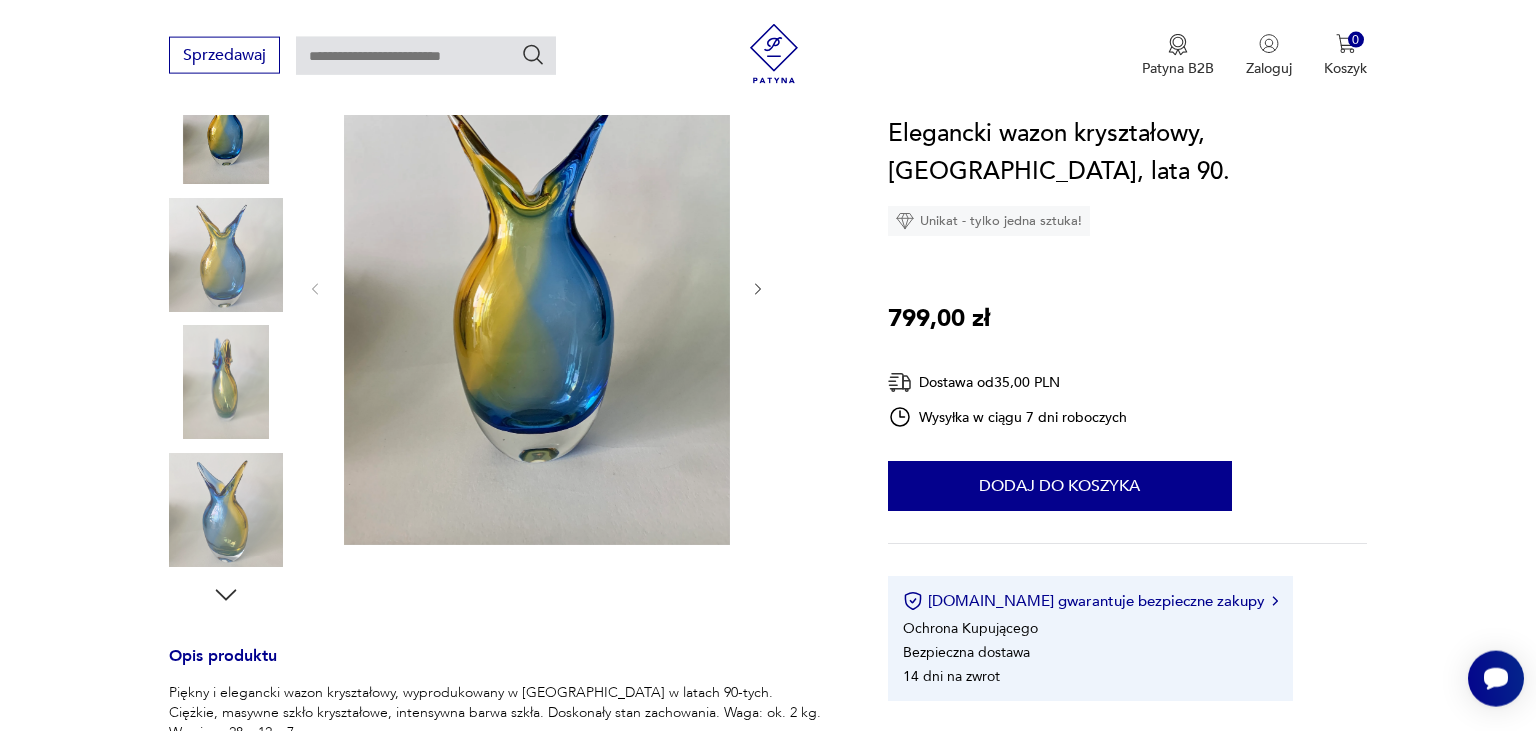 scroll, scrollTop: 211, scrollLeft: 0, axis: vertical 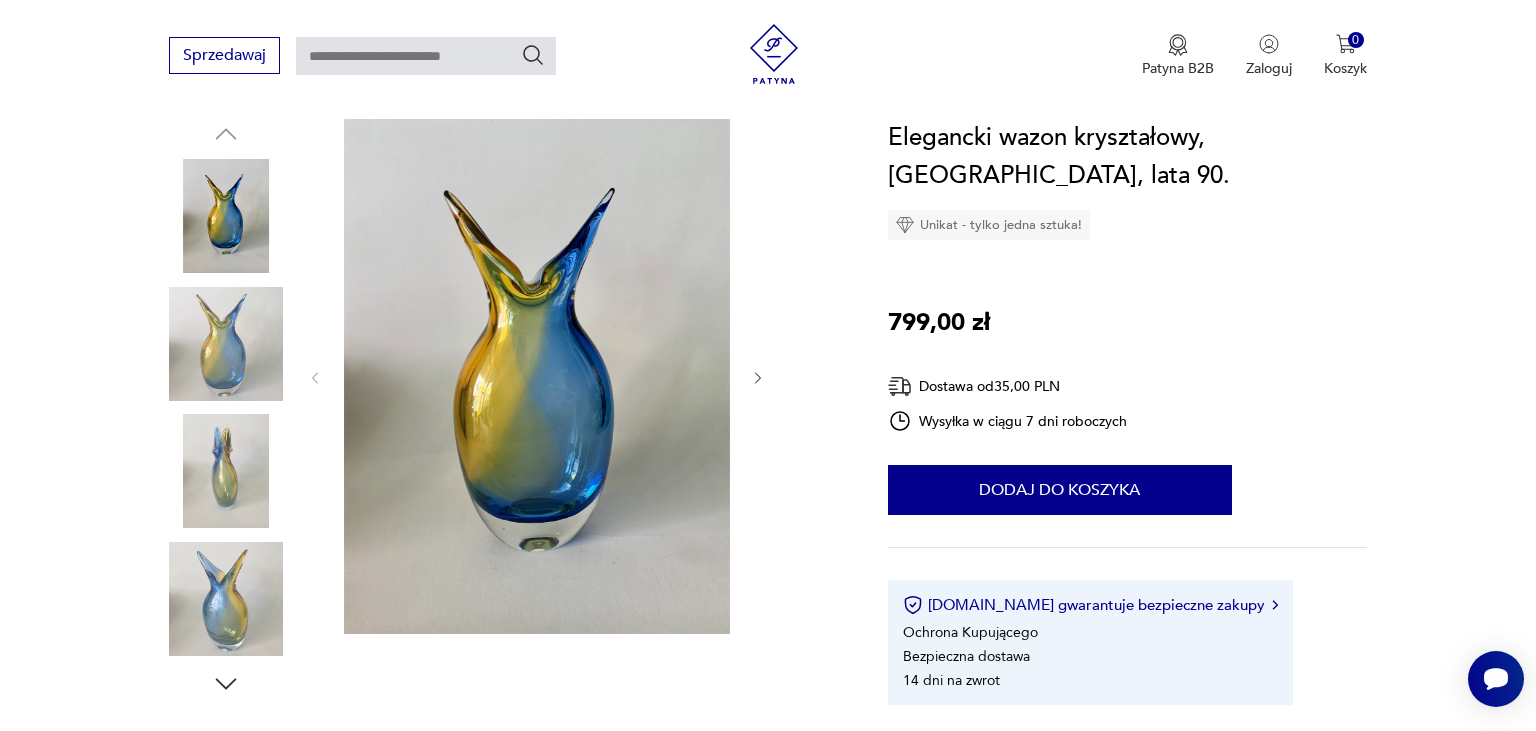 click at bounding box center (226, 344) 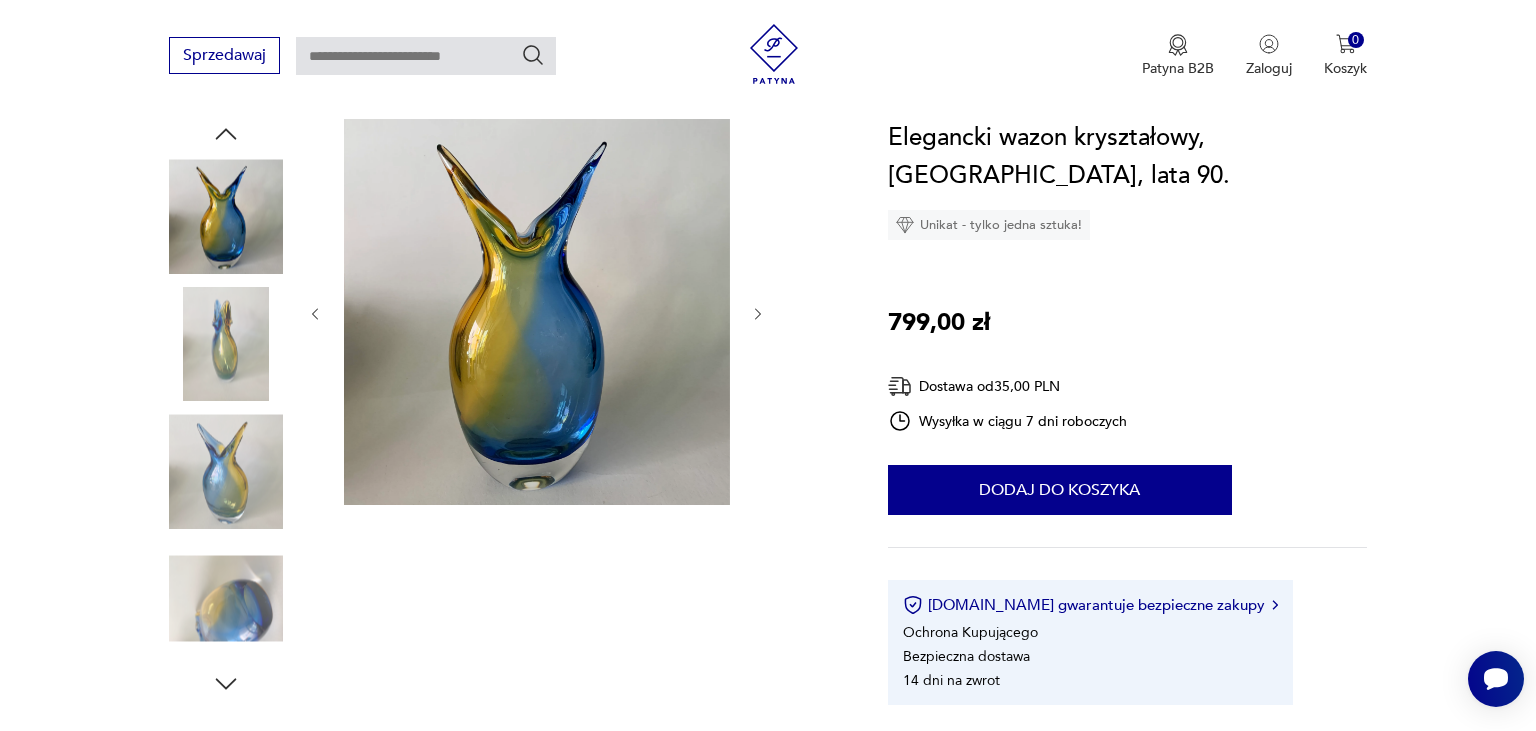 click at bounding box center (226, 344) 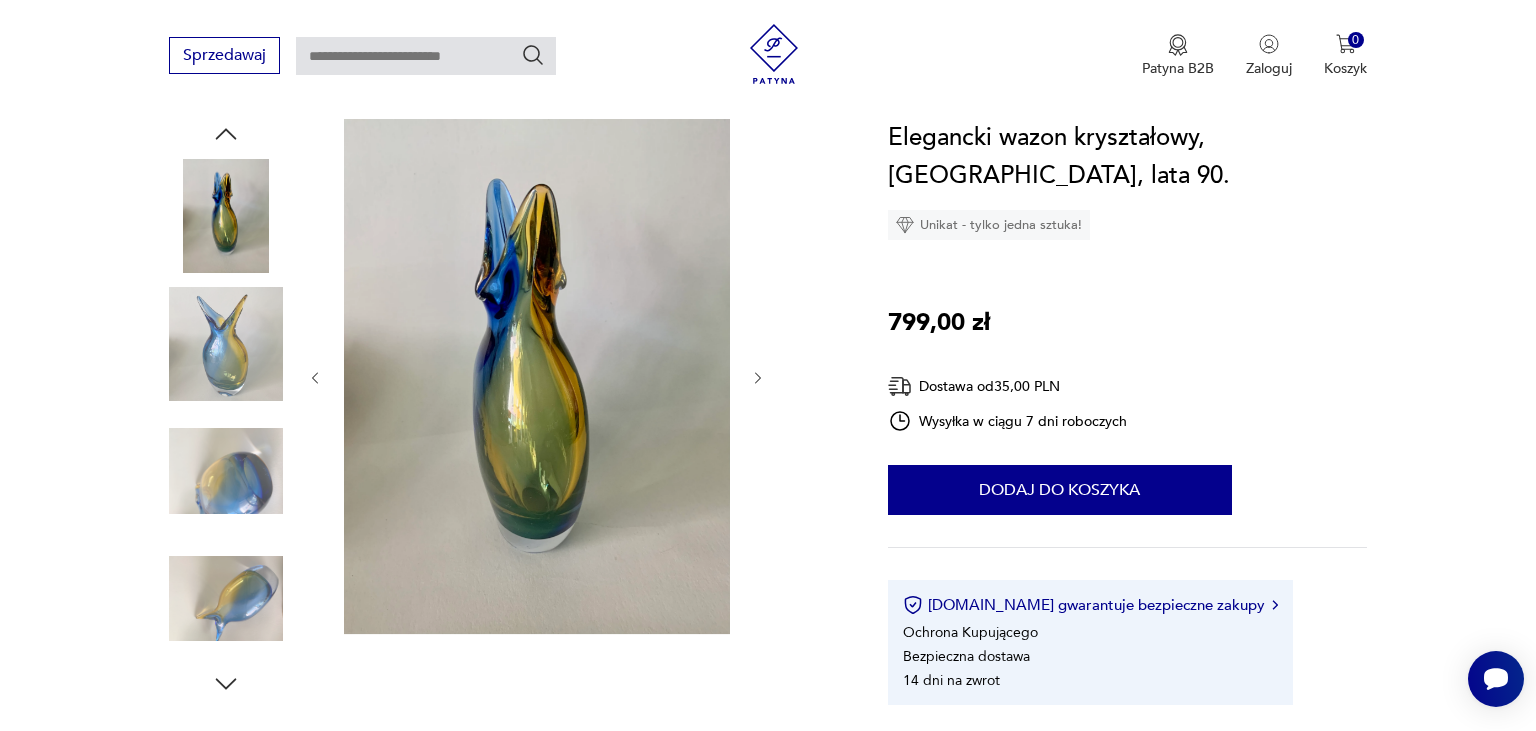 click at bounding box center [226, 471] 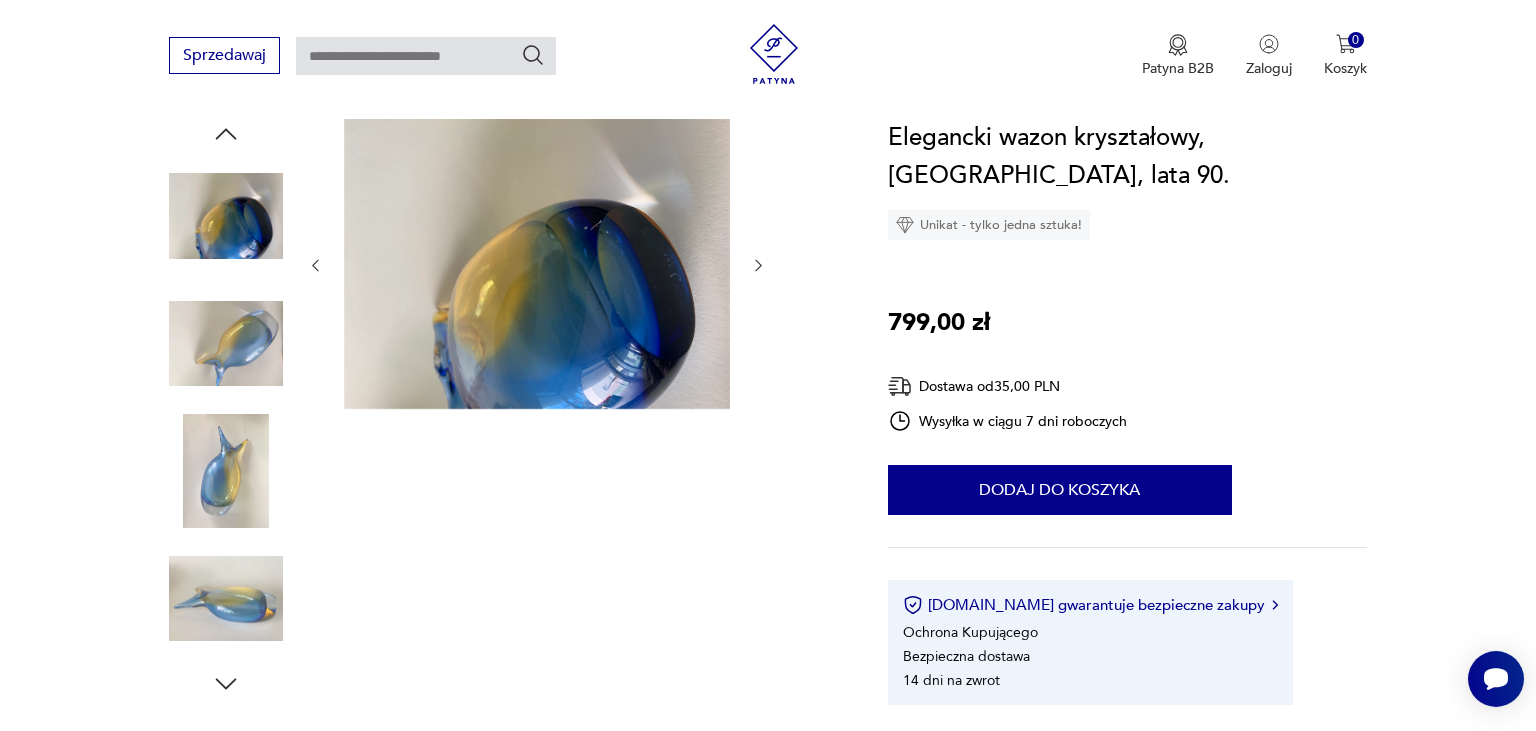 click at bounding box center (226, 471) 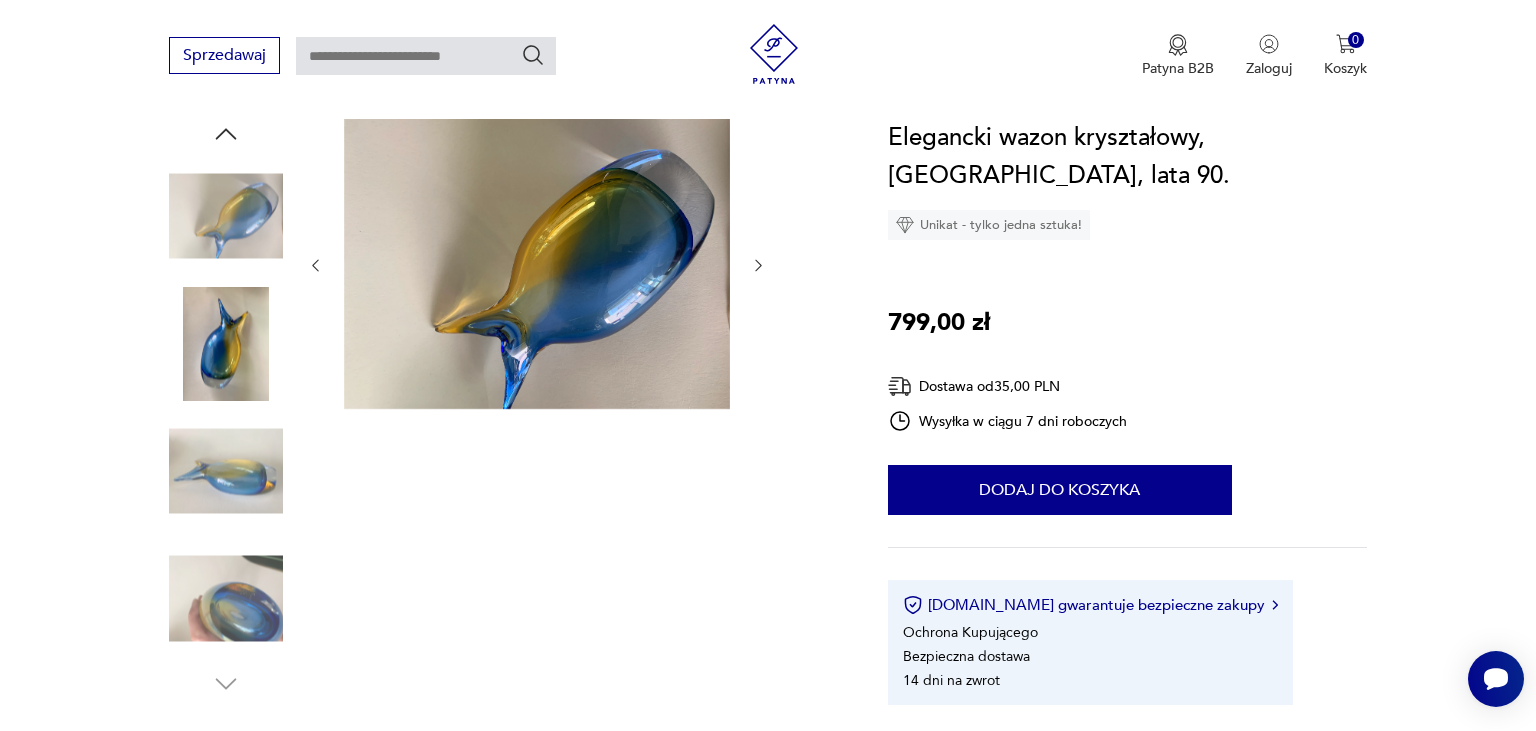 click at bounding box center [226, 471] 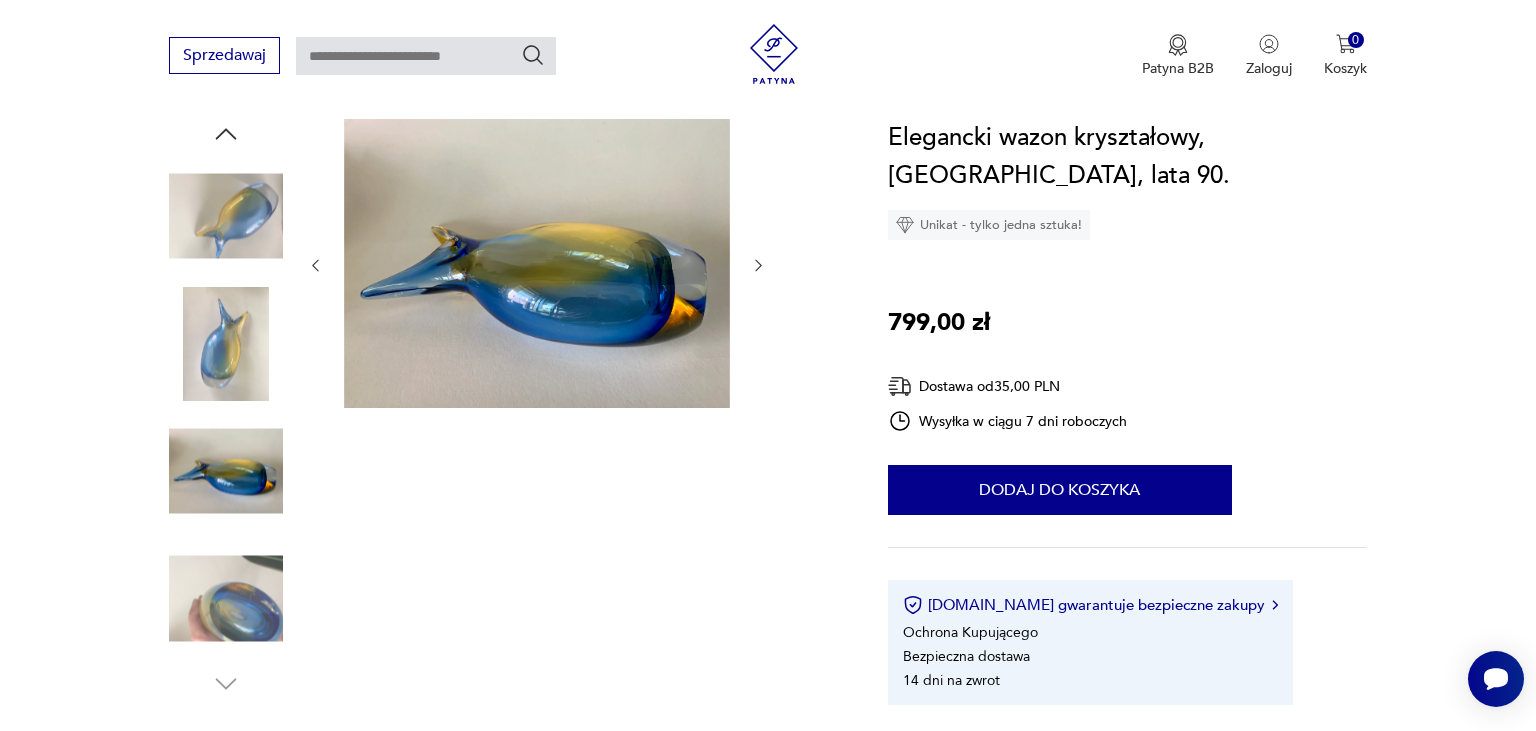click at bounding box center (226, 599) 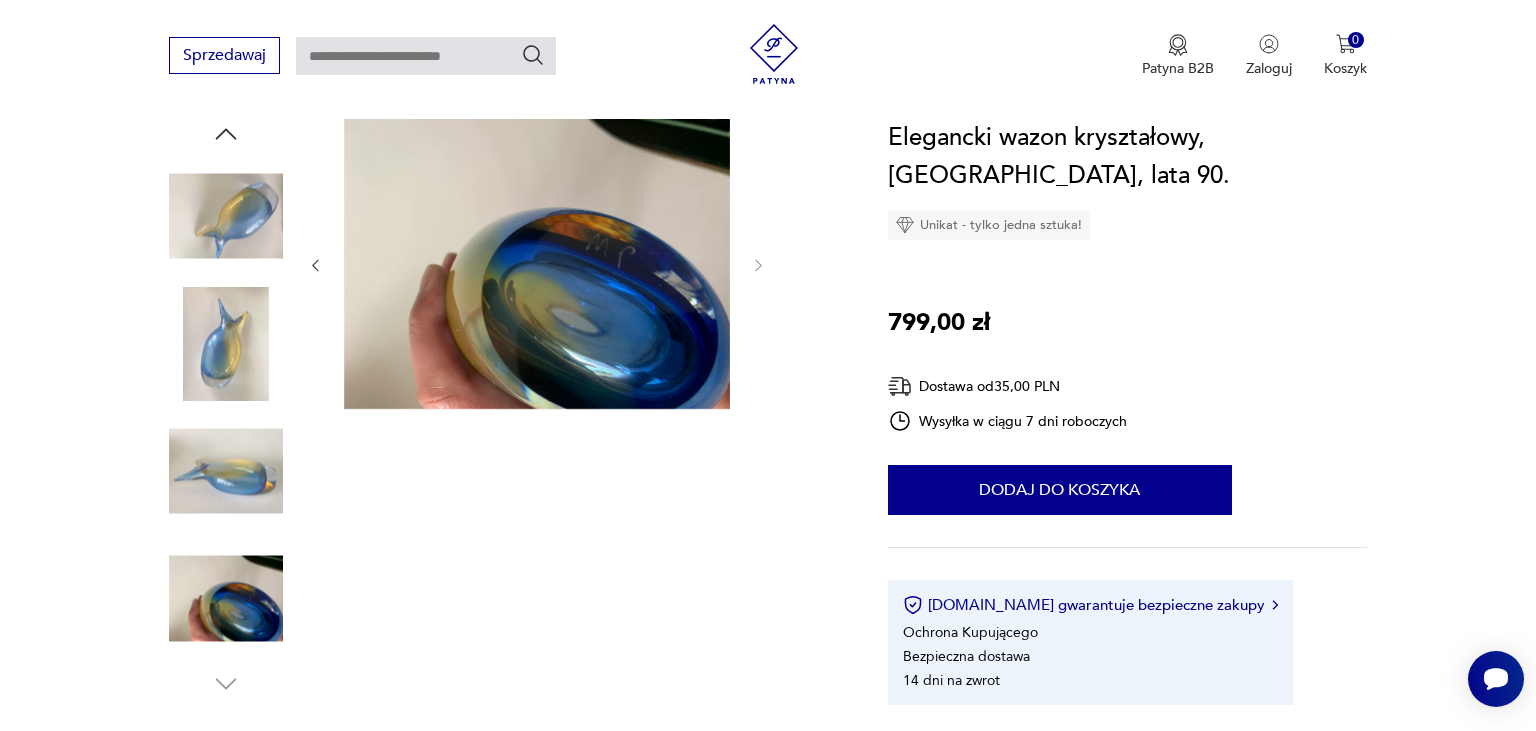 scroll, scrollTop: 0, scrollLeft: 0, axis: both 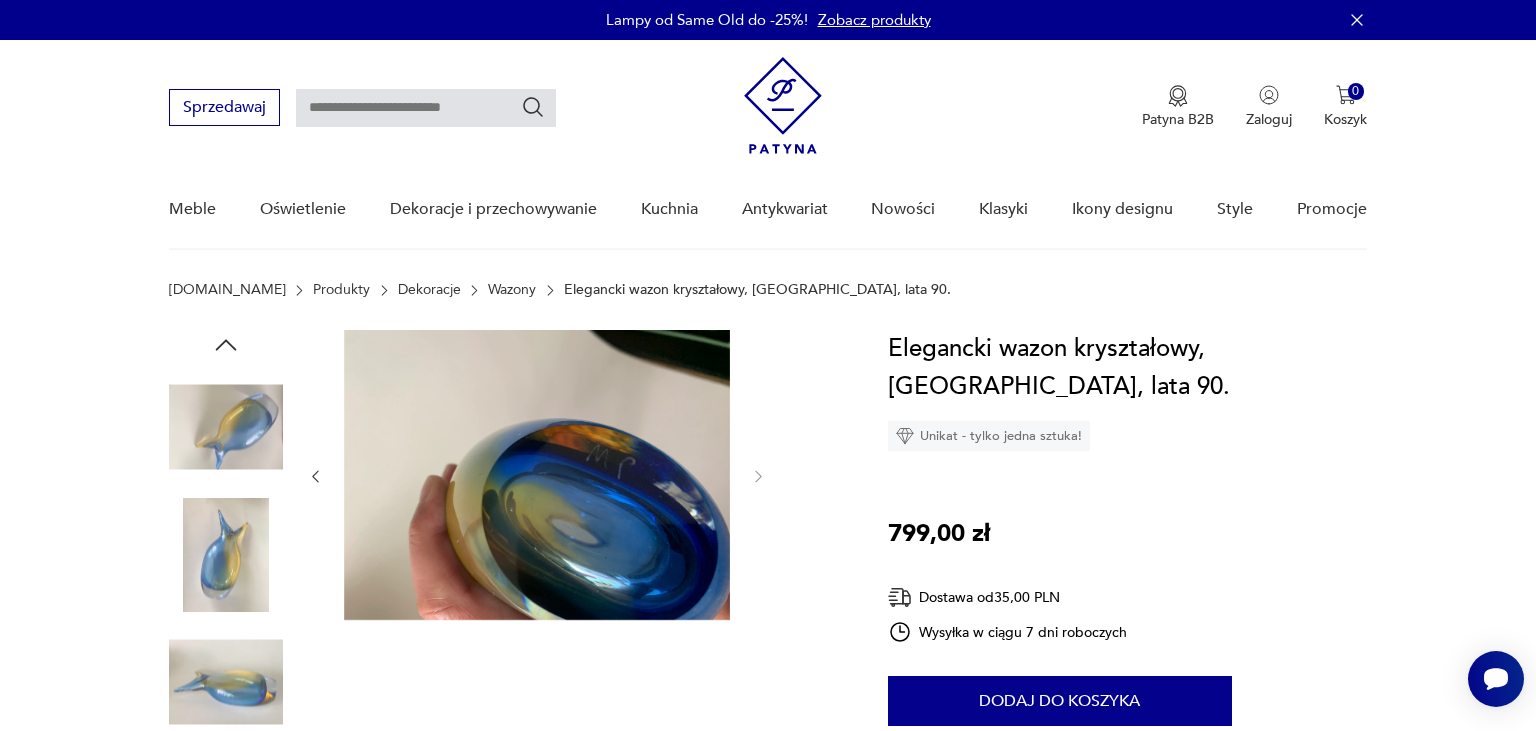 click 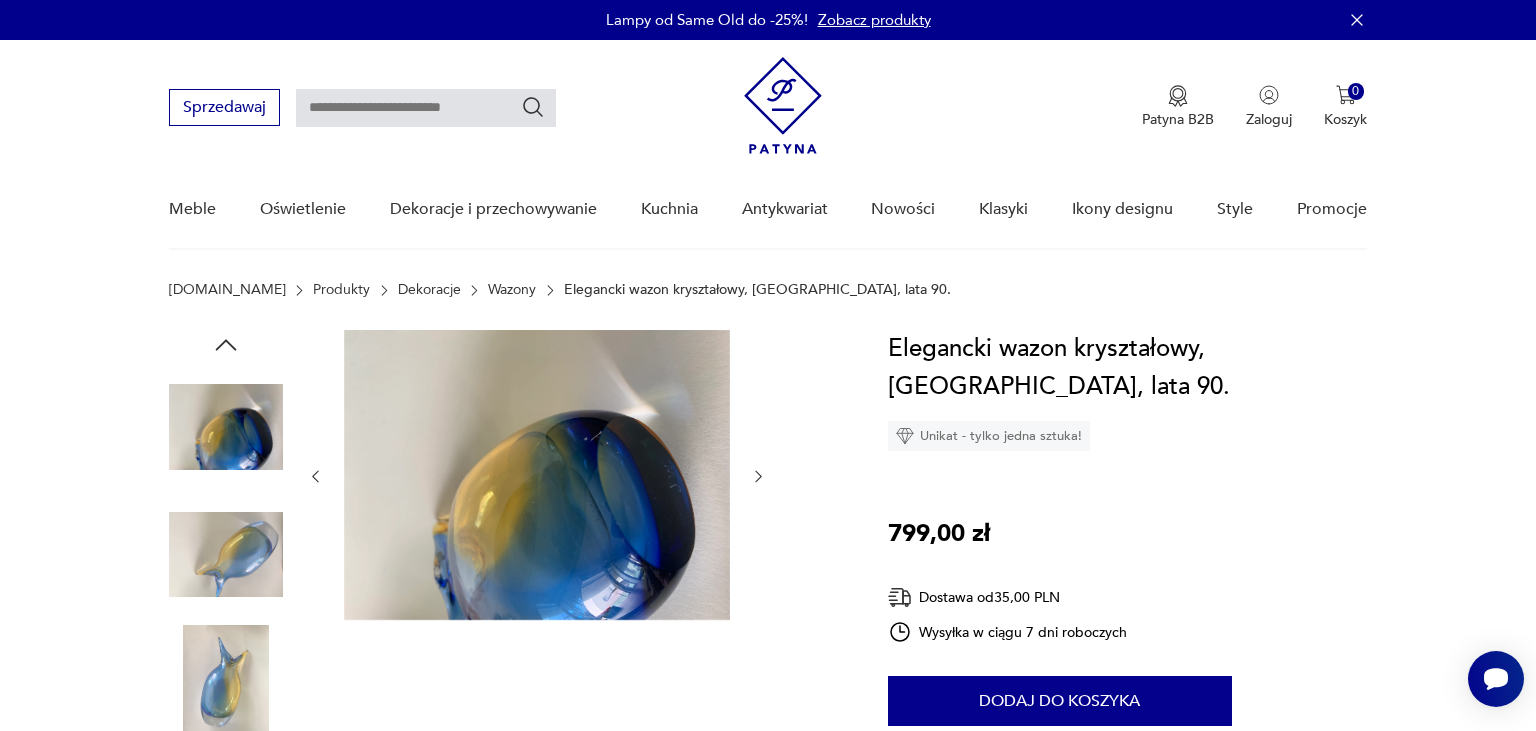 click 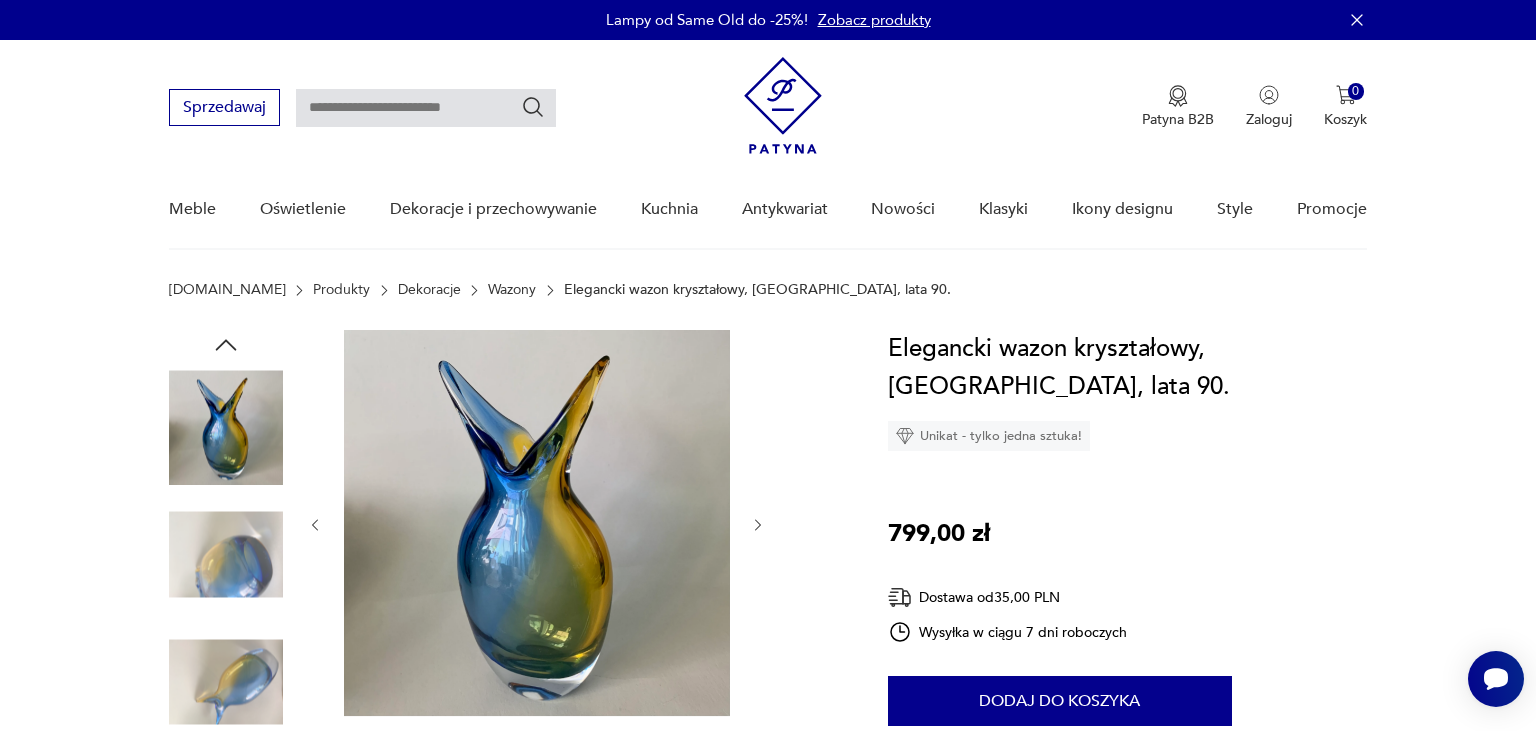 click 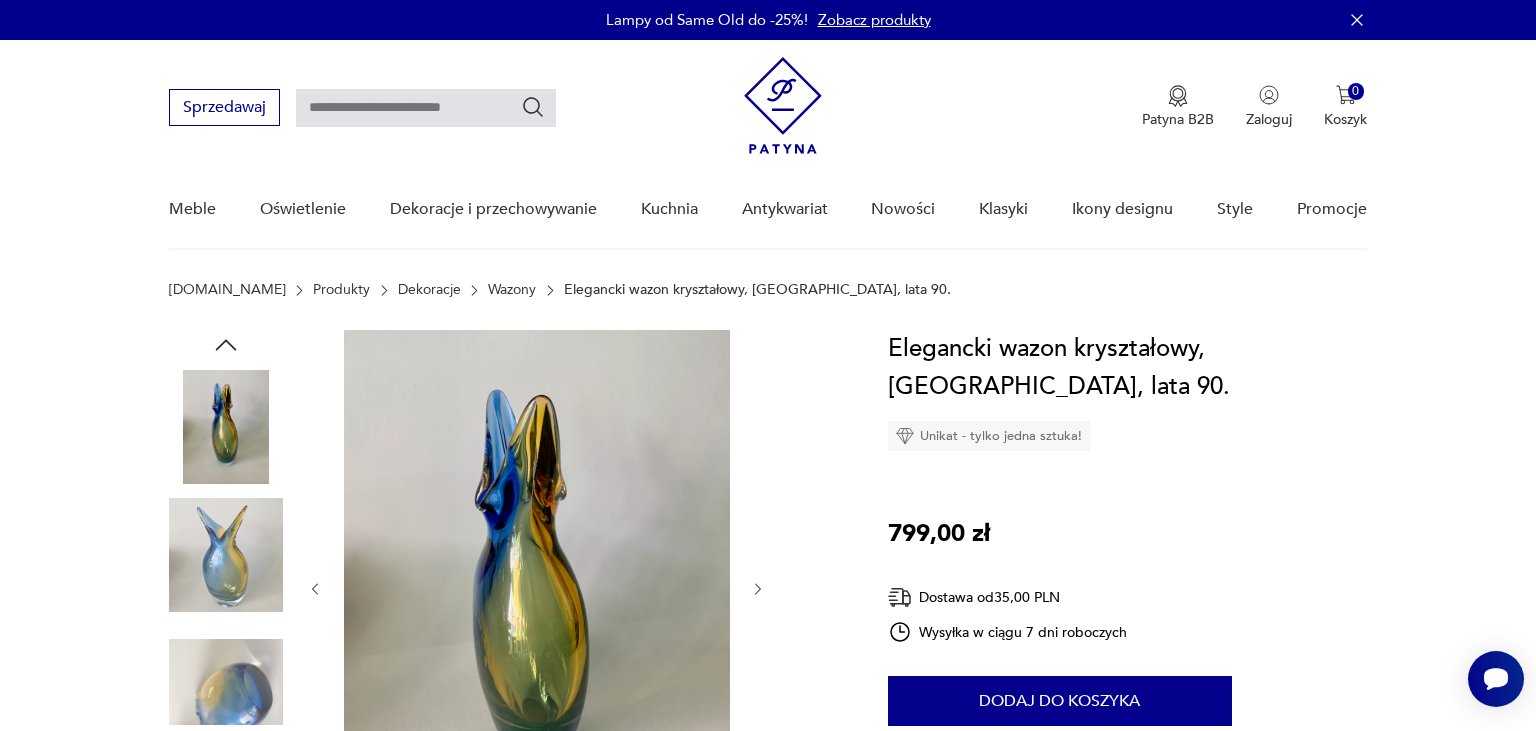 click 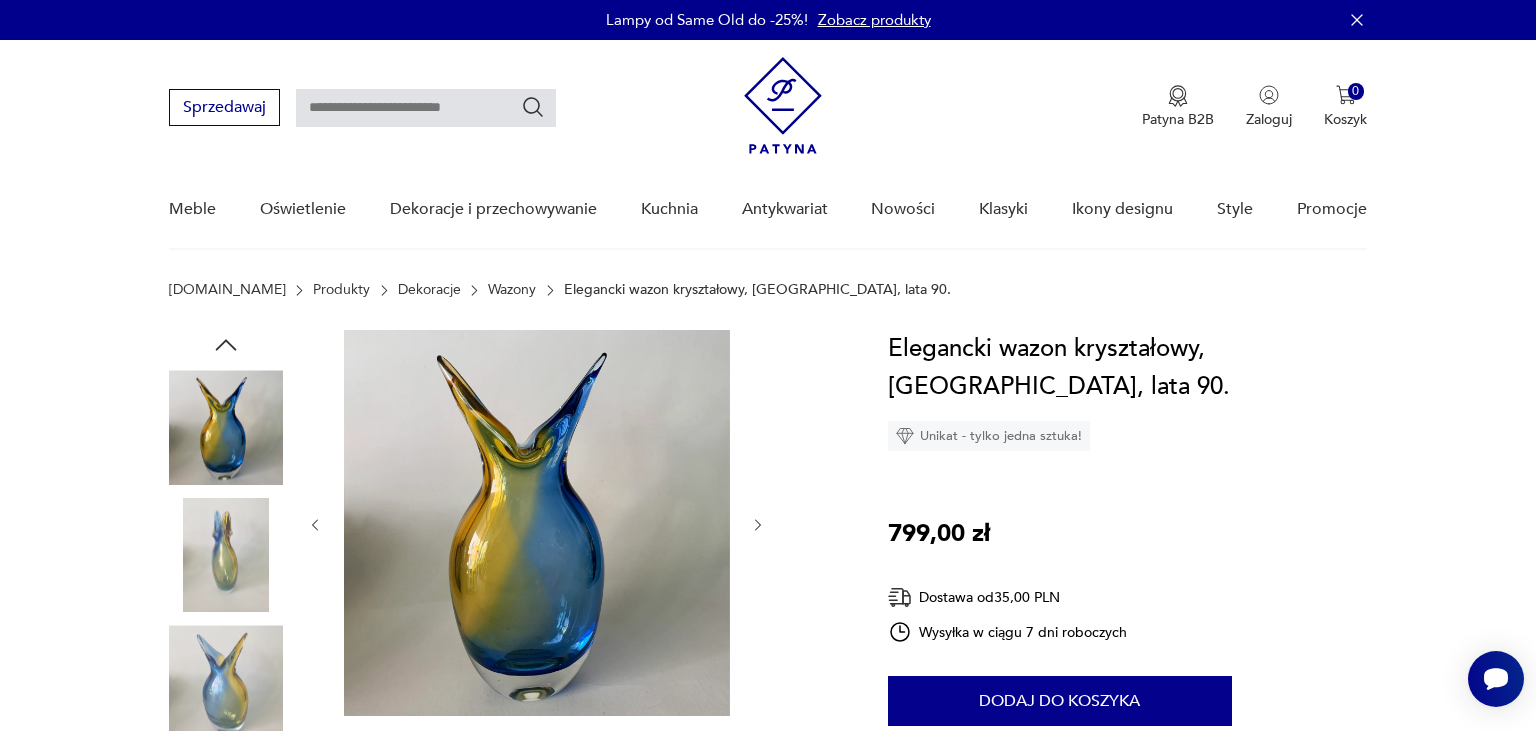 click 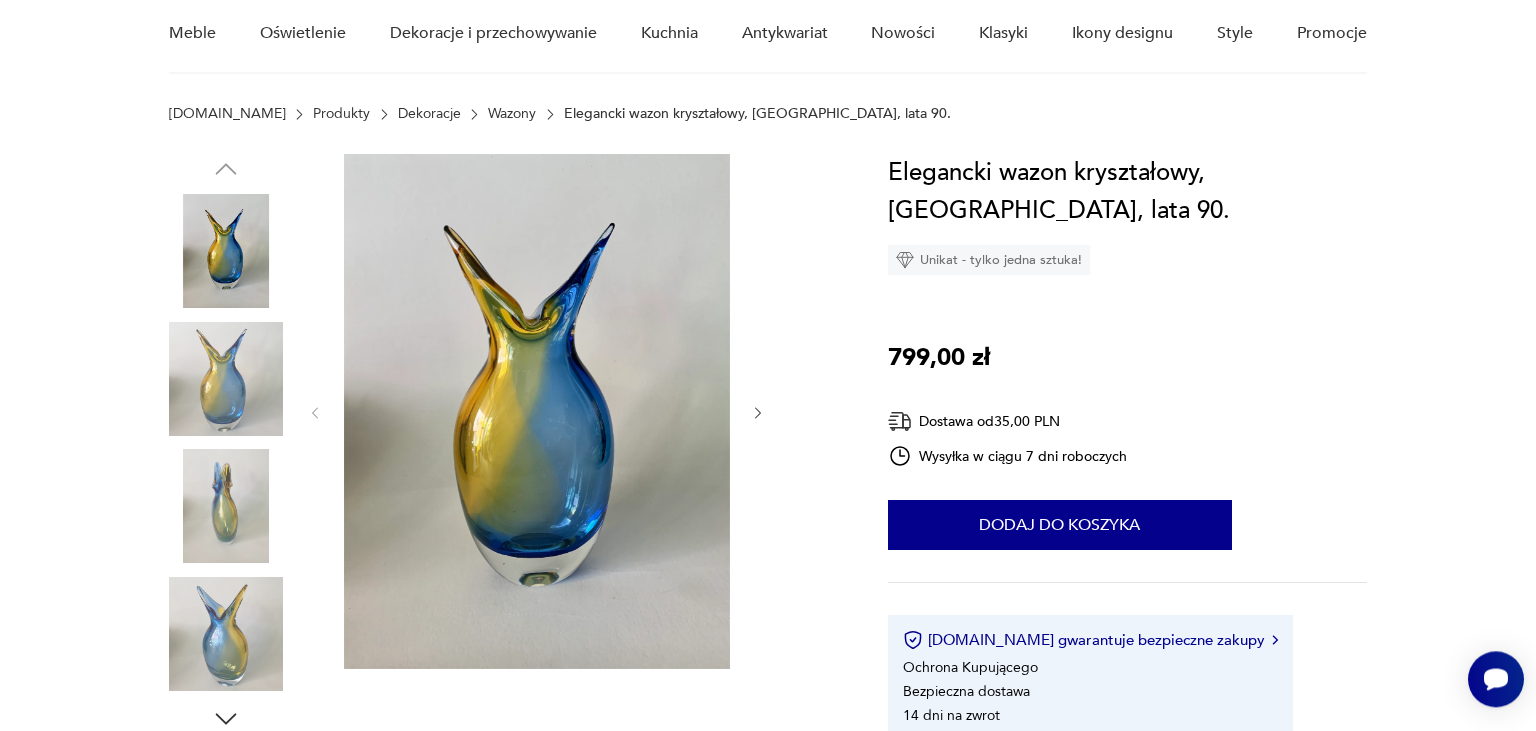 scroll, scrollTop: 211, scrollLeft: 0, axis: vertical 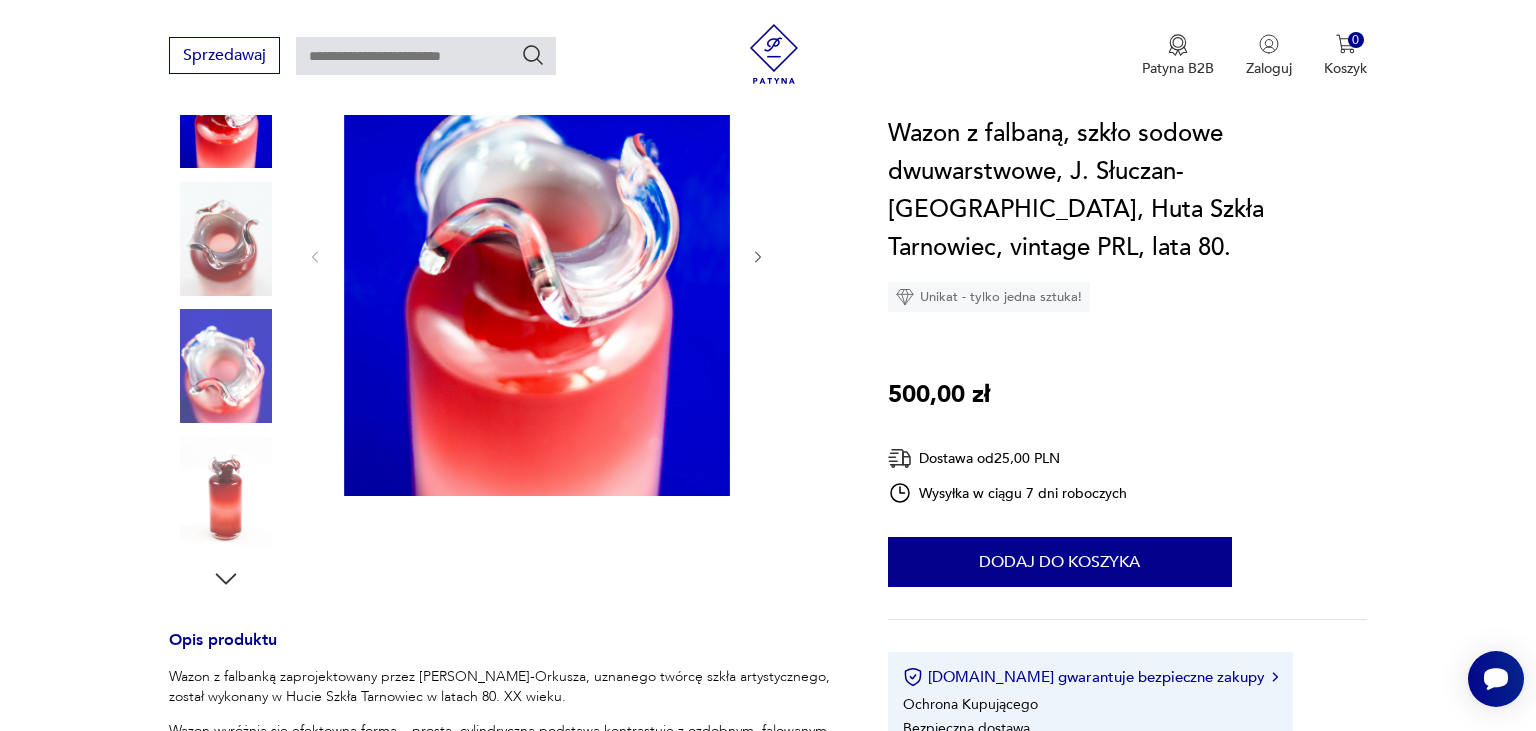 click at bounding box center [226, 494] 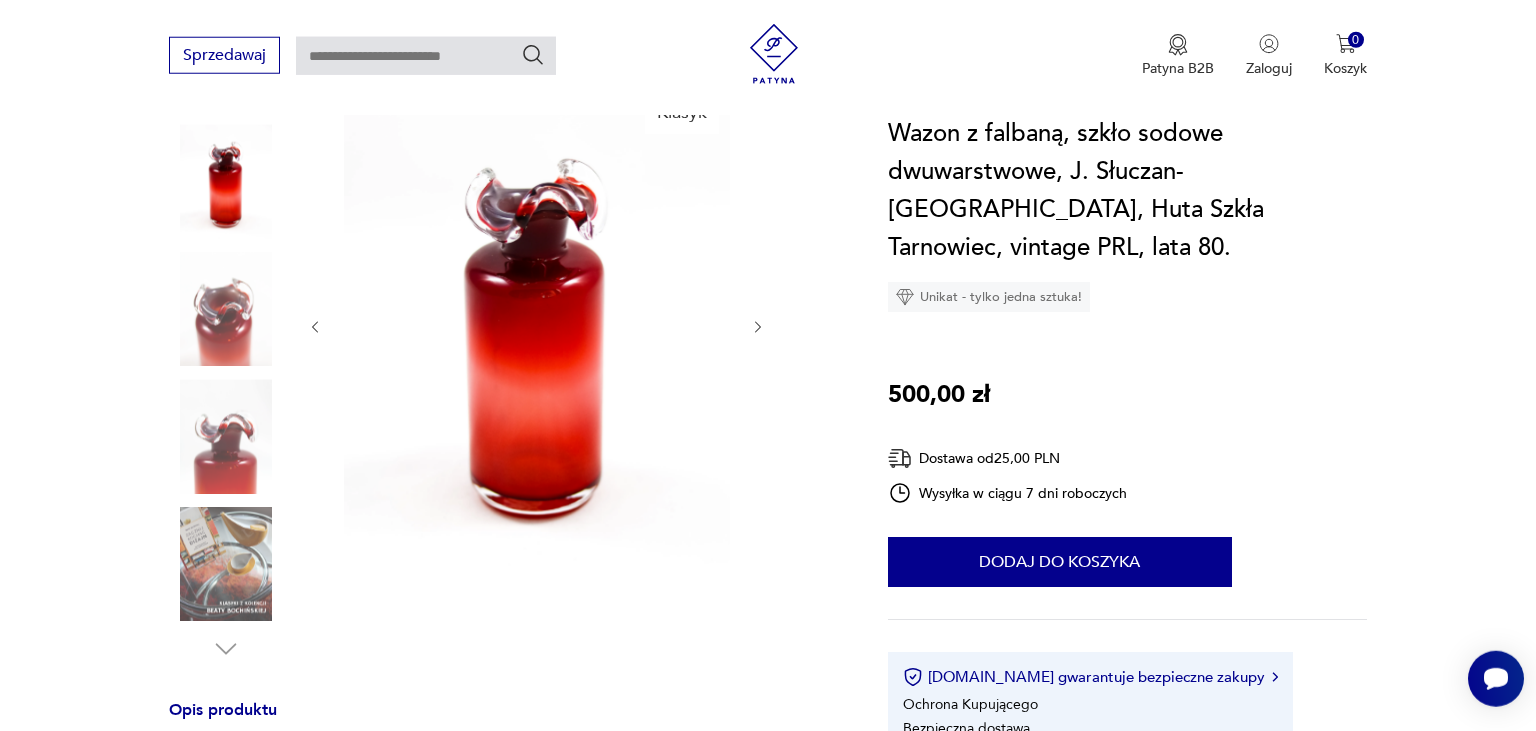 scroll, scrollTop: 211, scrollLeft: 0, axis: vertical 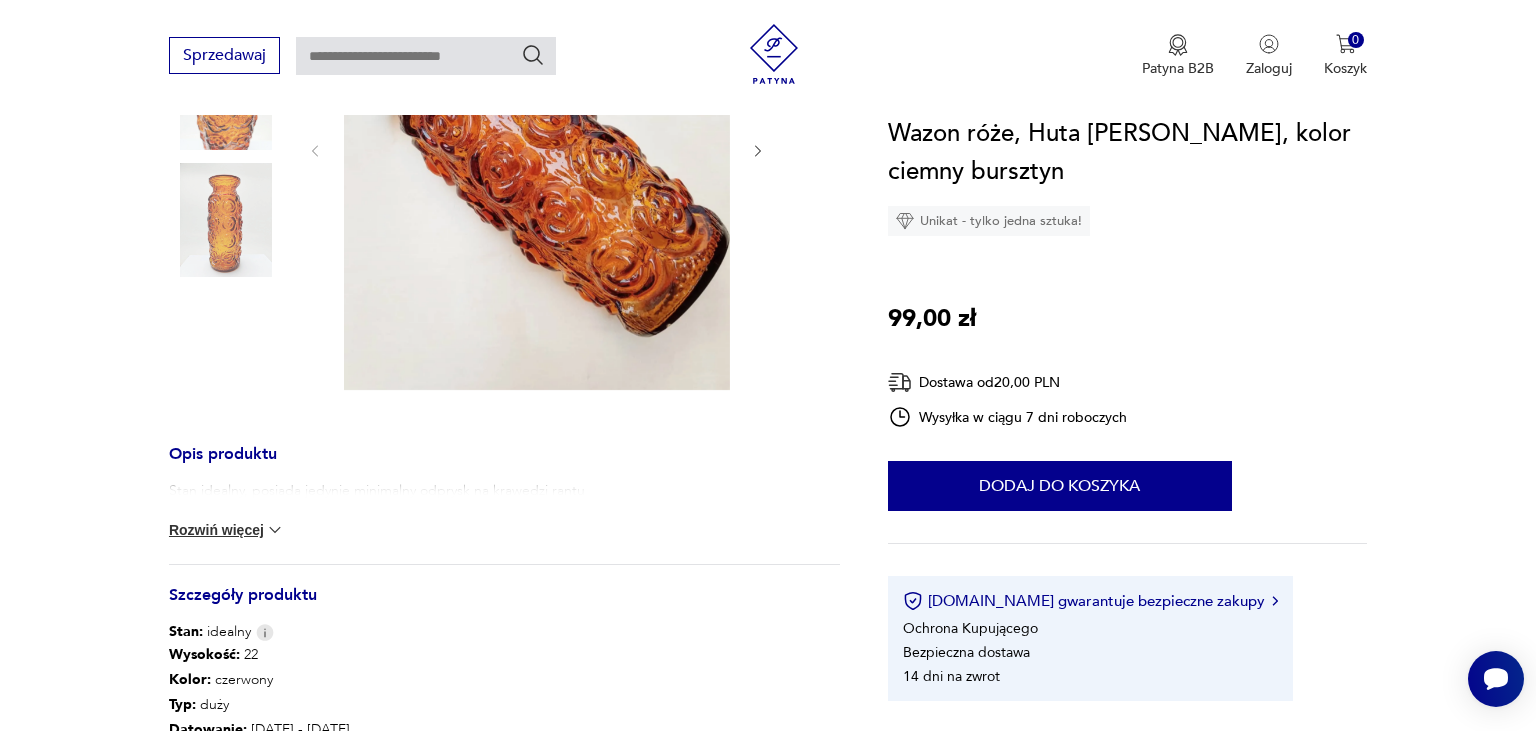 click on "Rozwiń więcej" at bounding box center [227, 530] 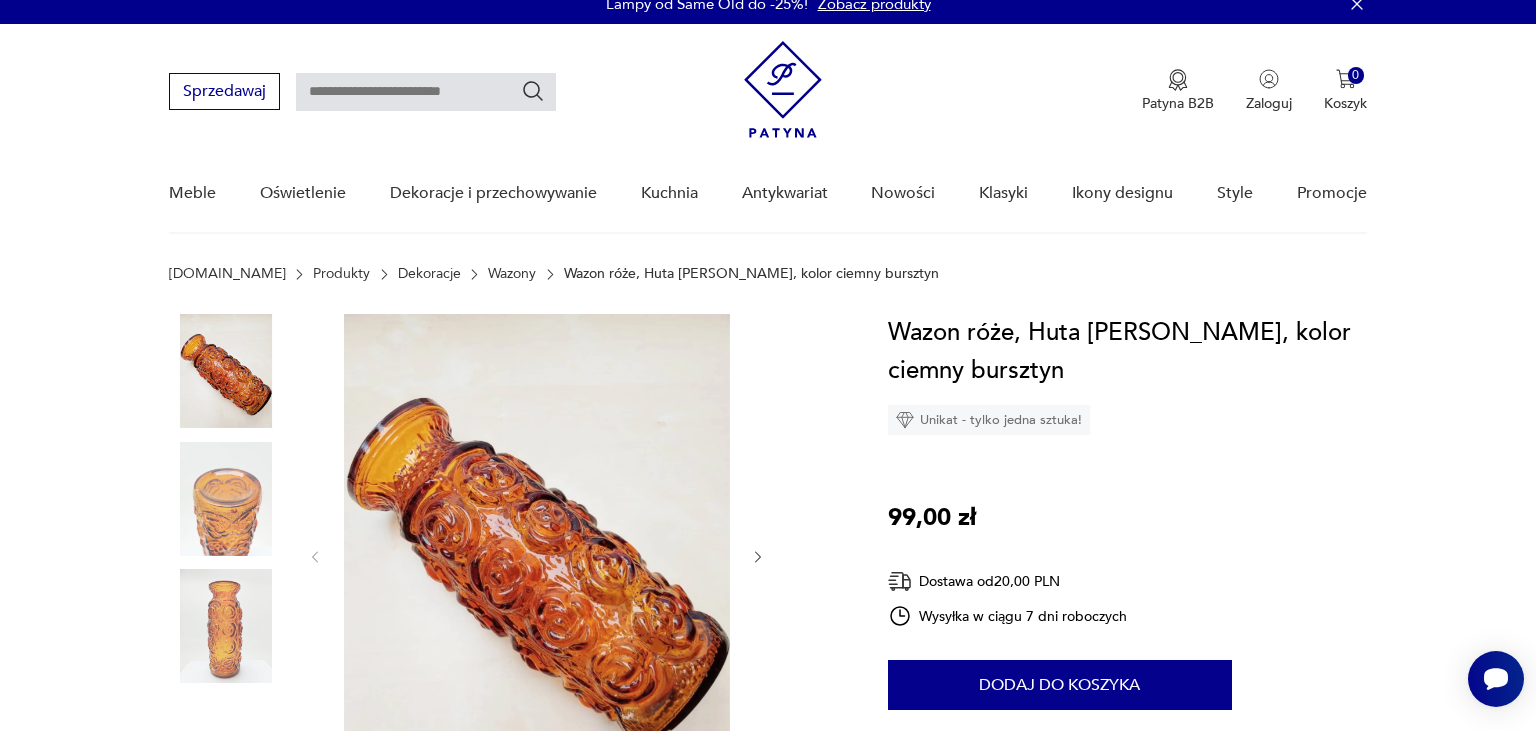 scroll, scrollTop: 0, scrollLeft: 0, axis: both 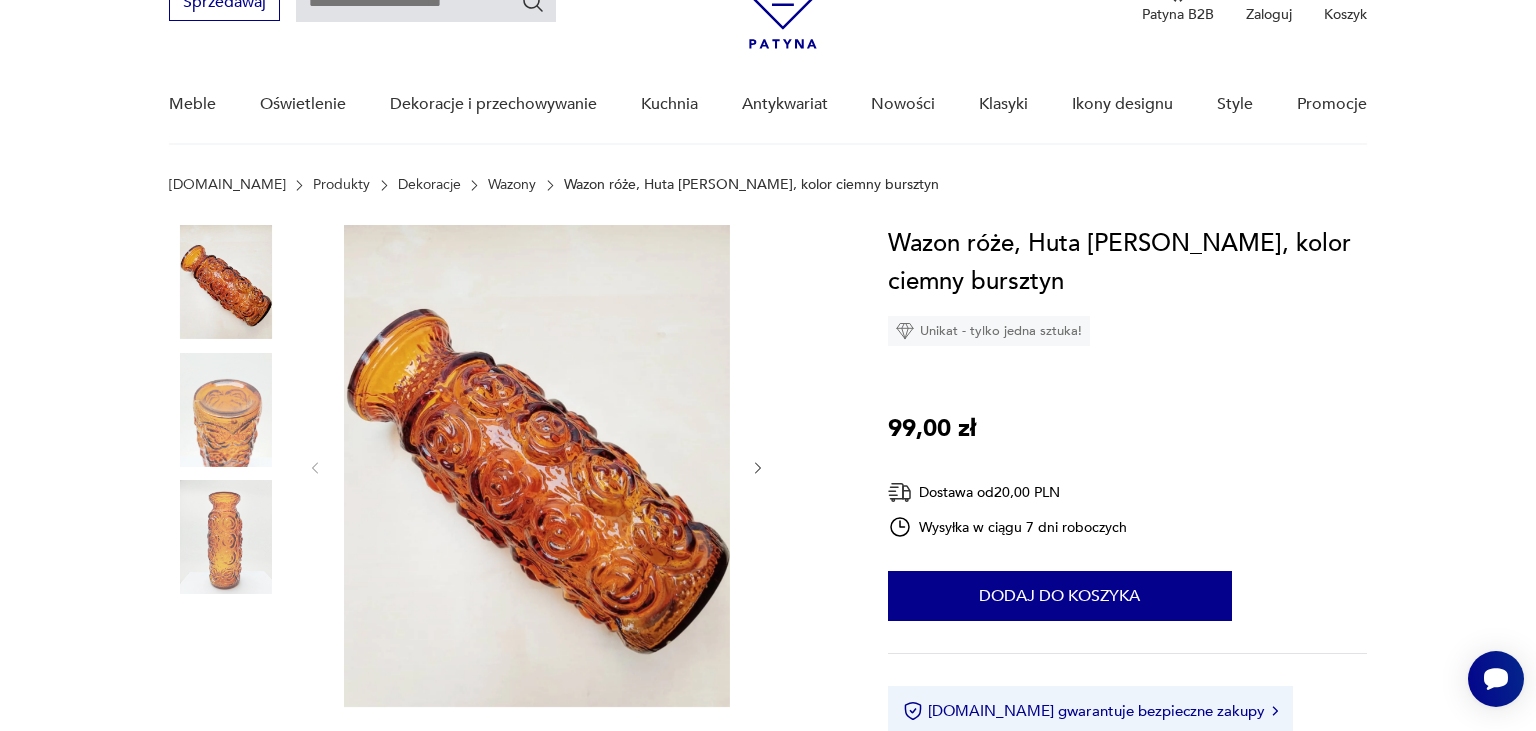click at bounding box center [226, 410] 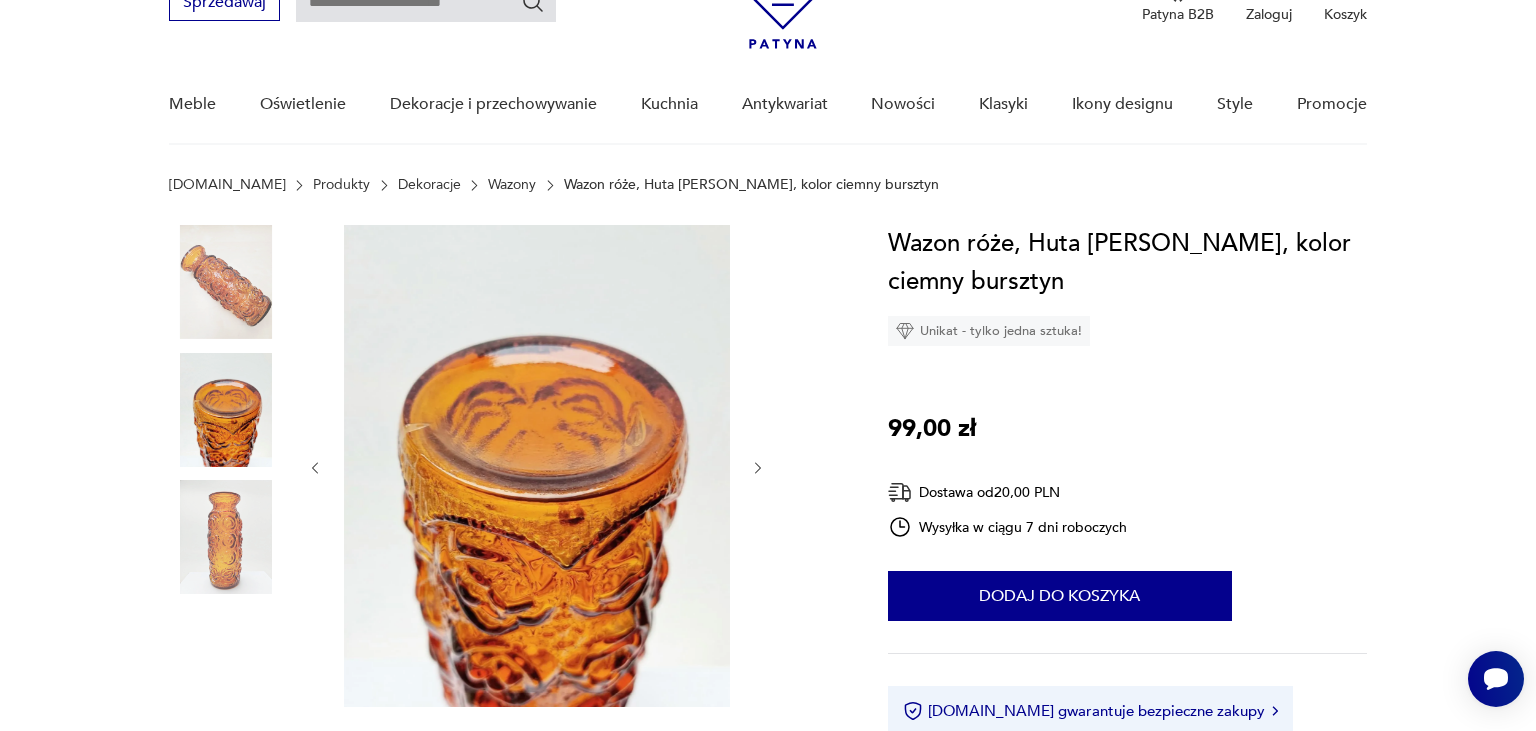 click at bounding box center [226, 537] 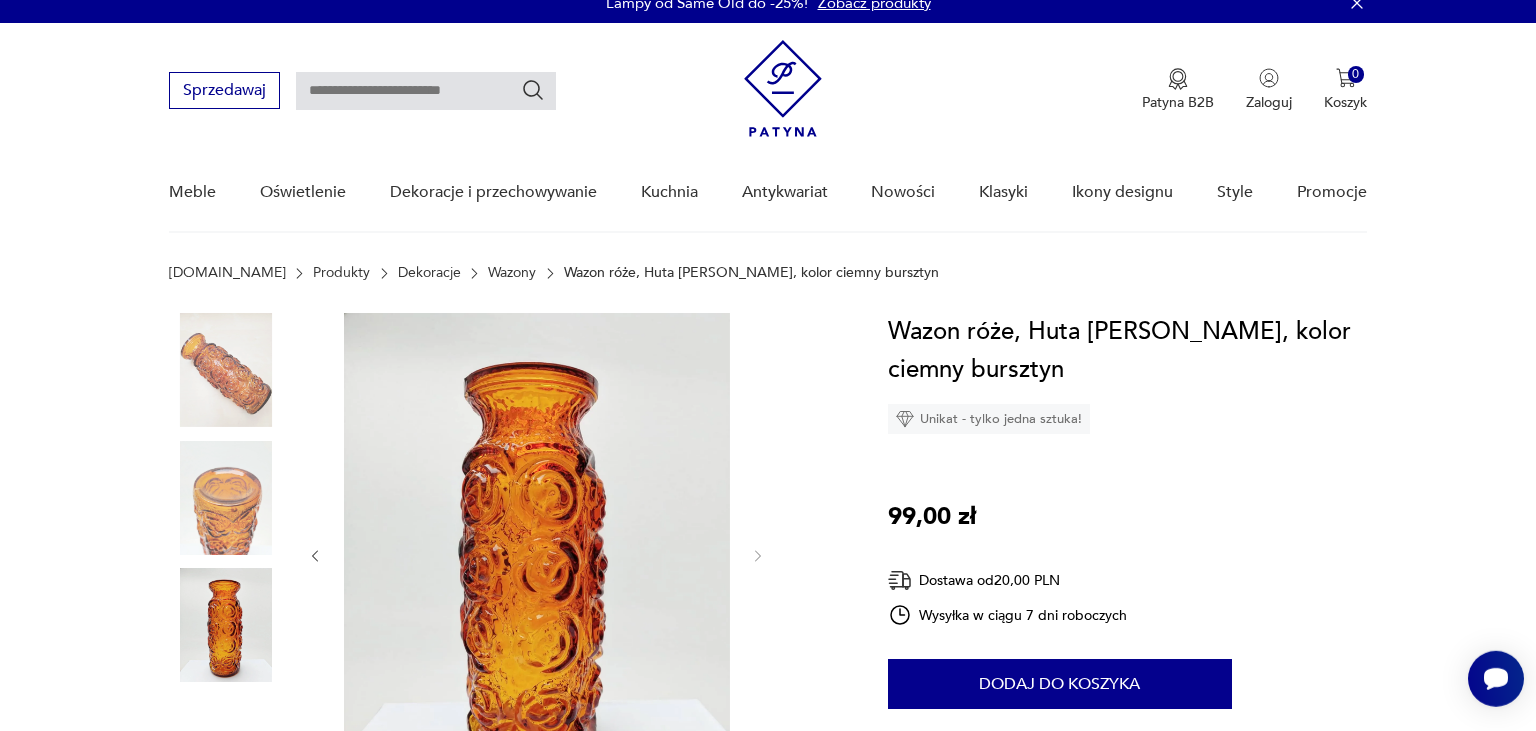 scroll, scrollTop: 0, scrollLeft: 0, axis: both 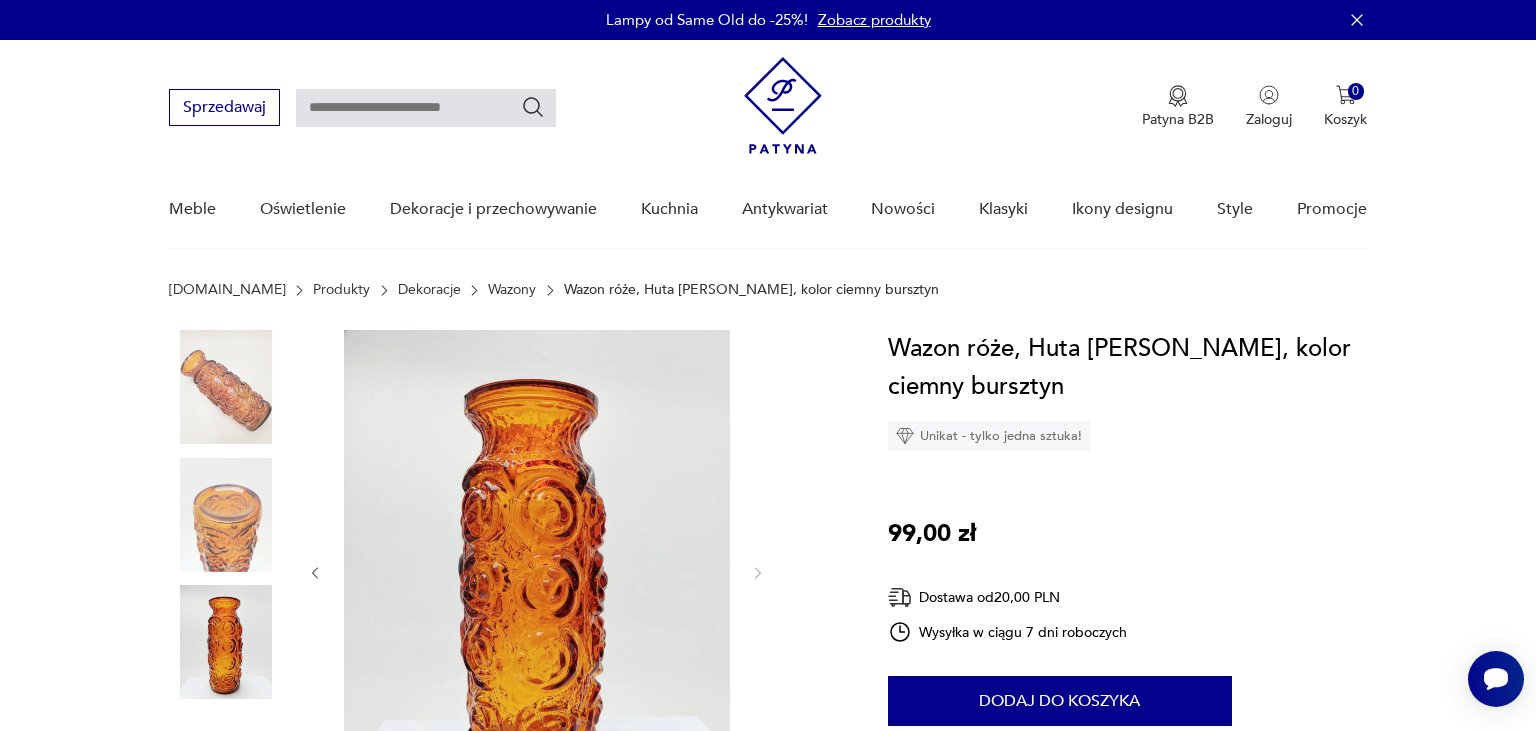 click at bounding box center [226, 515] 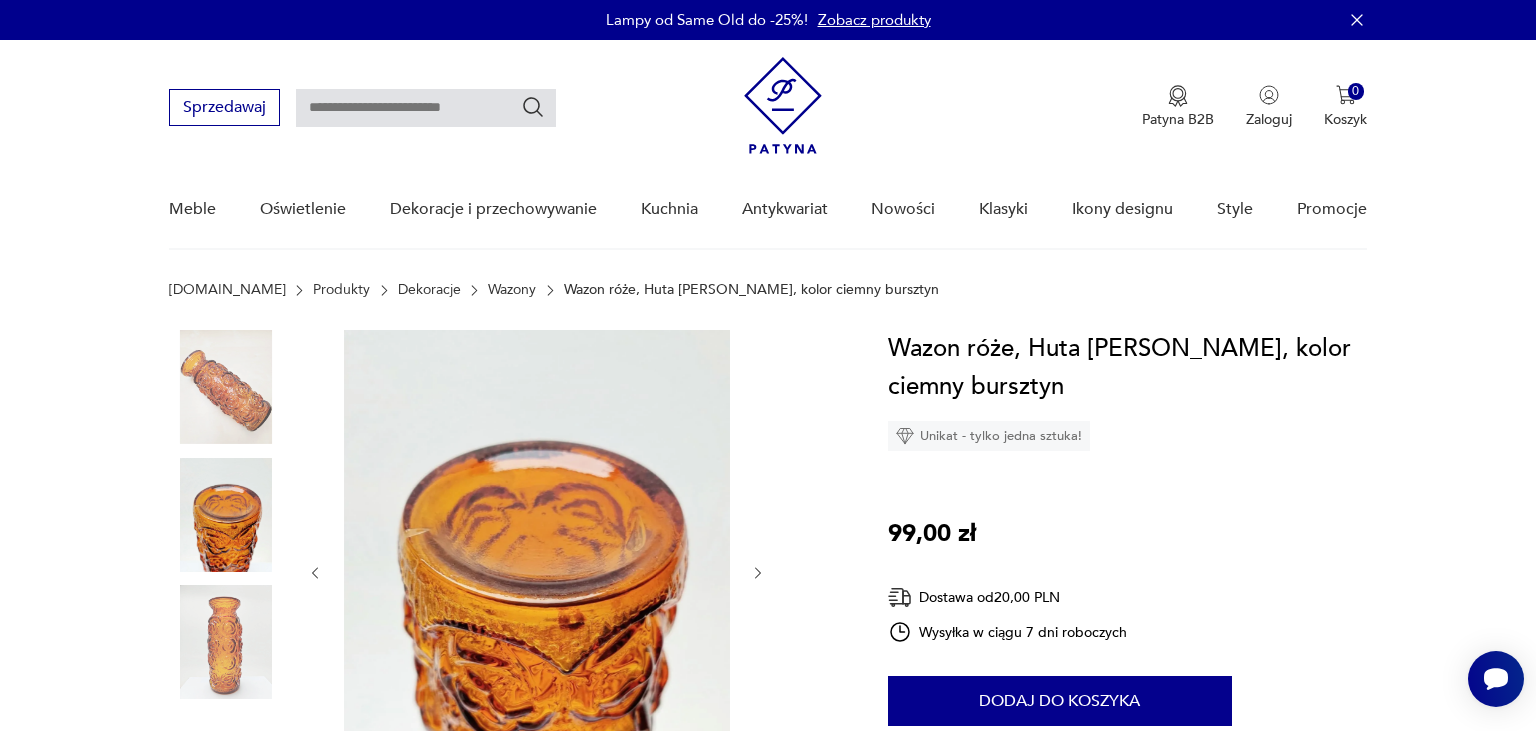 click at bounding box center (537, 571) 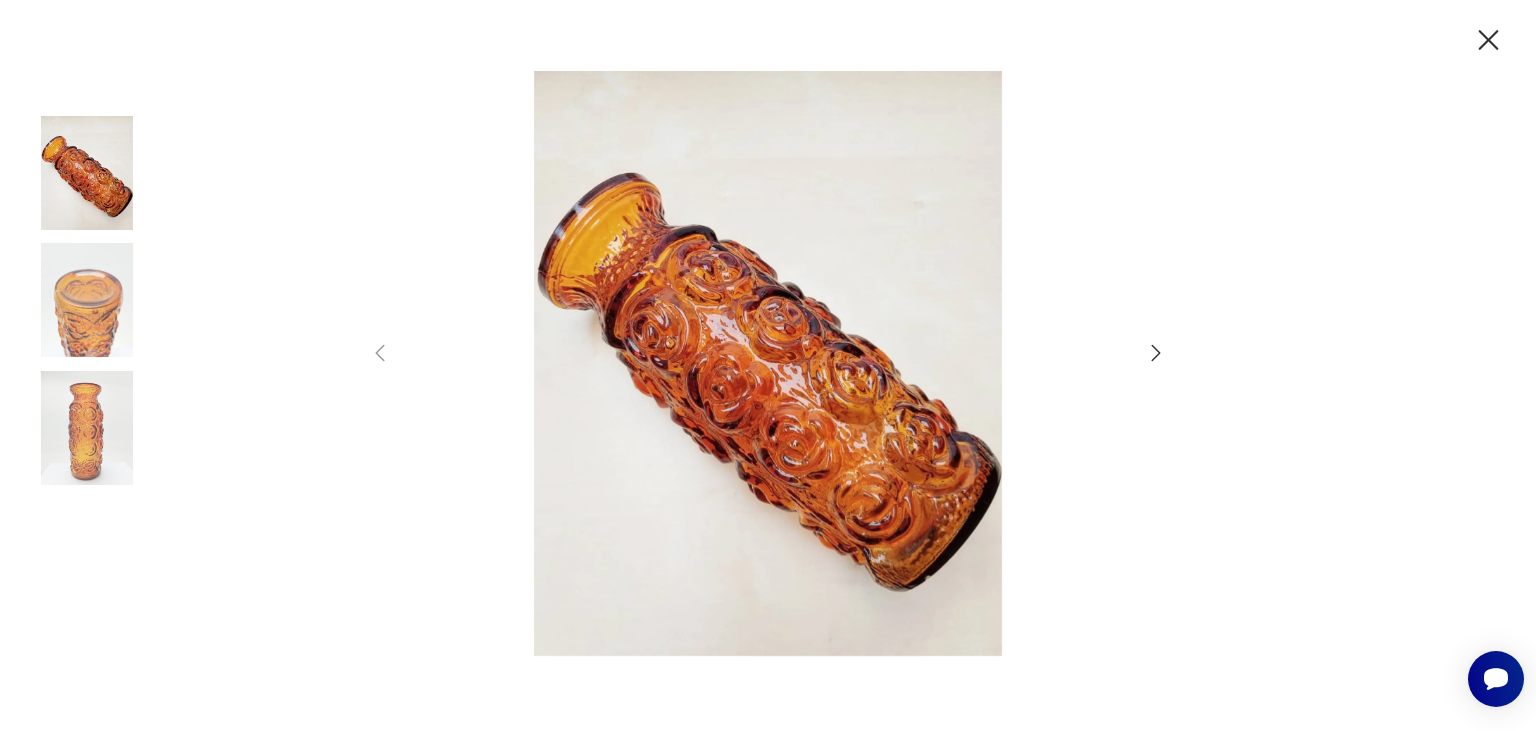 click 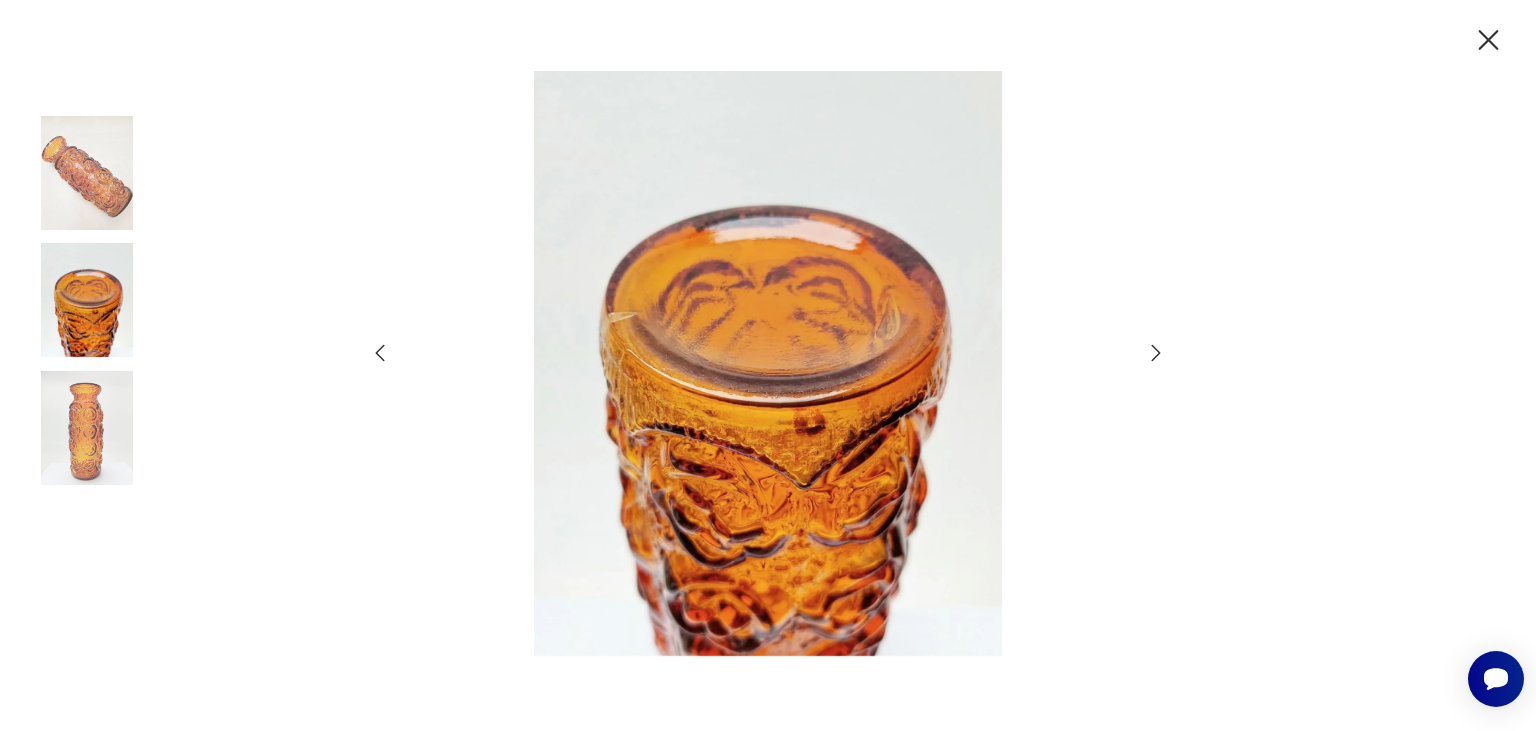 click 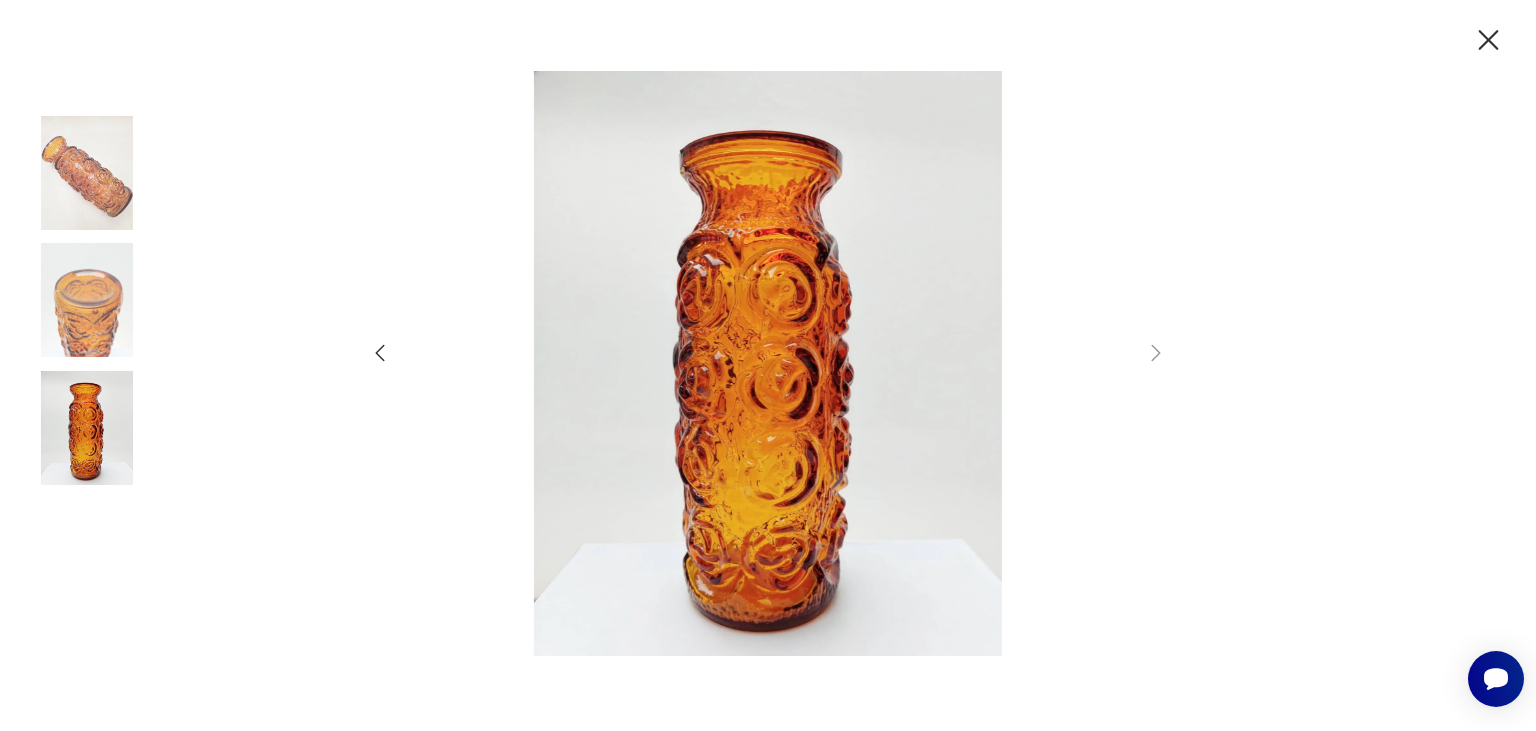 click 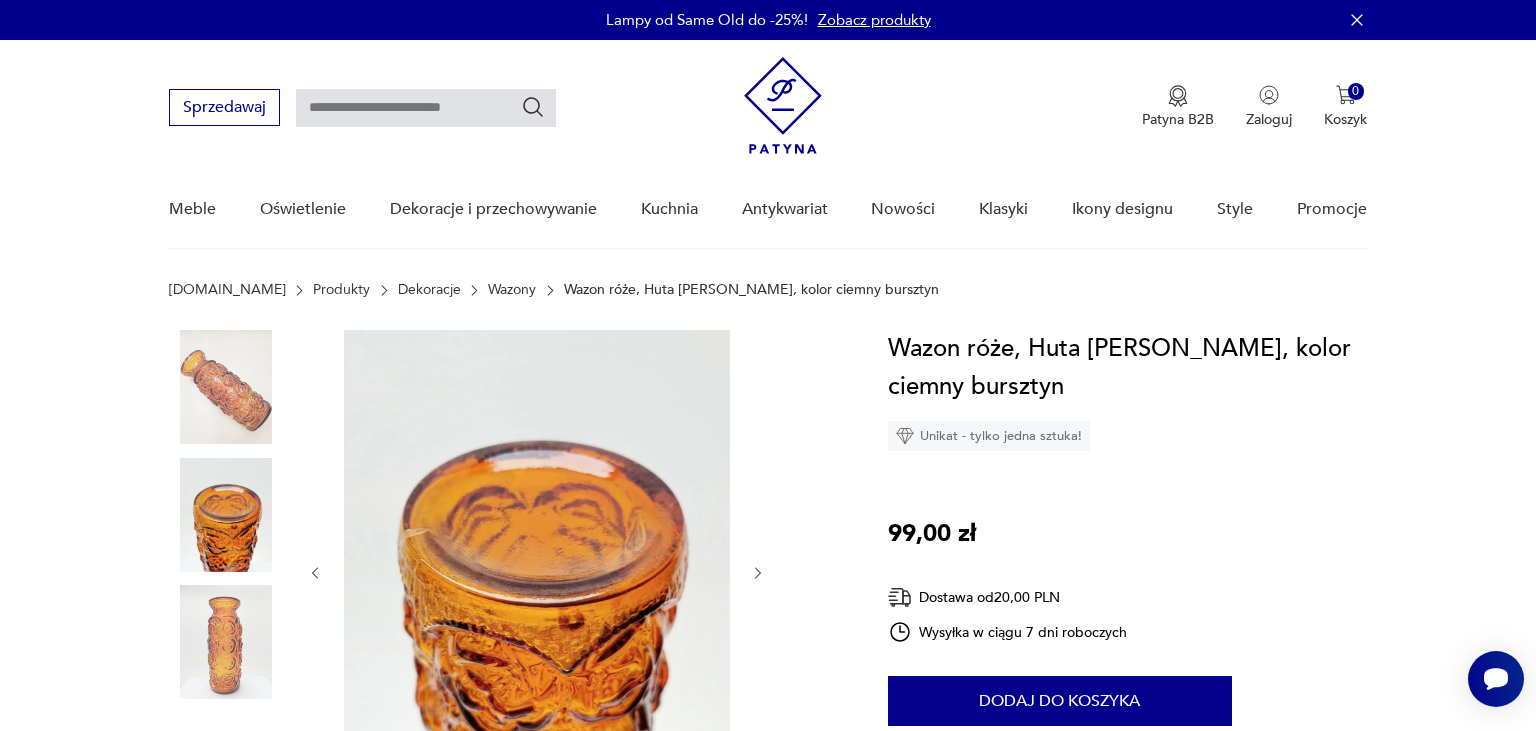 click on "Opis produktu Stan idealny, posiada jedynie minimalny odprysk na krawedzi rantu Zwiń Szczegóły produktu Stan:   idealny Wysokość :   22 Kolor:   czerwony Typ :   duży Datowanie :   1940 - 1950 Kolory :   red Kraj pochodzenia :   Polska Tworzywo :   szkło Producent :   Huta Laura Zdobienia :   inne Miasto Sprzedawcy :   Piastów Liczba sztuk:   1 Tagi:   retro ,  vintage ,  szkło ,  prezent ,  zostanzvintage ,  wysoki połysk ,  Prezent dla niej ,  Prezent dla Mamy ,  Tajemniczy ogród ,  Idzie jesień Rozwiń więcej O sprzedawcy Retro Lover PL Zweryfikowany sprzedawca Od 4 lat z Patyną Dostawa i zwroty Dostępne formy dostawy: Paczkomat InPost   20,00 PLN Odbior osobisty   0,00 PLN Zwroty: Jeśli z jakiegokolwiek powodu chcesz zwrócić zamówiony przedmiot, masz na to   14 dni od momentu otrzymania przesyłki. Wazon róże, Huta Laura, kolor ciemny bursztyn Unikat - tylko jedna sztuka! 99,00 zł Dostawa od  20,00 PLN Wysyłka w ciągu 7 dni roboczych 1 Dodaj do koszyka Ochrona Kupującego Stan:" at bounding box center [768, 890] 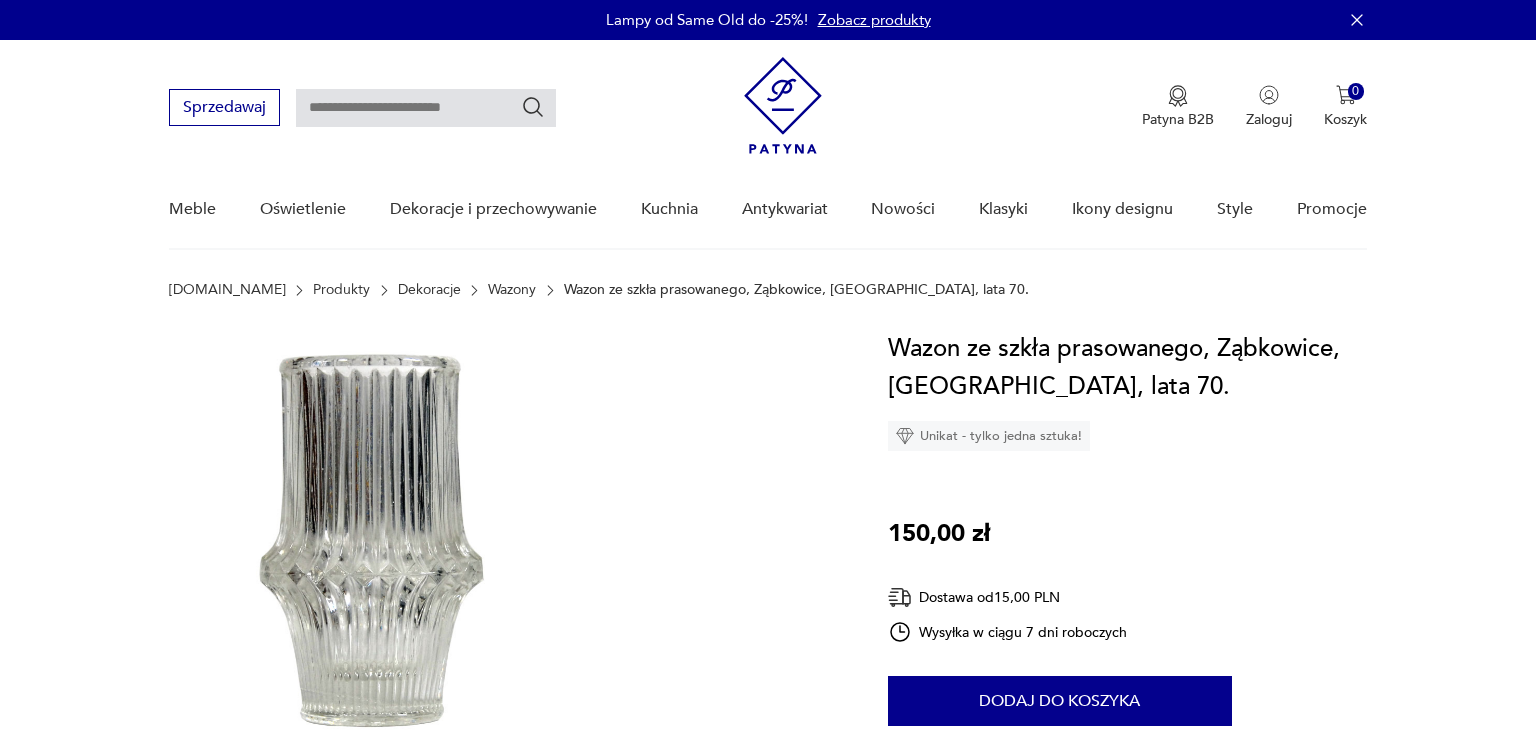 scroll, scrollTop: 0, scrollLeft: 0, axis: both 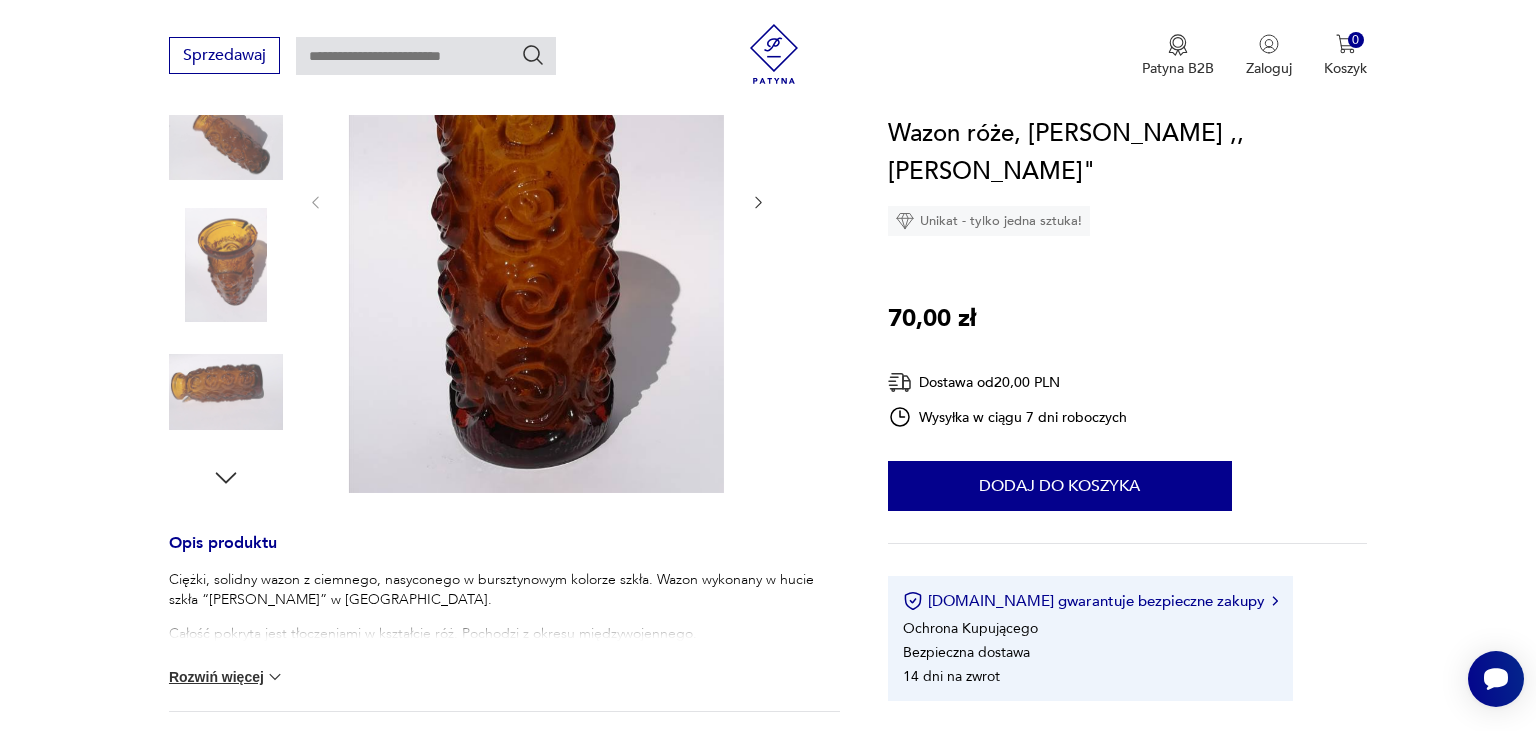 click on "Ciężki, solidny wazon z ciemnego, nasyconego w bursztynowym kolorze szkła. Wazon wykonany w hucie szkła “[PERSON_NAME]” w [GEOGRAPHIC_DATA].
Całość pokryta jest tłoczeniami w kształcie róż. Pochodzi z okresu międzywojennego.
Znaczny uszczerbek przy rancie, oraz osad w jego wnętrzu. Rozwiń więcej" at bounding box center [504, 640] 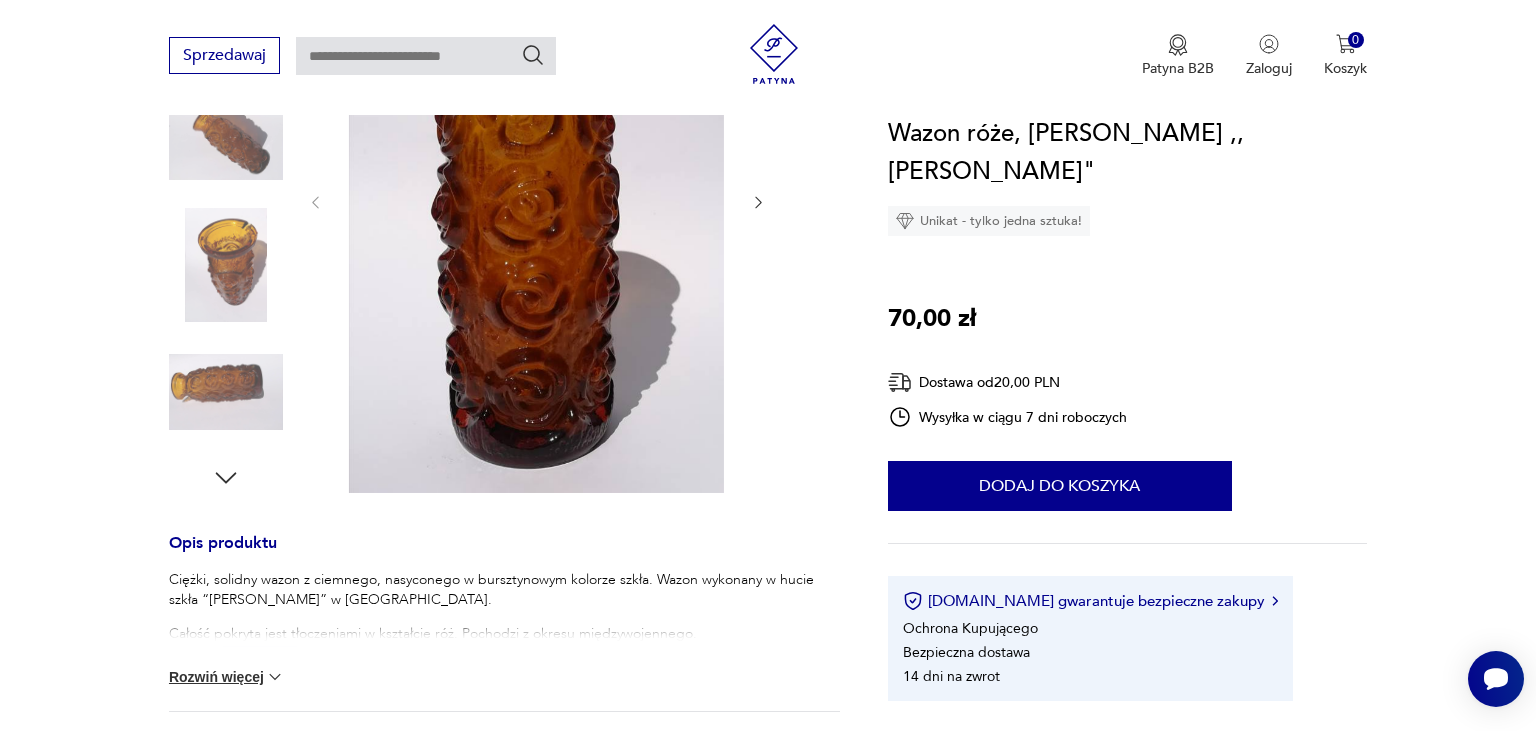 click on "Rozwiń więcej" at bounding box center (227, 677) 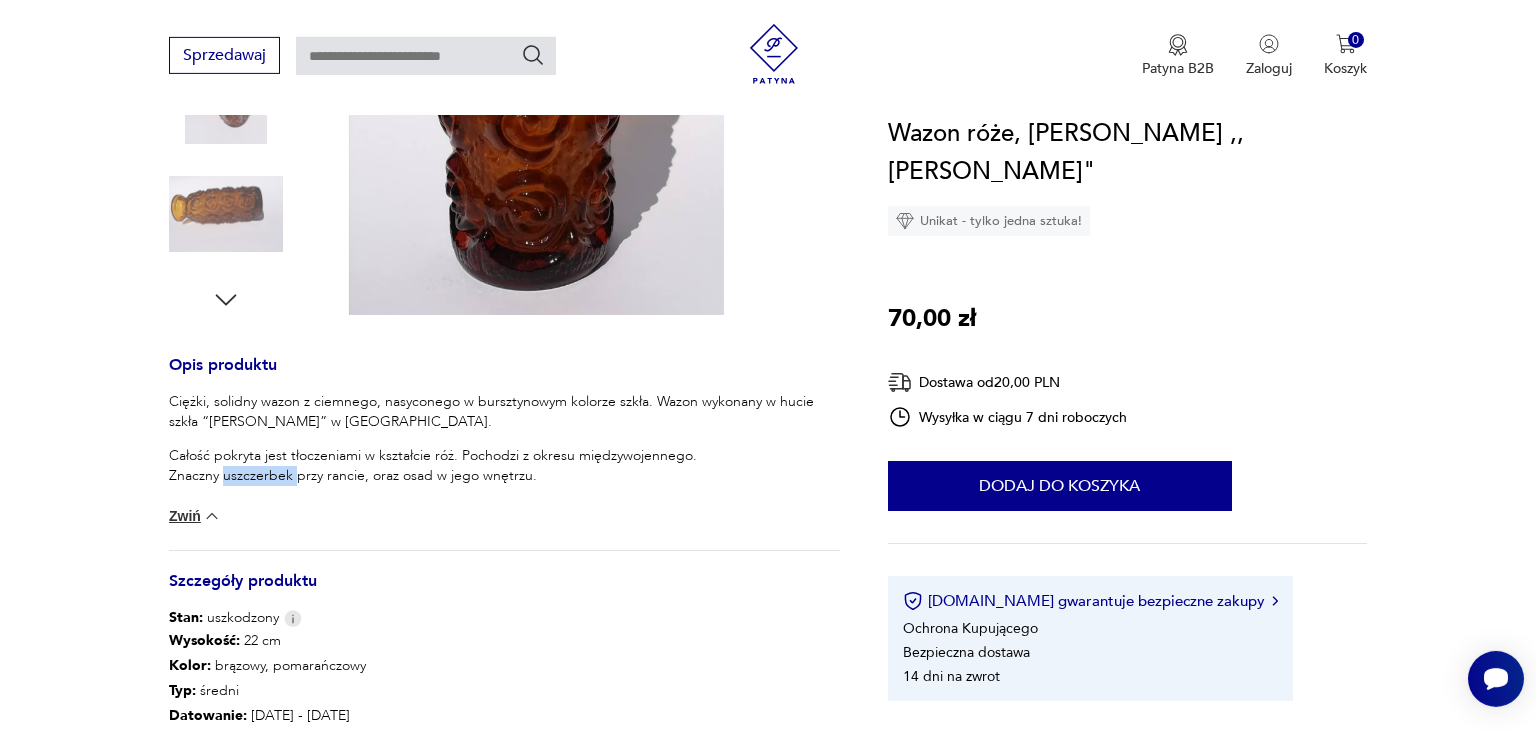 scroll, scrollTop: 633, scrollLeft: 0, axis: vertical 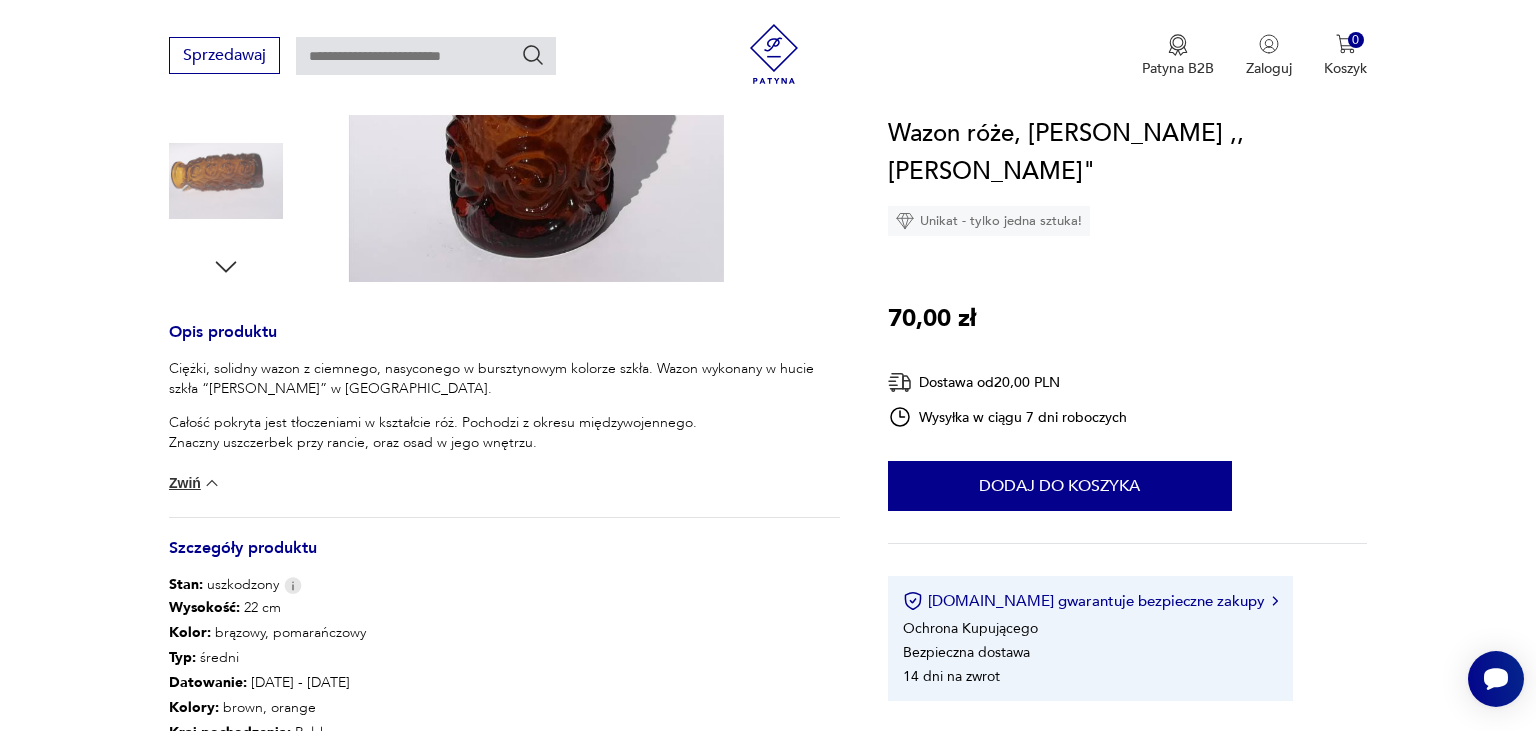 click on "Opis produktu Ciężki, solidny wazon z ciemnego, nasyconego w bursztynowym kolorze szkła. Wazon wykonany w hucie szkła “[PERSON_NAME]” w [GEOGRAPHIC_DATA].
Całość pokryta jest tłoczeniami w kształcie róż. Pochodzi z okresu międzywojennego.
Znaczny uszczerbek przy rancie, oraz osad w jego wnętrzu. Zwiń Szczegóły produktu Stan:   uszkodzony Wysokość :   22 cm Kolor:   brązowy, pomarańczowy Typ :   średni Datowanie :   [DATE] - [DATE] Kolory :   brown, orange Kraj pochodzenia :   Polska Tworzywo :   szkło Producent :   Huta Szkła „Laura” Tarnów Zdobienia :   inne Średnica wylotu :   5 cm Miasto Sprzedawcy :   Warszawa Średnica podstawy :   8 cm Liczba sztuk:   1 Tagi:   prezent ,  Prezent dla niej ,  Tajemniczy ogród ,  Idzie jesień ,  huta [PERSON_NAME] więcej O sprzedawcy [PERSON_NAME] Zweryfikowany sprzedawca Od 9 lat z Patyną Dostawa i zwroty Dostępne formy dostawy: Kurier   20,00 PLN Przesylka zwykla   20,00 PLN Odbior osobisty   0,00 PLN Zwroty:   14 dni od momentu otrzymania przesyłki. 1" at bounding box center [768, 339] 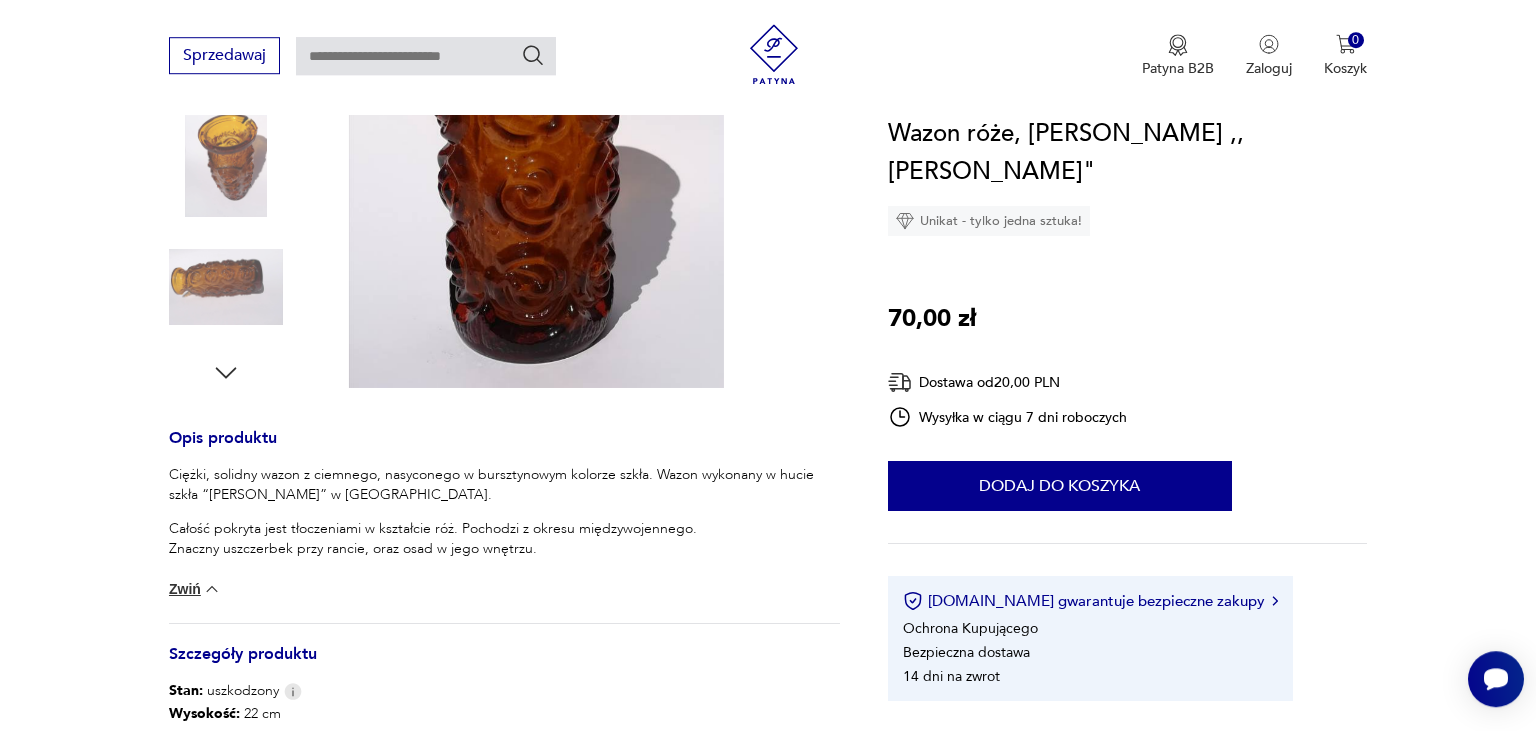 scroll, scrollTop: 528, scrollLeft: 0, axis: vertical 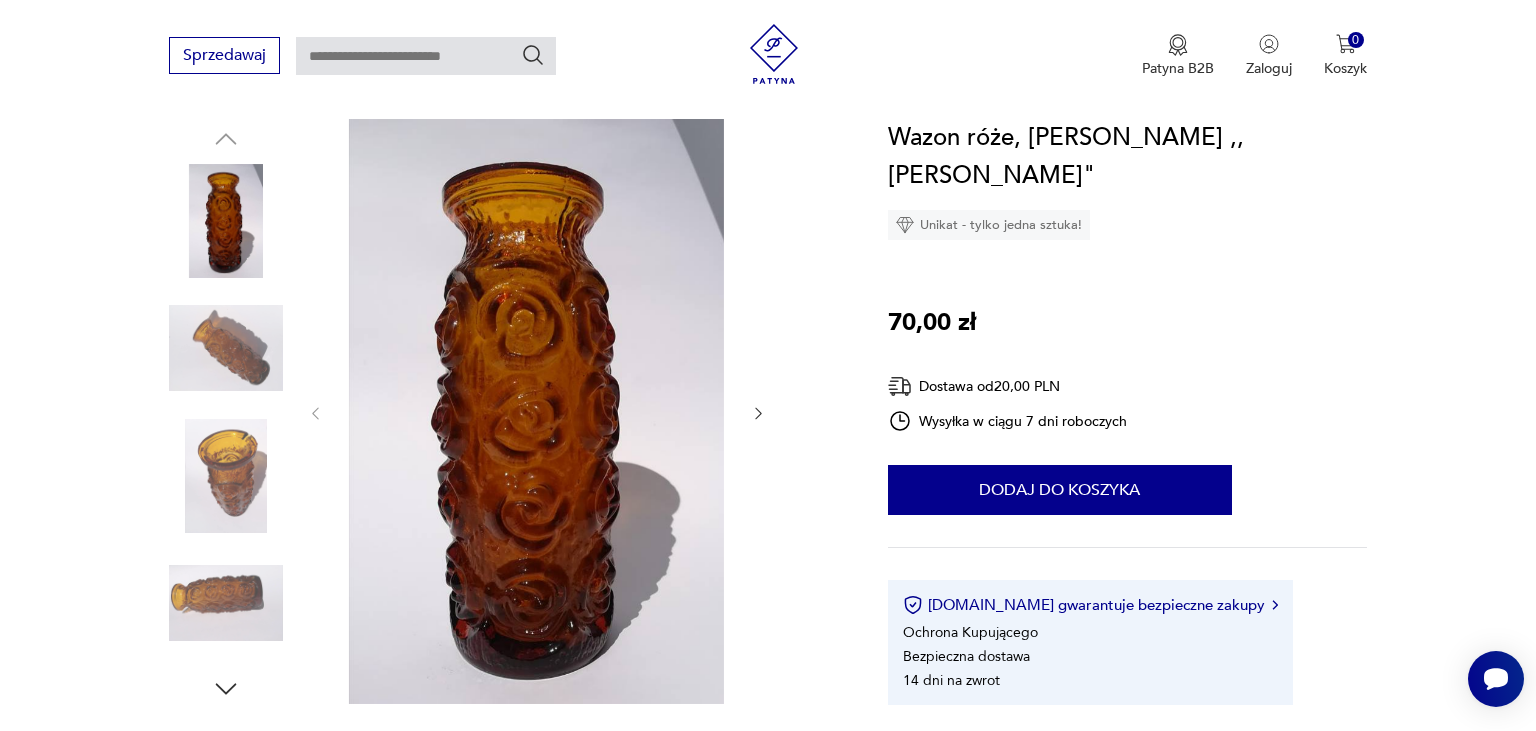 click at bounding box center [226, 476] 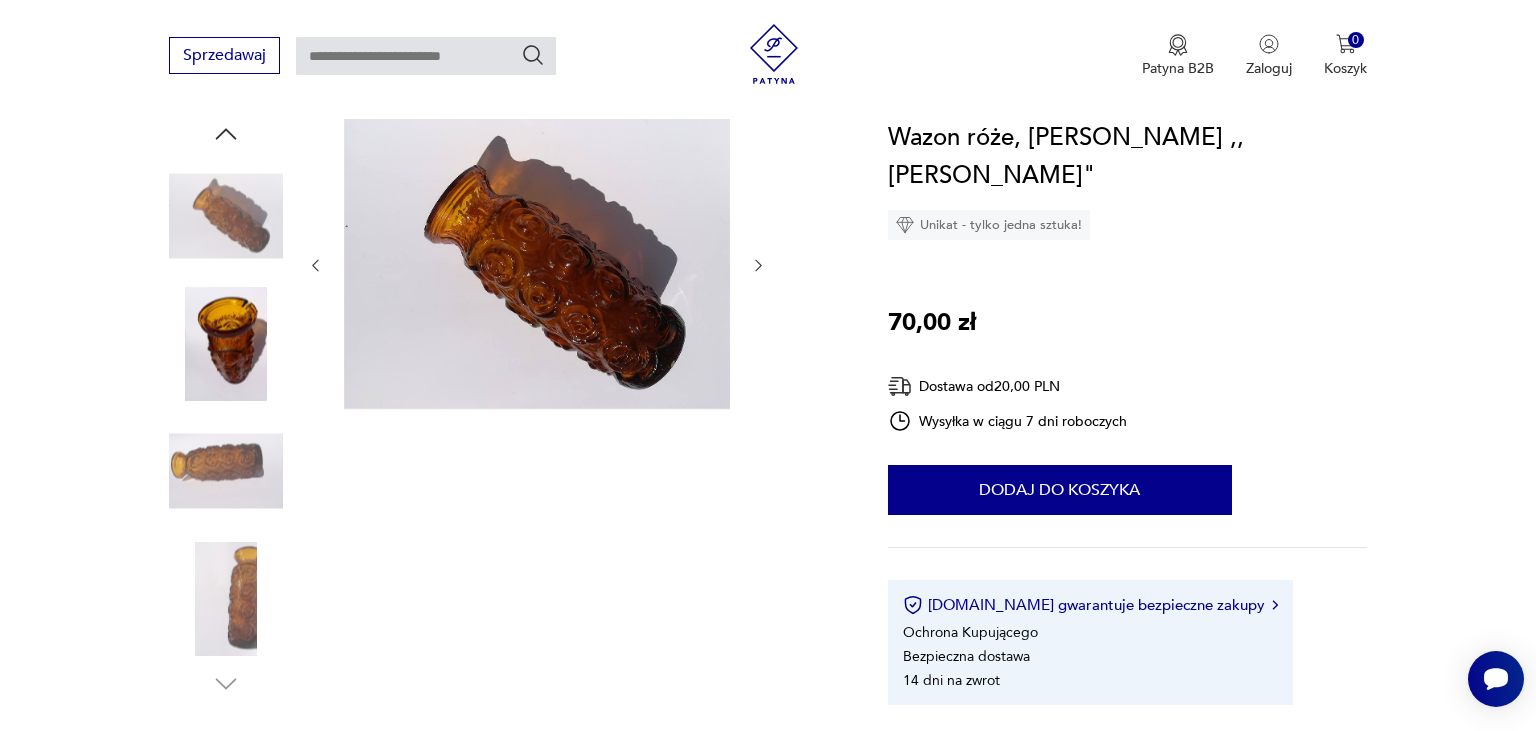 click at bounding box center (226, 344) 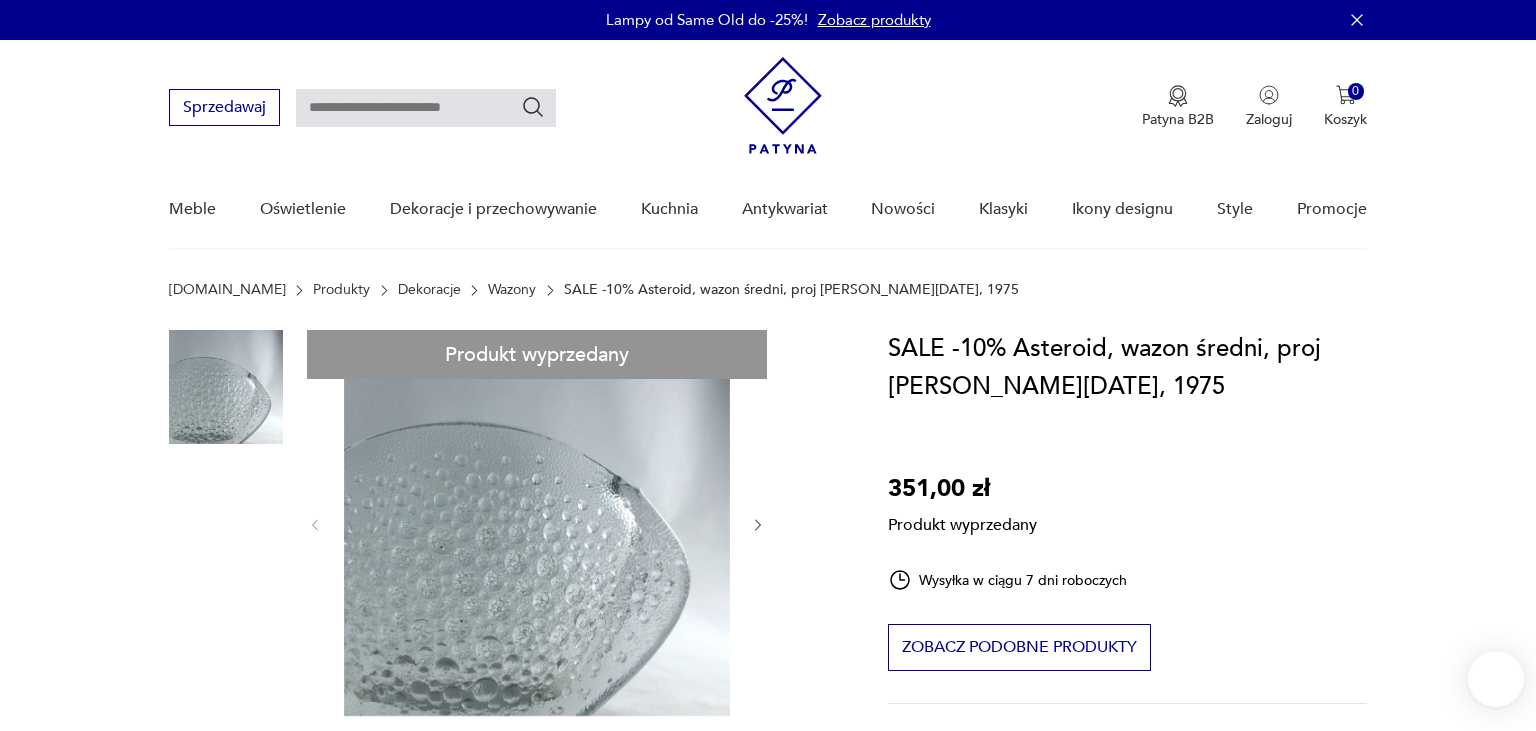 scroll, scrollTop: 0, scrollLeft: 0, axis: both 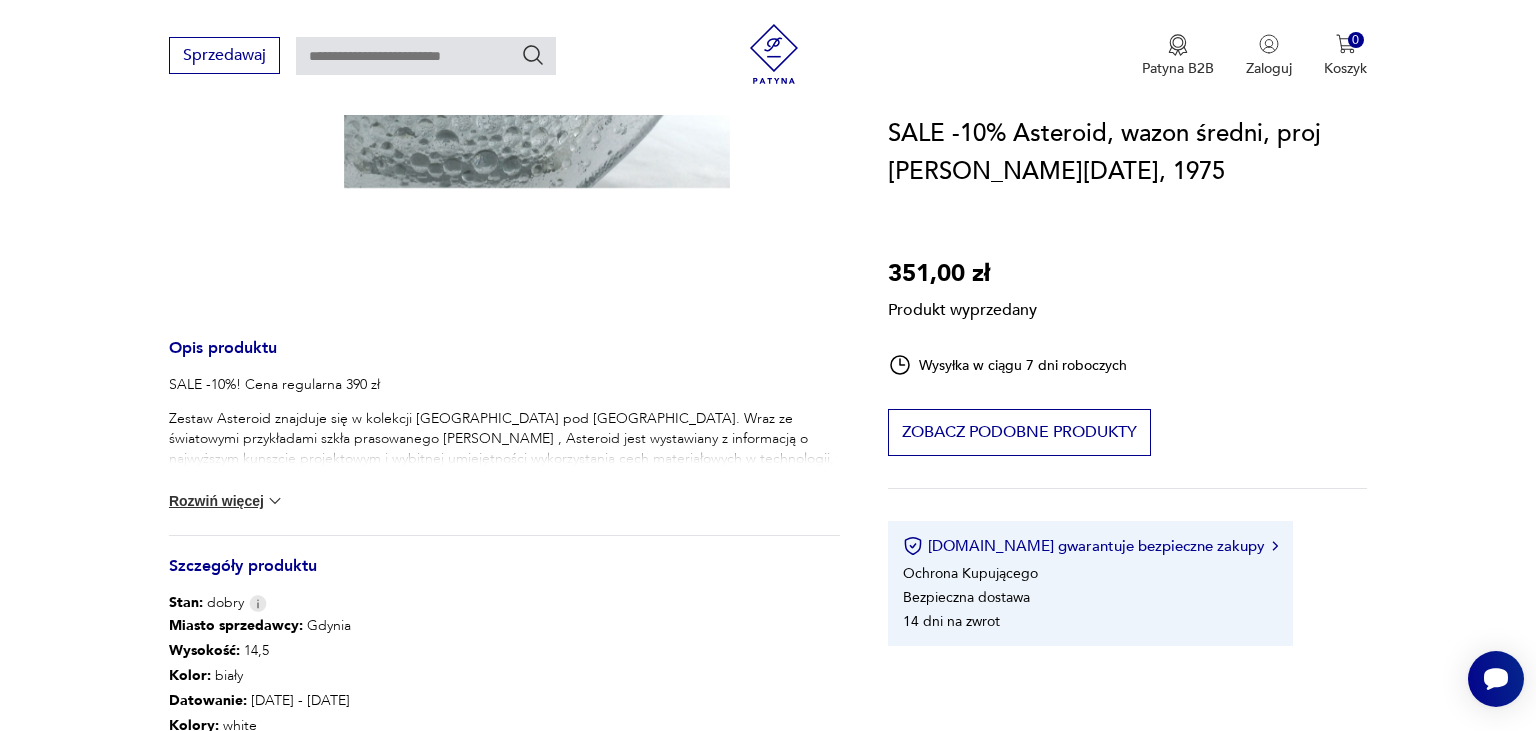 click on "Rozwiń więcej" at bounding box center [227, 501] 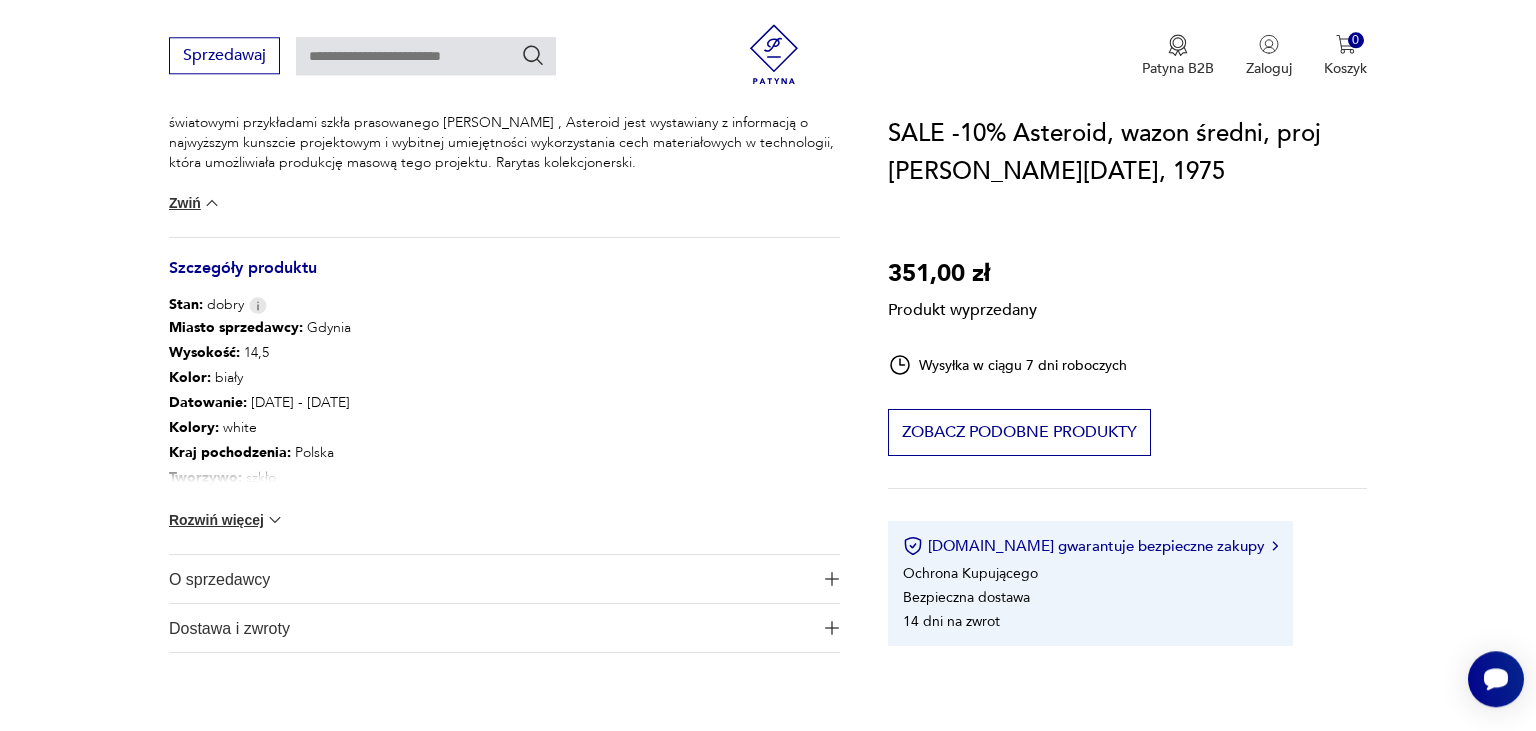 scroll, scrollTop: 316, scrollLeft: 0, axis: vertical 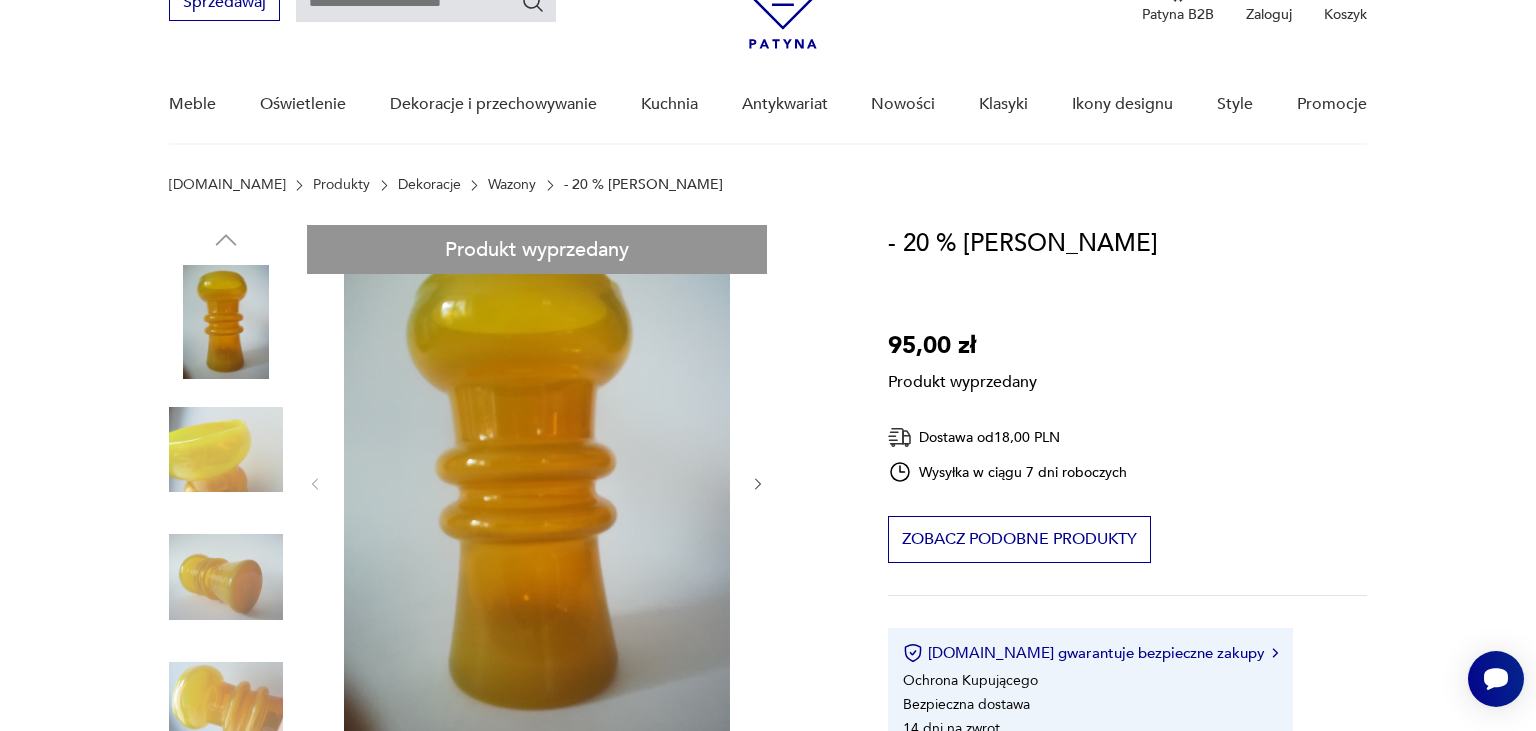 click on "Produkt wyprzedany Opis produktu Ciekawa forma, energetyczne wybarwienie i stan idealny. Rant w jednym miejscu nierówny -taka jego fabryczna uroda.
Szkło sodowe, barwione w masie. Rozwiń więcej Szczegóły produktu Stan:   idealny Wysokość :   15 Typ :   średni Datowanie :   [DATE] - [DATE] Kraj pochodzenia :   Polska Tworzywo :   szkło Projektant :   [PERSON_NAME] Producent :   Huta Sudety Średnica wylotu :   8 Miasto Sprzedawcy :   Warszawa Średnica podstawy :   7 Tagi:   SALE ,  [PERSON_NAME] ,  lata 70. ,  Prezent dla kolekcjonera ,  wazon Rozwiń więcej O sprzedawcy Vintage Point Zweryfikowany sprzedawca Od 9 lat z [PERSON_NAME] i zwroty Dostępne formy dostawy: Przesylka zwykla   18,00 PLN Zwroty: Jeśli z jakiegokolwiek powodu chcesz zwrócić zamówiony przedmiot, masz na to   14 dni od momentu otrzymania przesyłki." at bounding box center [504, 820] 